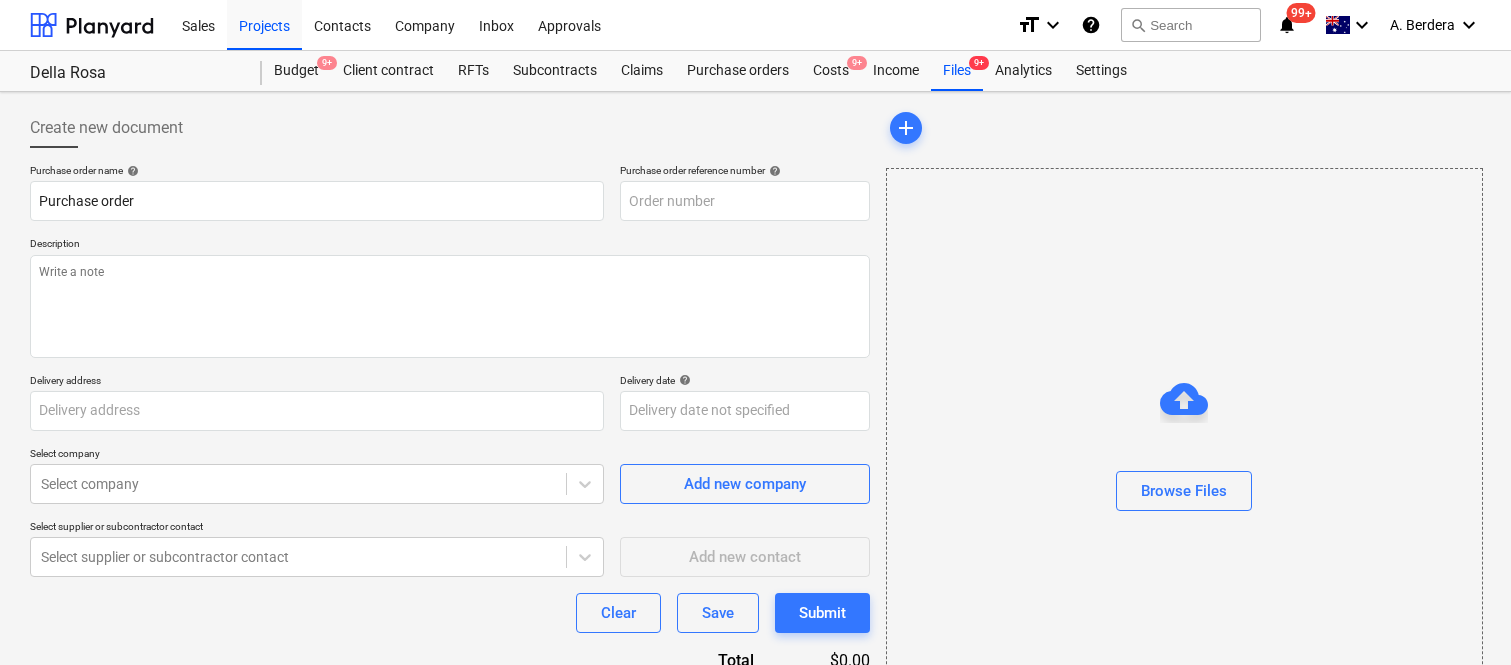 type on "[NUMBER] [STREET], [SUBURB]" 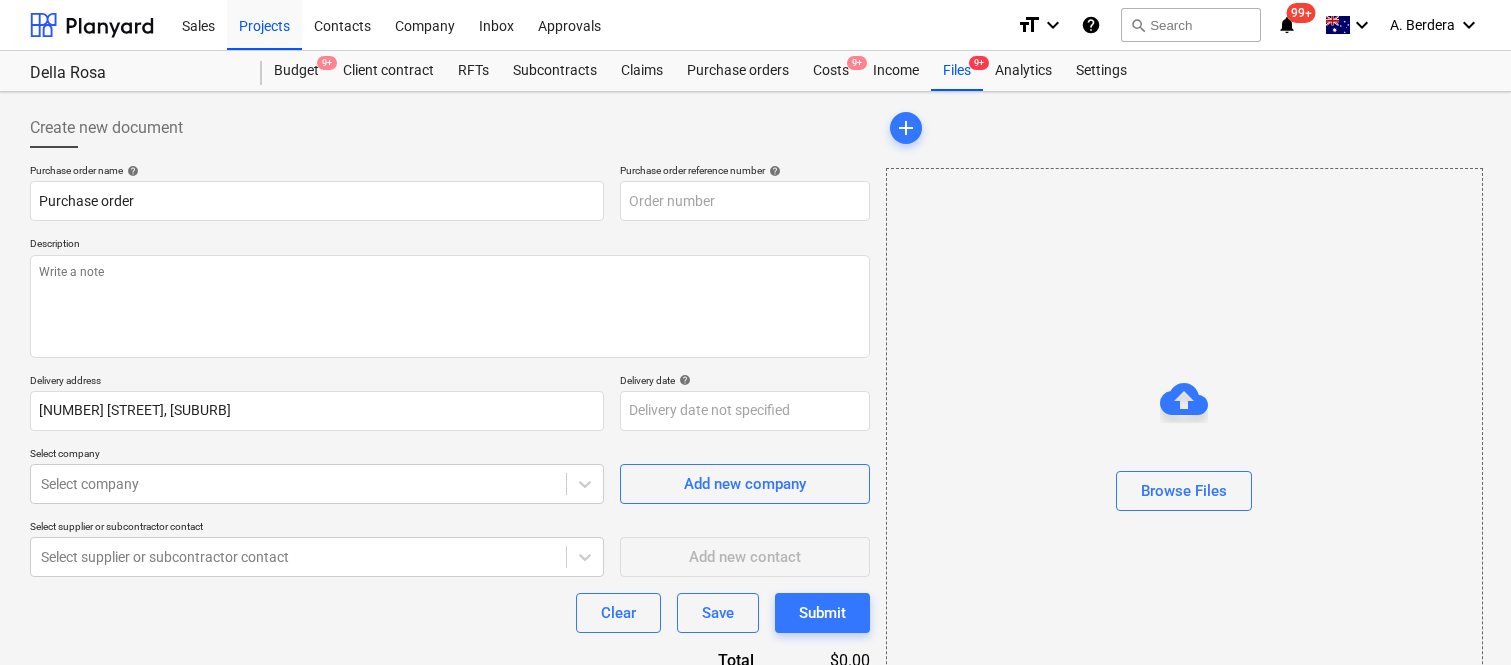 type on "x" 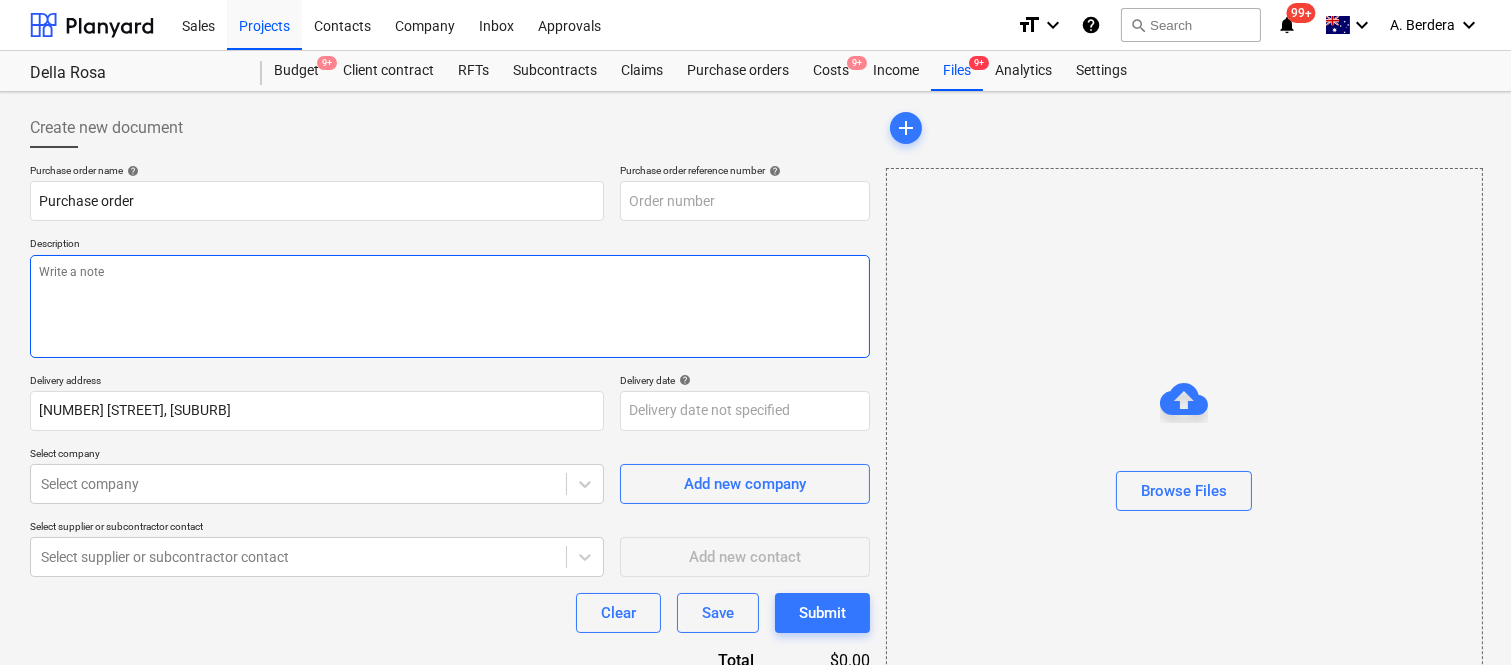 type on "[DOCUMENT_ID]" 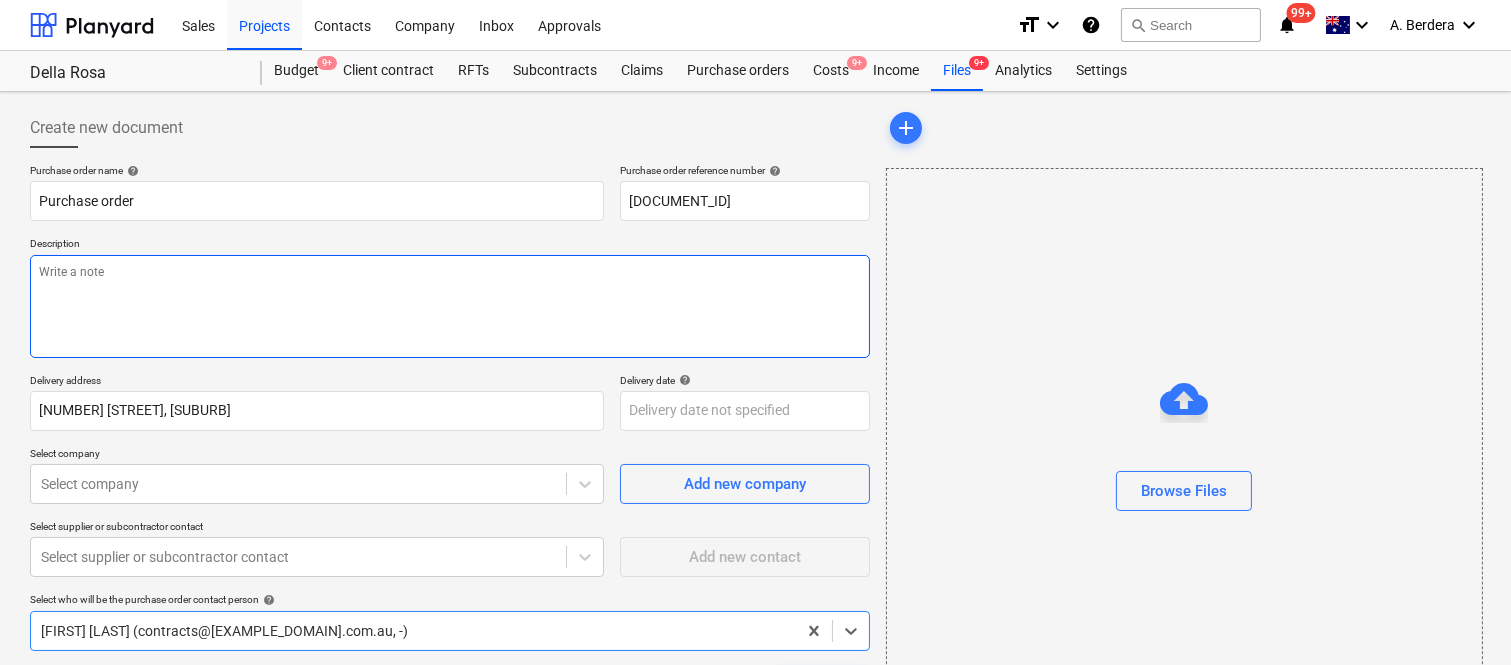 type on "x" 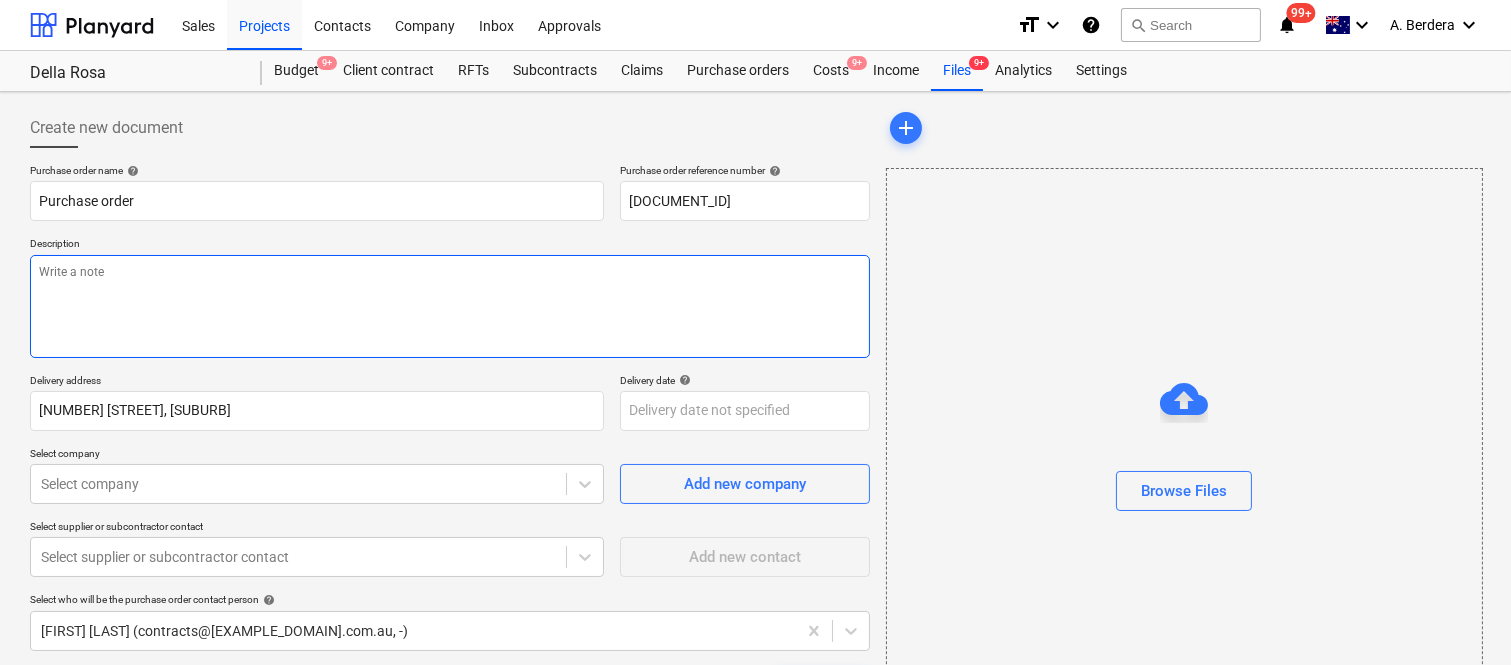 click at bounding box center [450, 306] 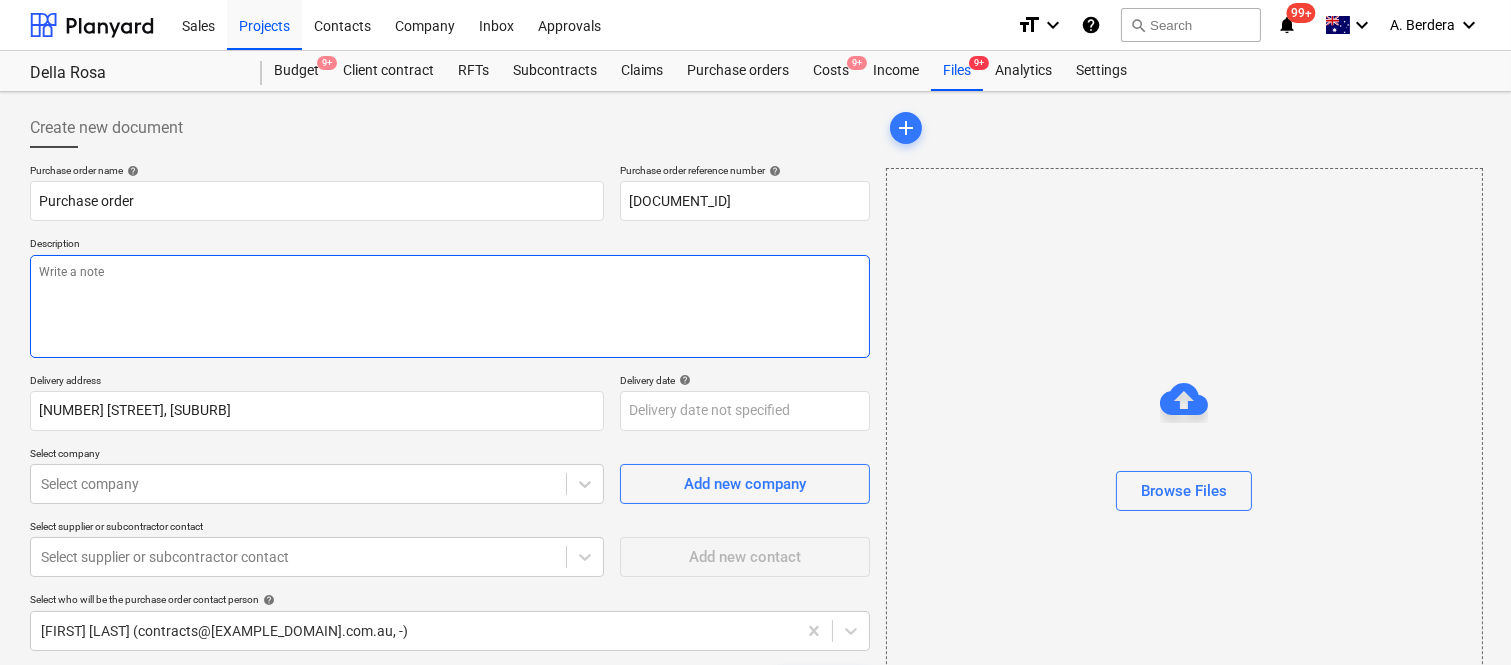 paste on "Fabric specifications:
- Luxaflex semi-sheer fabric for the living room: Burton colour Natural
- Luxaflex coated fabric for the bedrooms: Summer colour Desert Sands
- Luxaflex blockout roller blinds: Bayville colour Natural Linen" 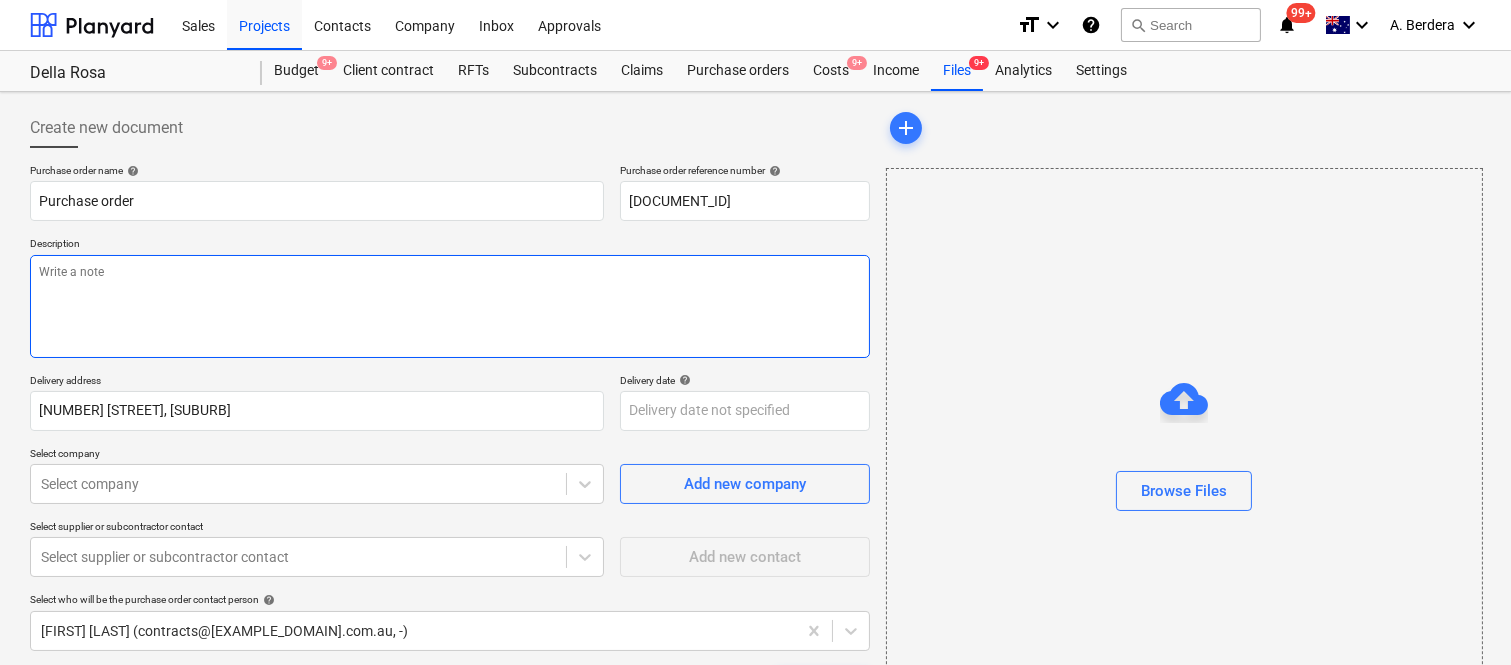 type on "Fabric specifications:
- Luxaflex semi-sheer fabric for the living room: Burton colour Natural
- Luxaflex coated fabric for the bedrooms: Summer colour Desert Sands
- Luxaflex blockout roller blinds: Bayville colour Natural Linen" 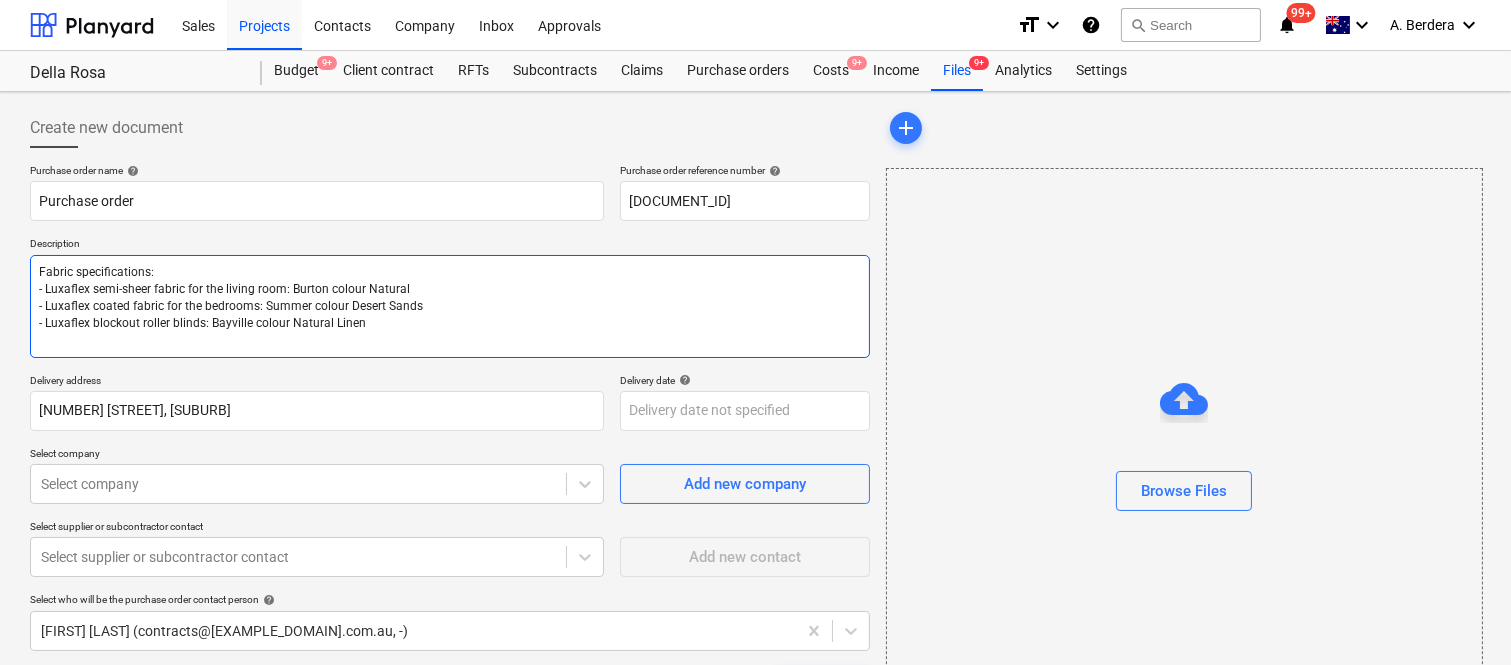 type on "x" 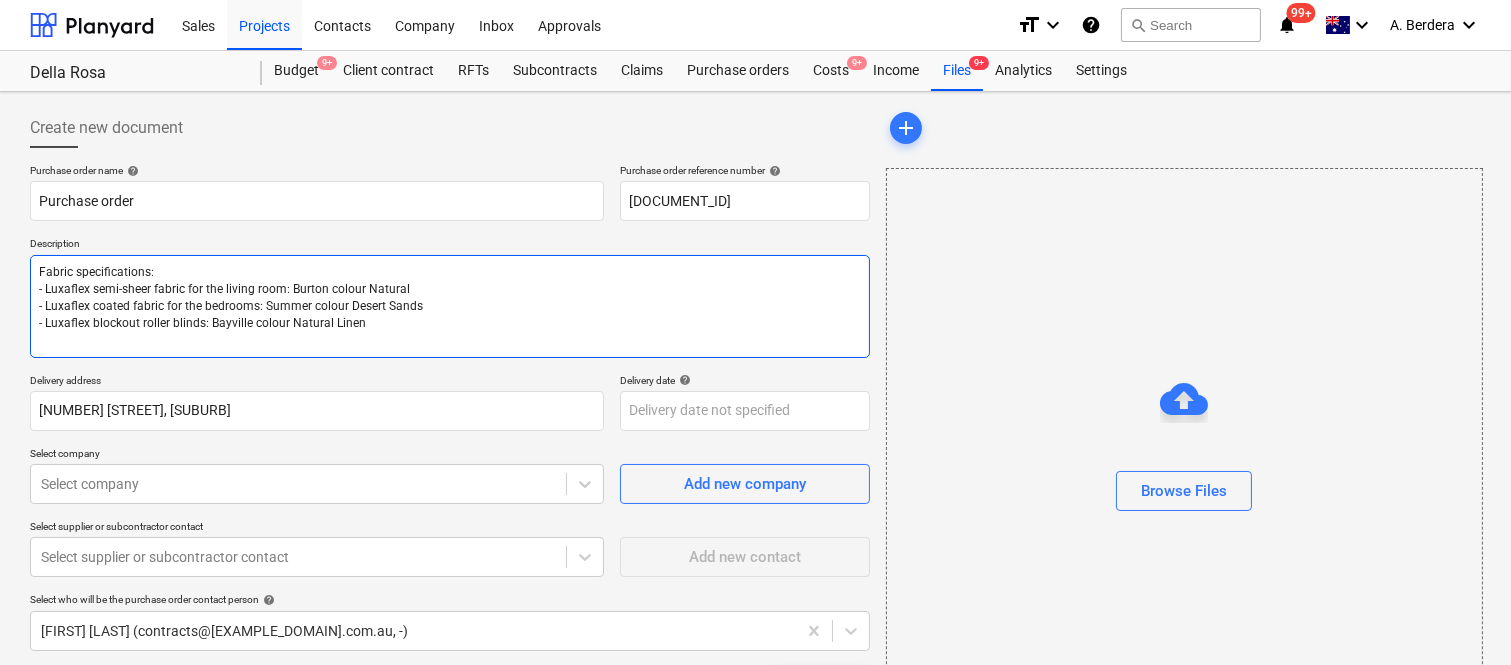 type on "Fabric specifications:
- Luxaflex semi-sheer fabric for the living room: Burton colour Natural
- Luxaflex coated fabric for the bedrooms: Summer colour Desert Sands
- Luxaflex blockout roller blinds: Bayville colour Natural Linen" 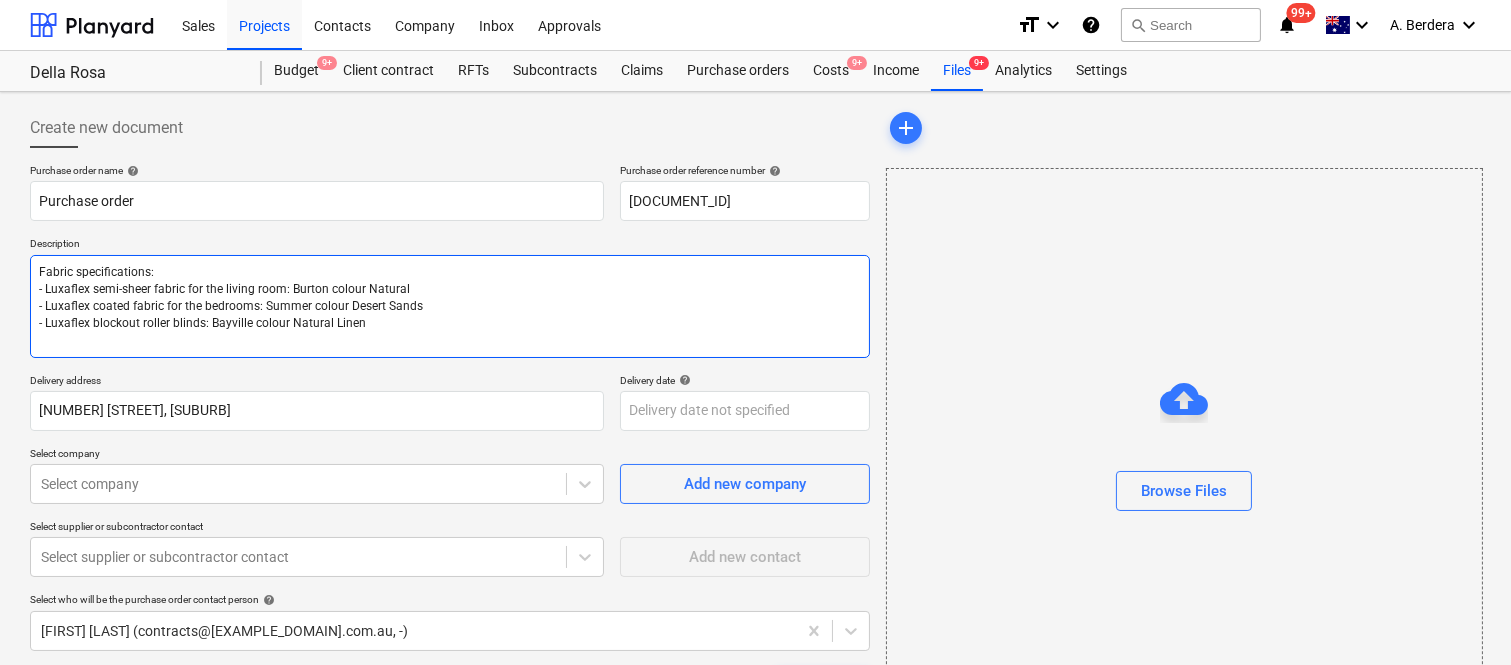 type on "x" 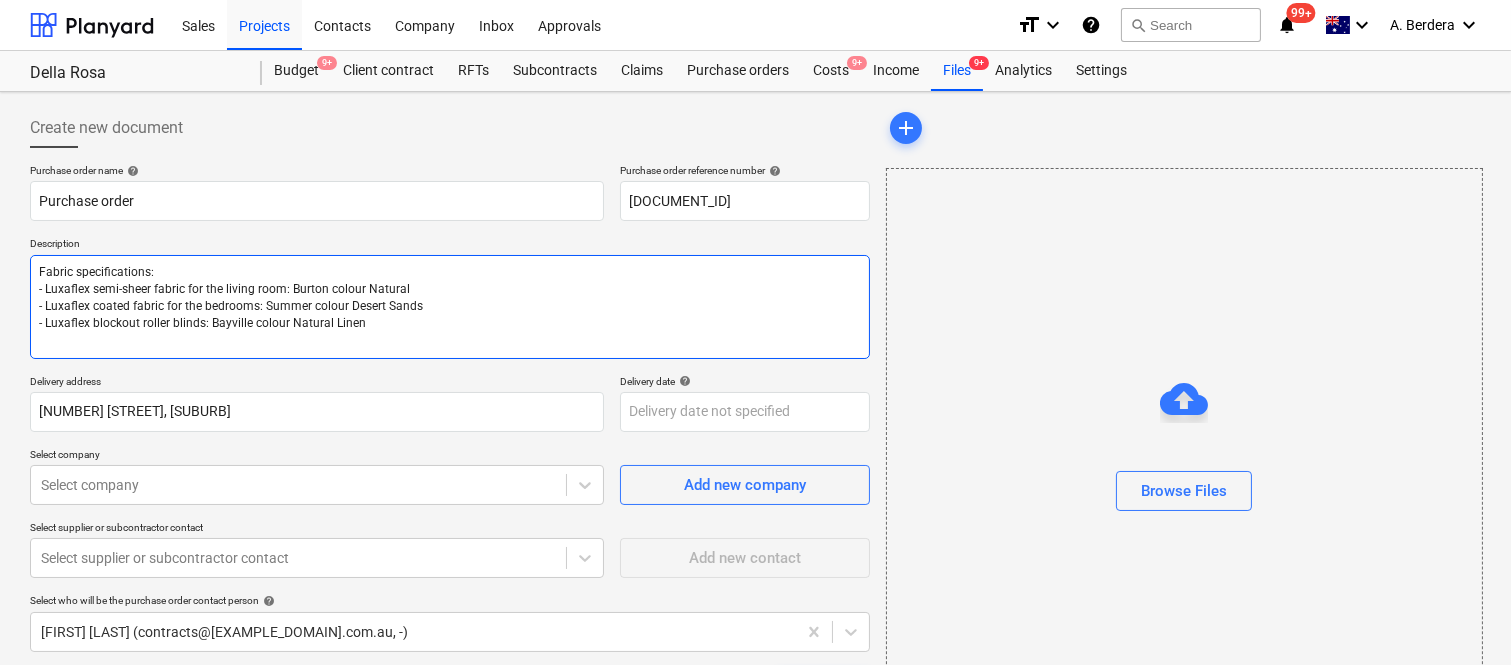 type on "Fabric specifications:
- Luxaflex semi-sheer fabric for the living room: Burton colour Natural
- Luxaflex coated fabric for the bedrooms: Summer colour Desert Sands
- Luxaflex blockout roller blinds: Bayville colour Natural Linen" 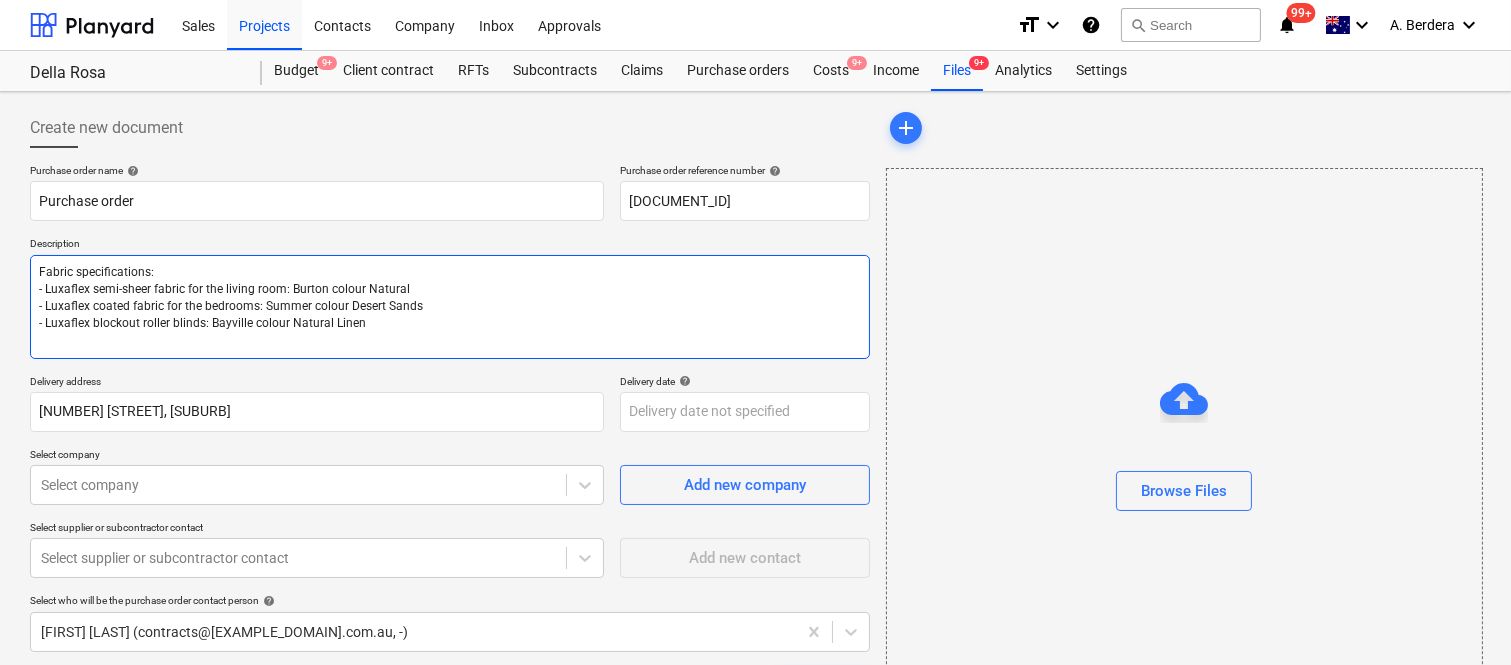 type on "x" 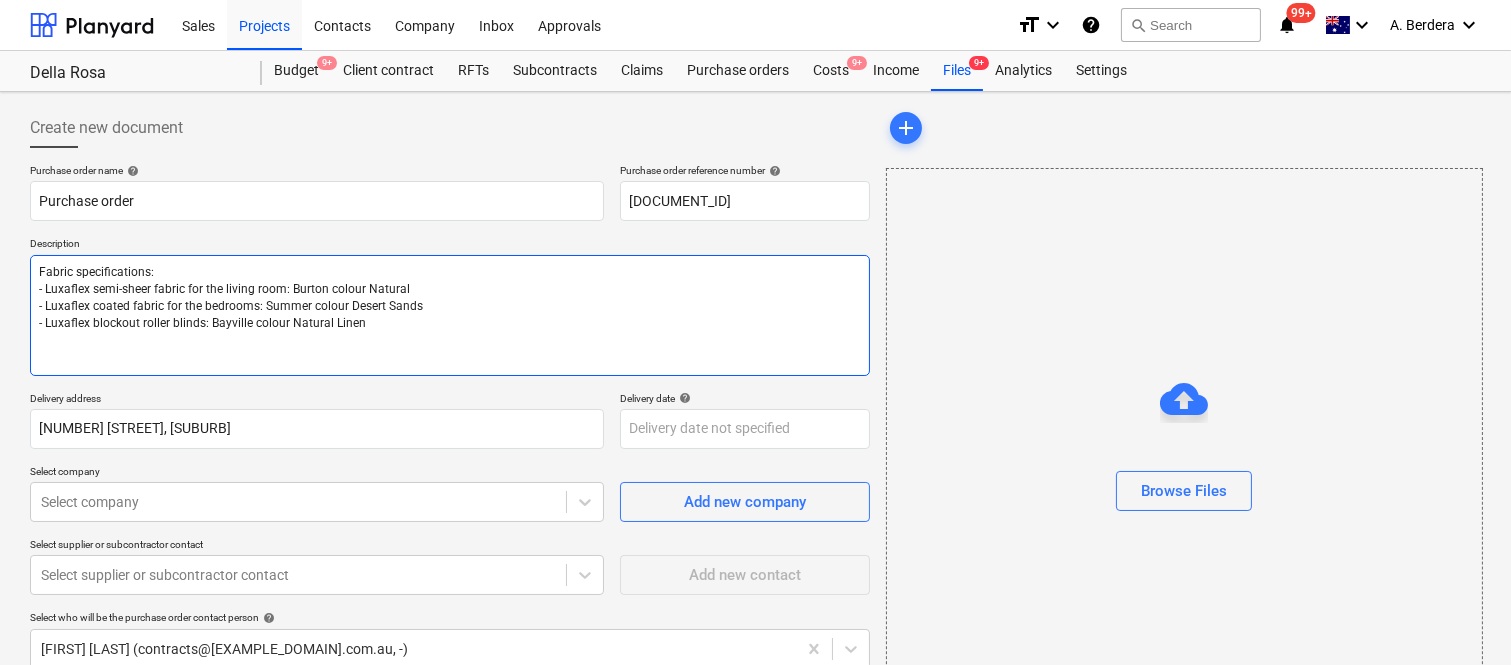 click on "Fabric specifications:
- Luxaflex semi-sheer fabric for the living room: Burton colour Natural
- Luxaflex coated fabric for the bedrooms: Summer colour Desert Sands
- Luxaflex blockout roller blinds: Bayville colour Natural Linen" at bounding box center [450, 315] 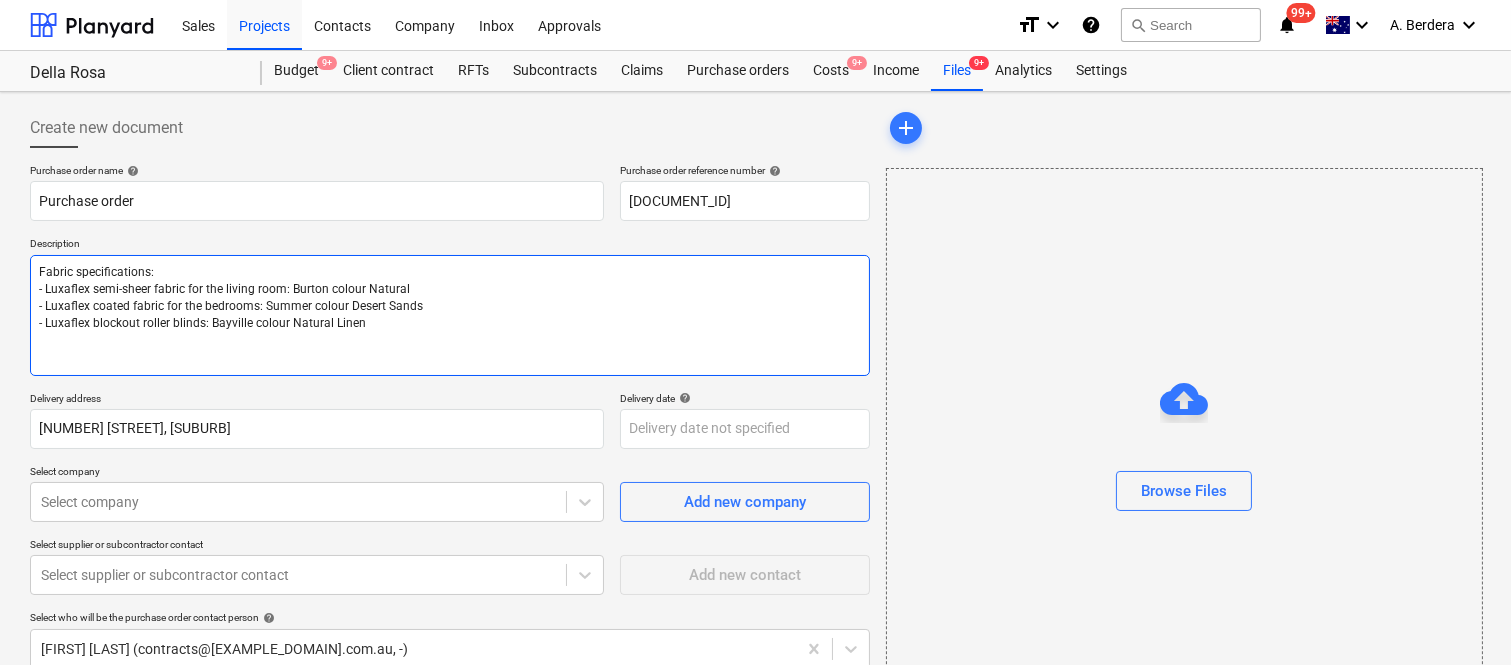 type on "1Fabric specifications:
- Luxaflex semi-sheer fabric for the living room: Burton colour Natural
- Luxaflex coated fabric for the bedrooms: Summer colour Desert Sands
- Luxaflex blockout roller blinds: Bayville colour Natural Linen" 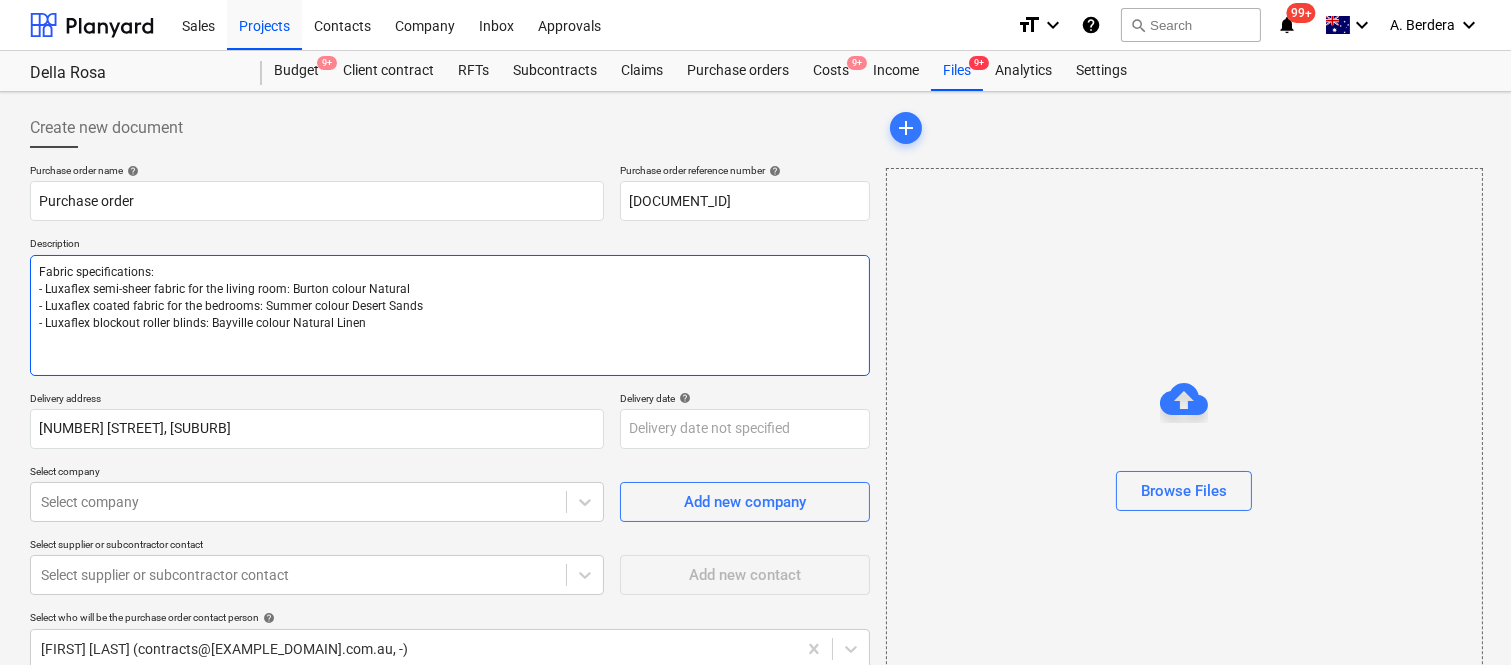 type on "x" 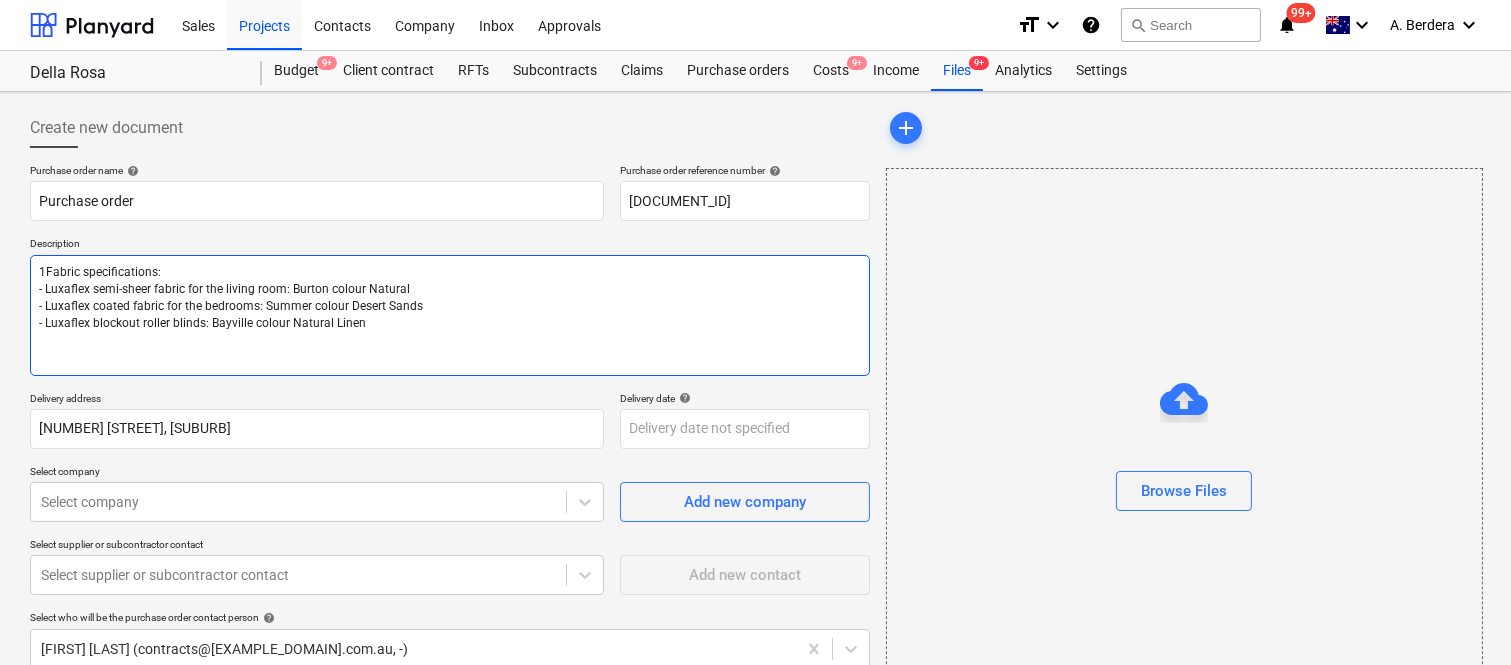 type on "1.Fabric specifications:
- Luxaflex semi-sheer fabric for the living room: Burton colour Natural
- Luxaflex coated fabric for the bedrooms: Summer colour Desert Sands
- Luxaflex blockout roller blinds: Bayville colour Natural Linen" 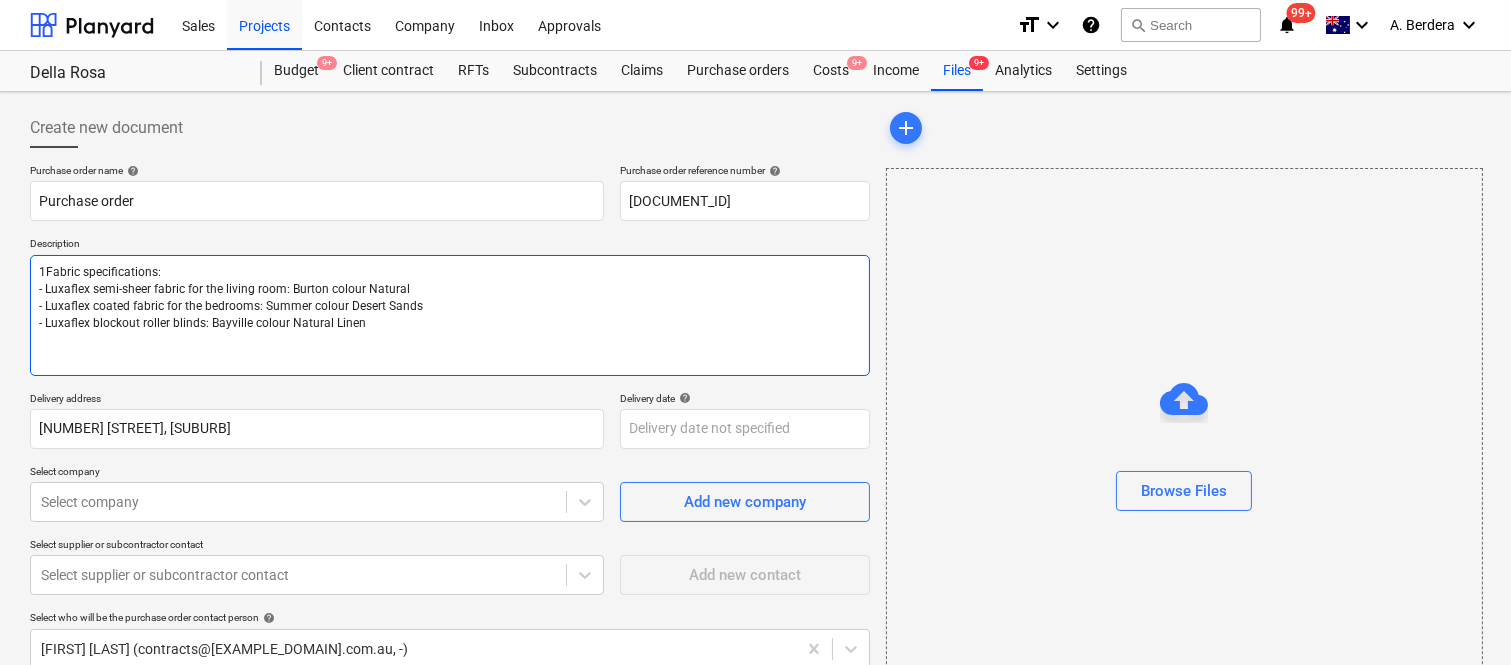 type on "x" 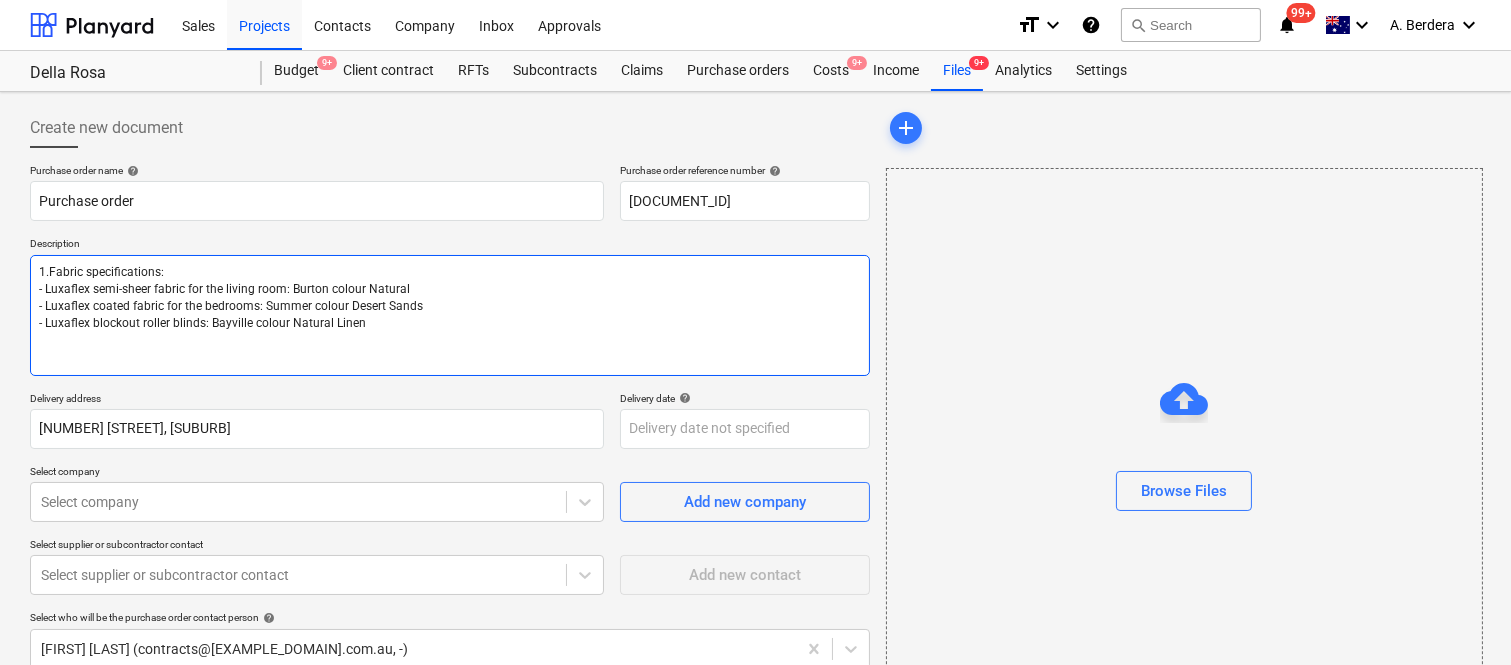 type on "1. Fabric specifications:
- Luxaflex semi-sheer fabric for the living room: Burton colour Natural
- Luxaflex coated fabric for the bedrooms: Summer colour Desert Sands
- Luxaflex blockout roller blinds: Bayville colour Natural Linen" 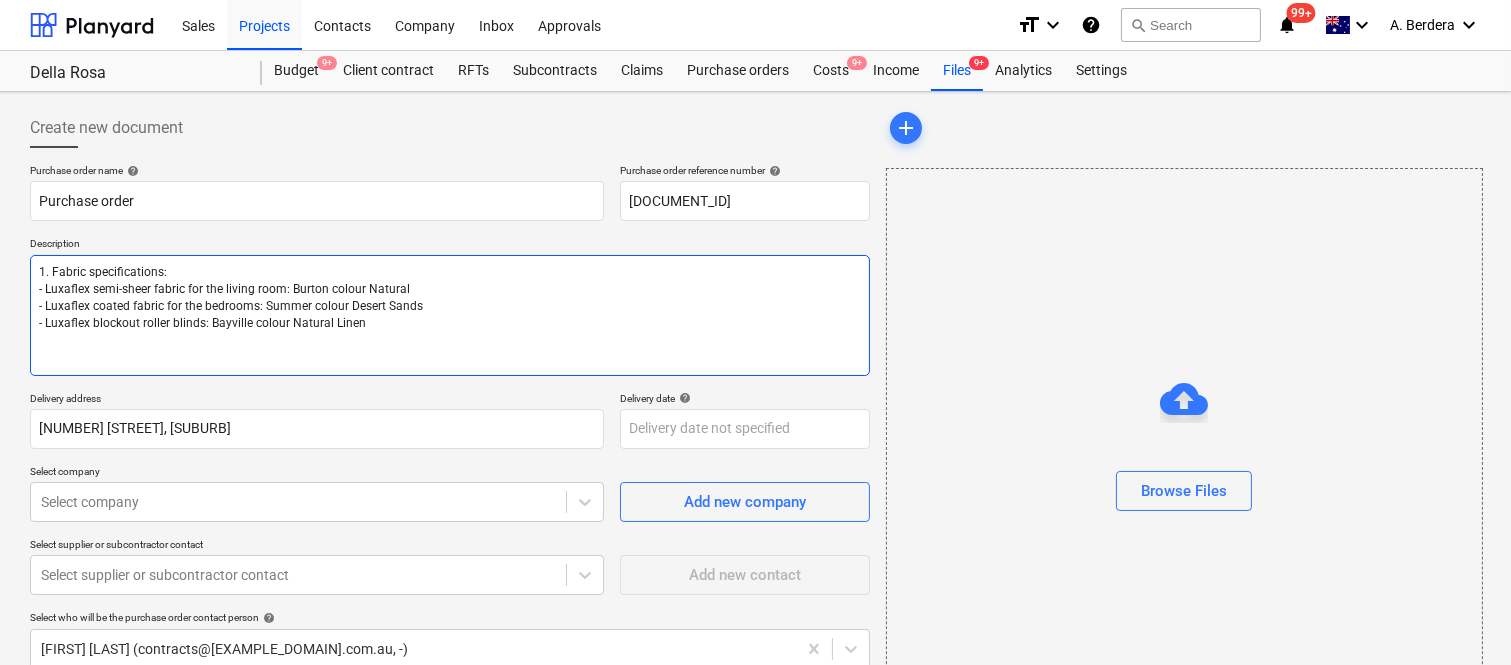 type on "x" 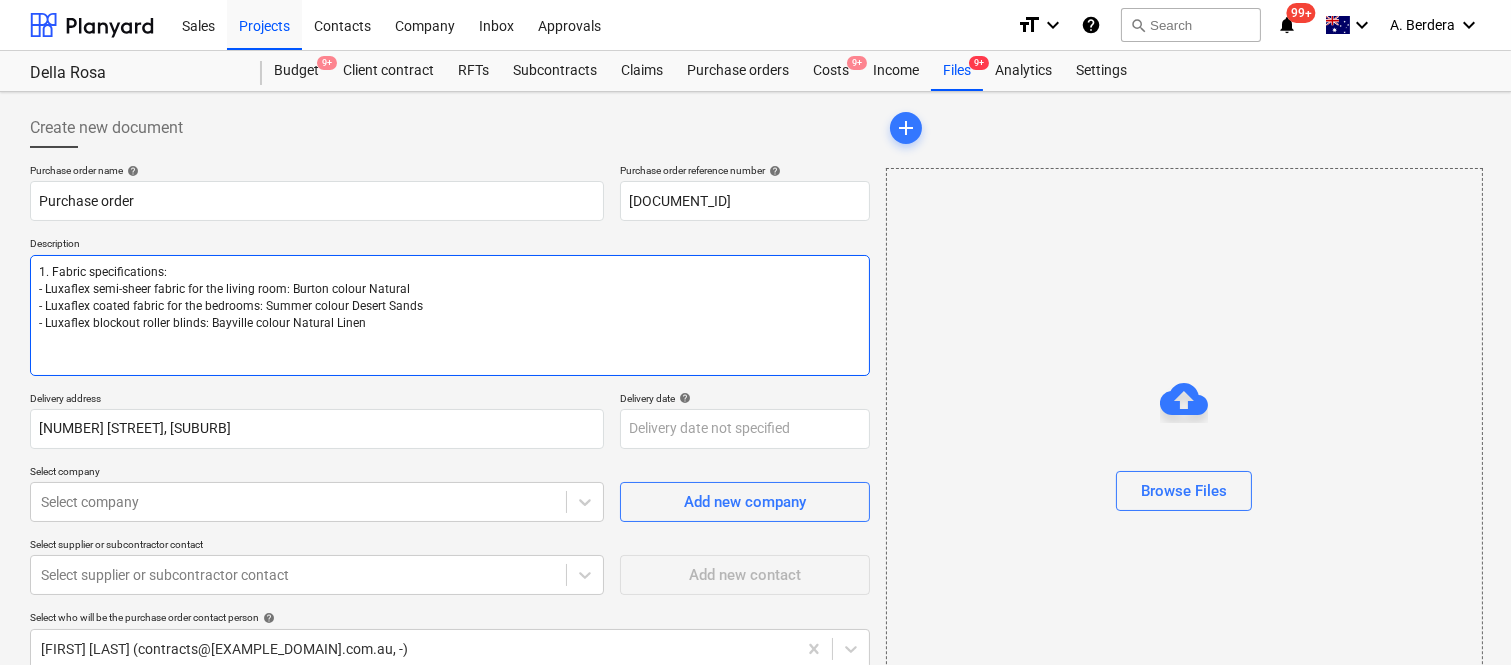 type on "1.Fabric specifications:
- Luxaflex semi-sheer fabric for the living room: Burton colour Natural
- Luxaflex coated fabric for the bedrooms: Summer colour Desert Sands
- Luxaflex blockout roller blinds: Bayville colour Natural Linen" 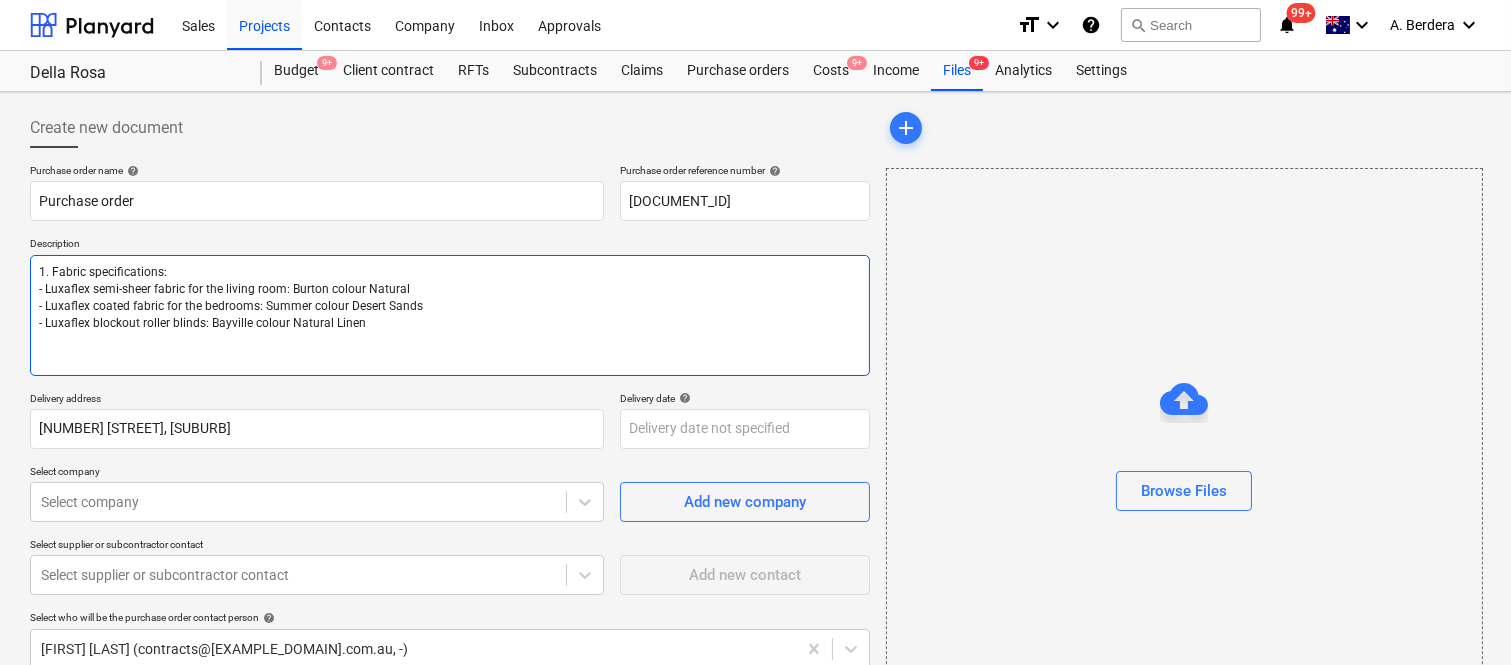 type on "x" 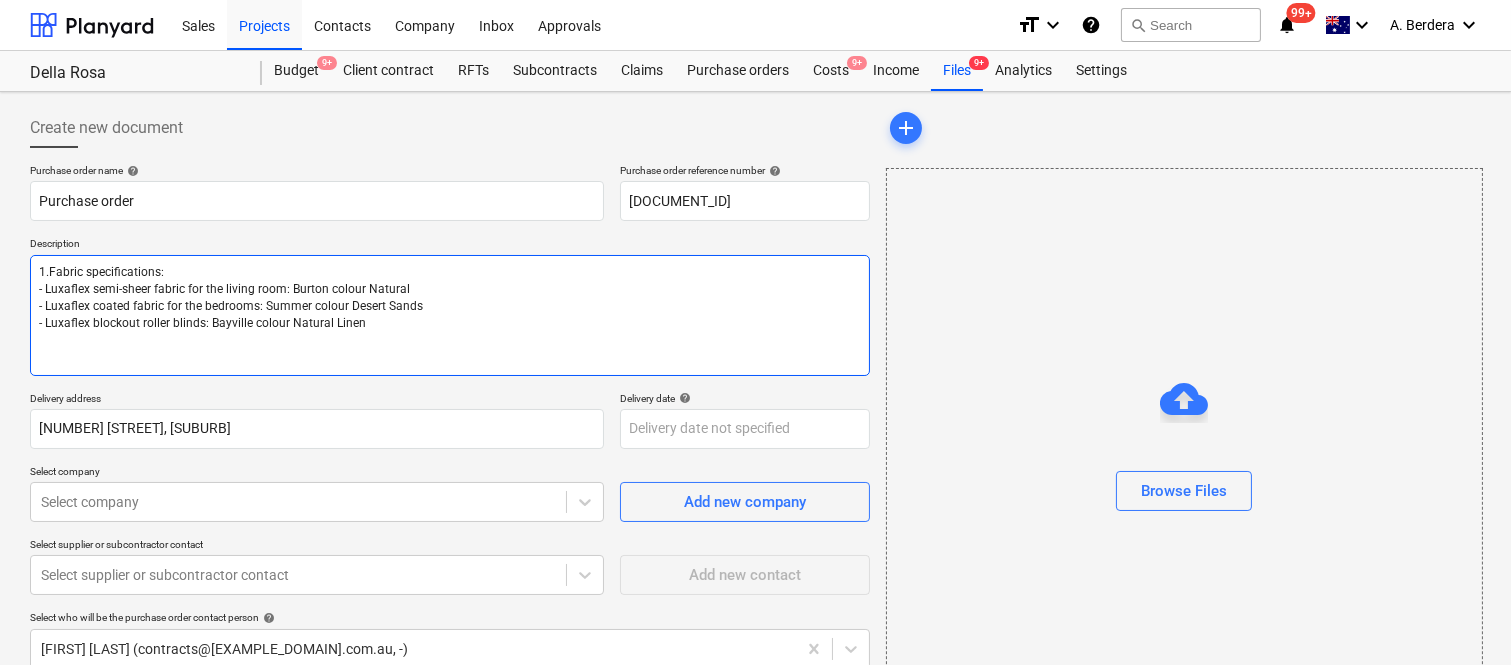 type on "1Fabric specifications:
- Luxaflex semi-sheer fabric for the living room: Burton colour Natural
- Luxaflex coated fabric for the bedrooms: Summer colour Desert Sands
- Luxaflex blockout roller blinds: Bayville colour Natural Linen" 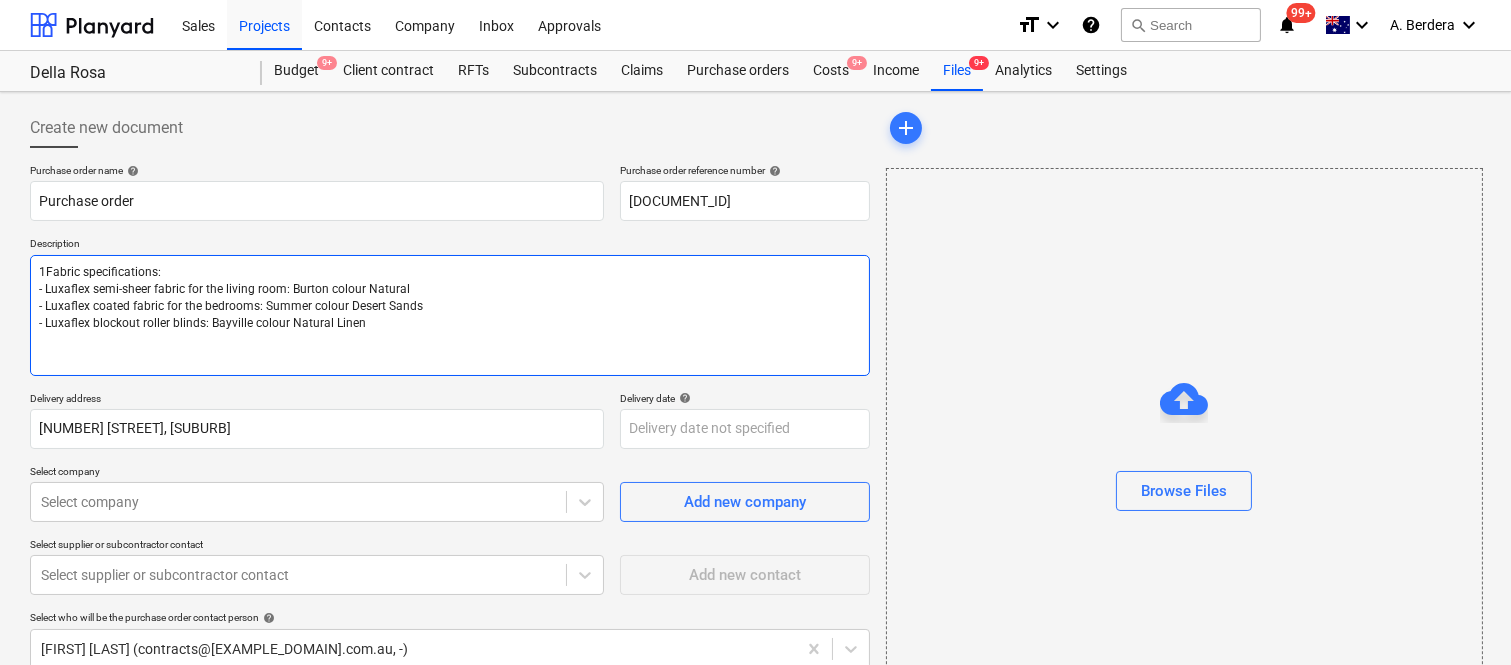 type on "Fabric specifications:
- Luxaflex semi-sheer fabric for the living room: Burton colour Natural
- Luxaflex coated fabric for the bedrooms: Summer colour Desert Sands
- Luxaflex blockout roller blinds: Bayville colour Natural Linen" 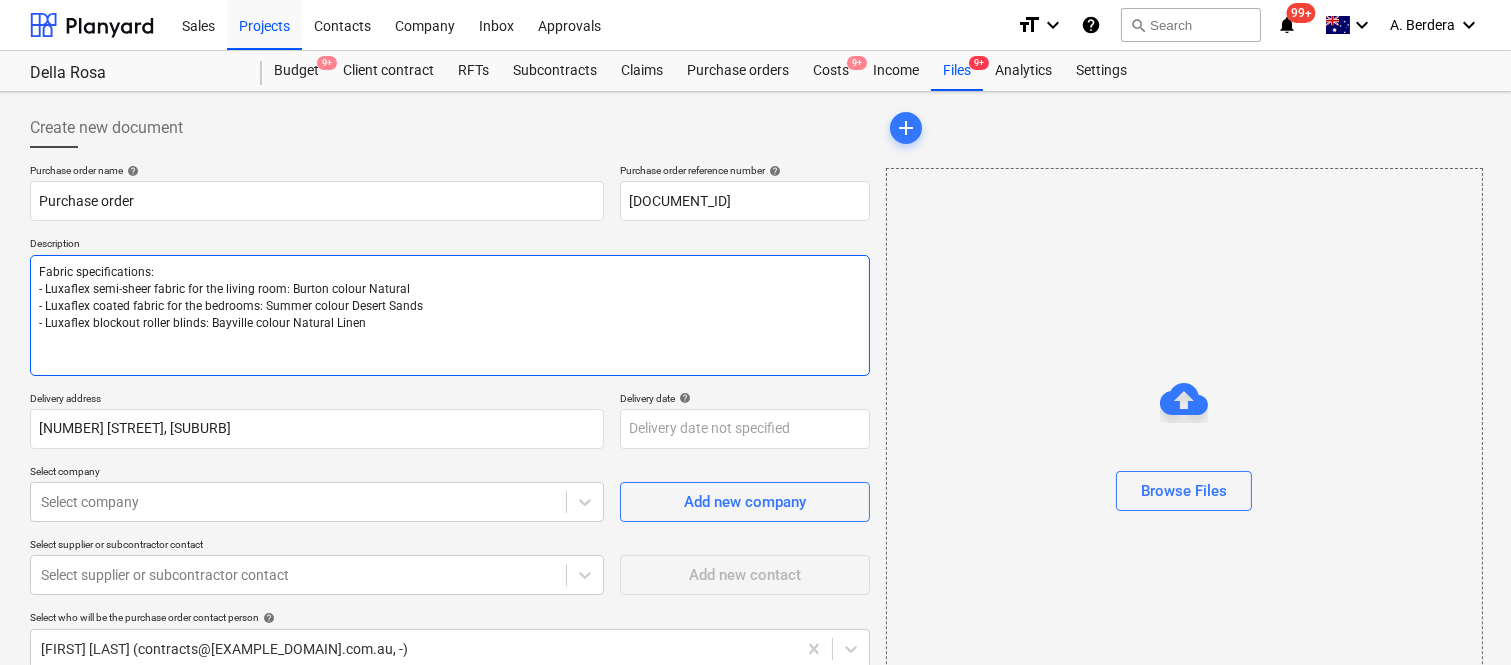 type on "NFabric specifications:
- Luxaflex semi-sheer fabric for the living room: Burton colour Natural
- Luxaflex coated fabric for the bedrooms: Summer colour Desert Sands
- Luxaflex blockout roller blinds: Bayville colour Natural Linen" 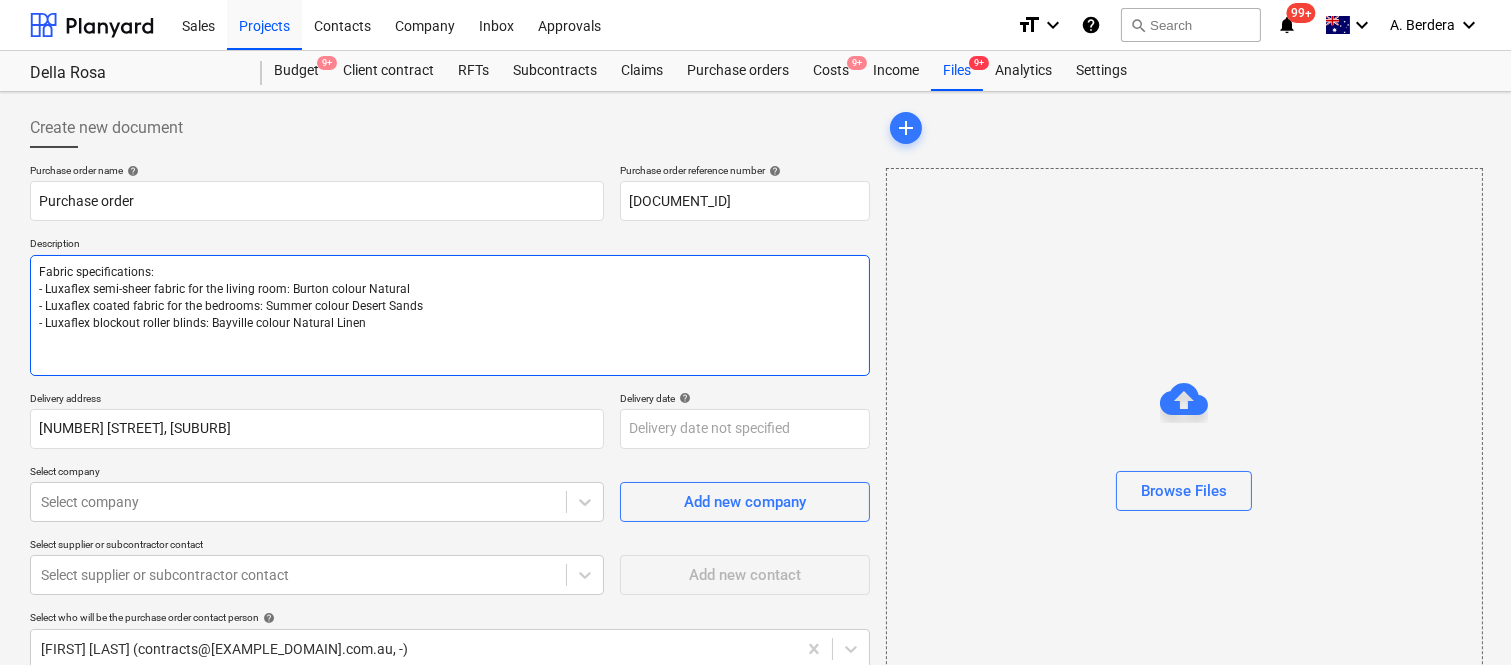 type on "x" 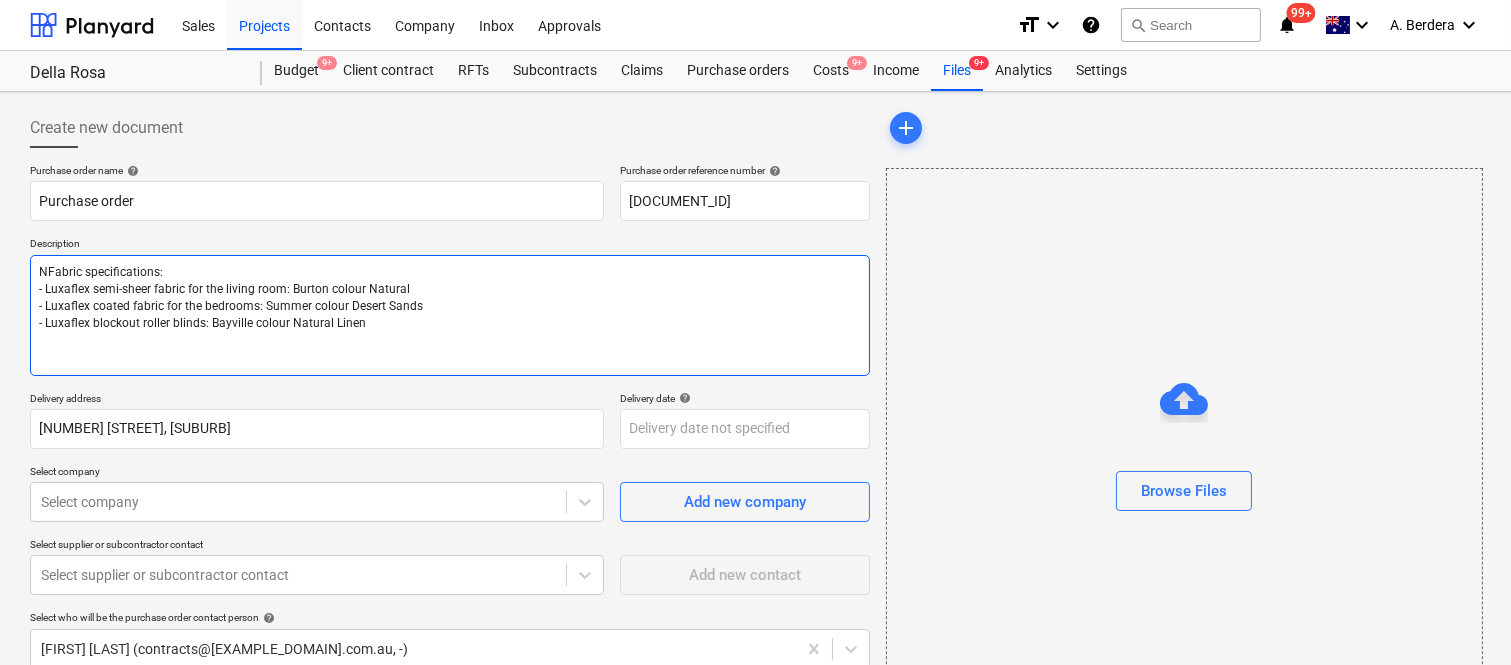 type on "NoFabric specifications:
- Luxaflex semi-sheer fabric for the living room: Burton colour Natural
- Luxaflex coated fabric for the bedrooms: Summer colour Desert Sands
- Luxaflex blockout roller blinds: Bayville colour Natural Linen" 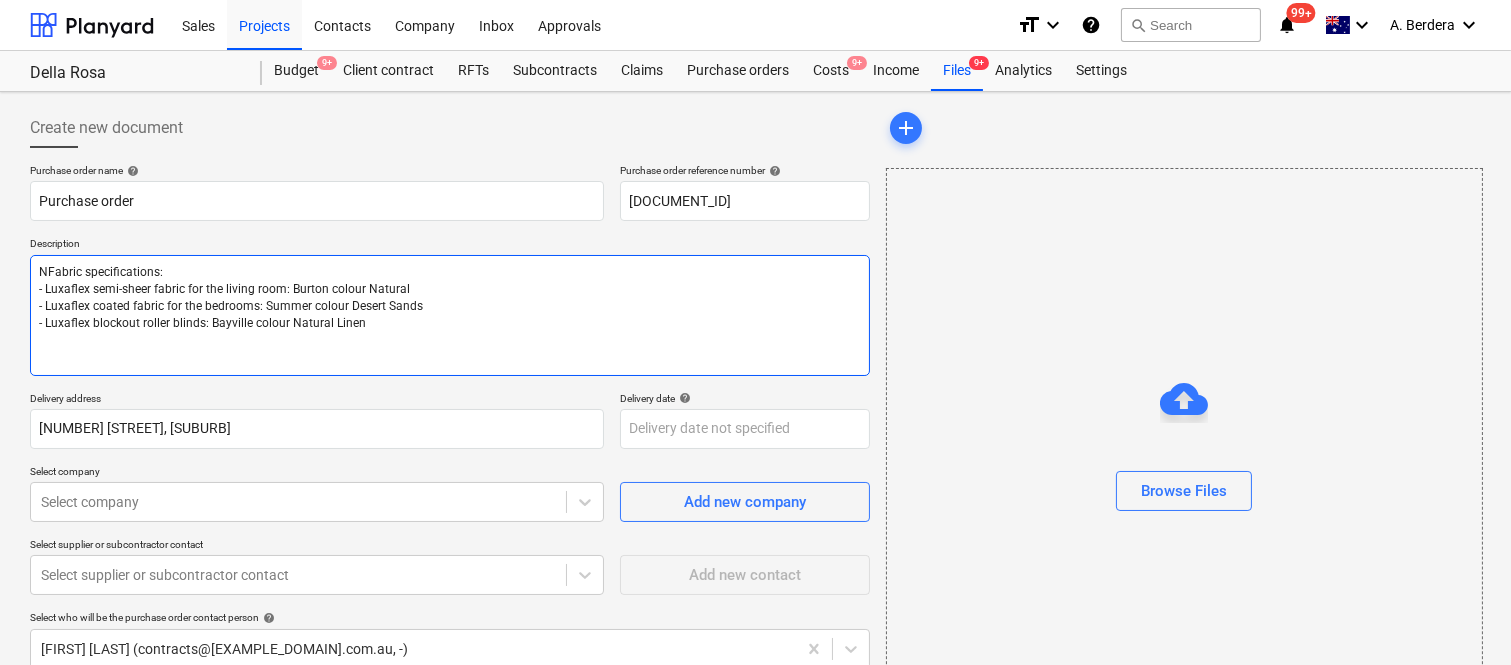 type on "x" 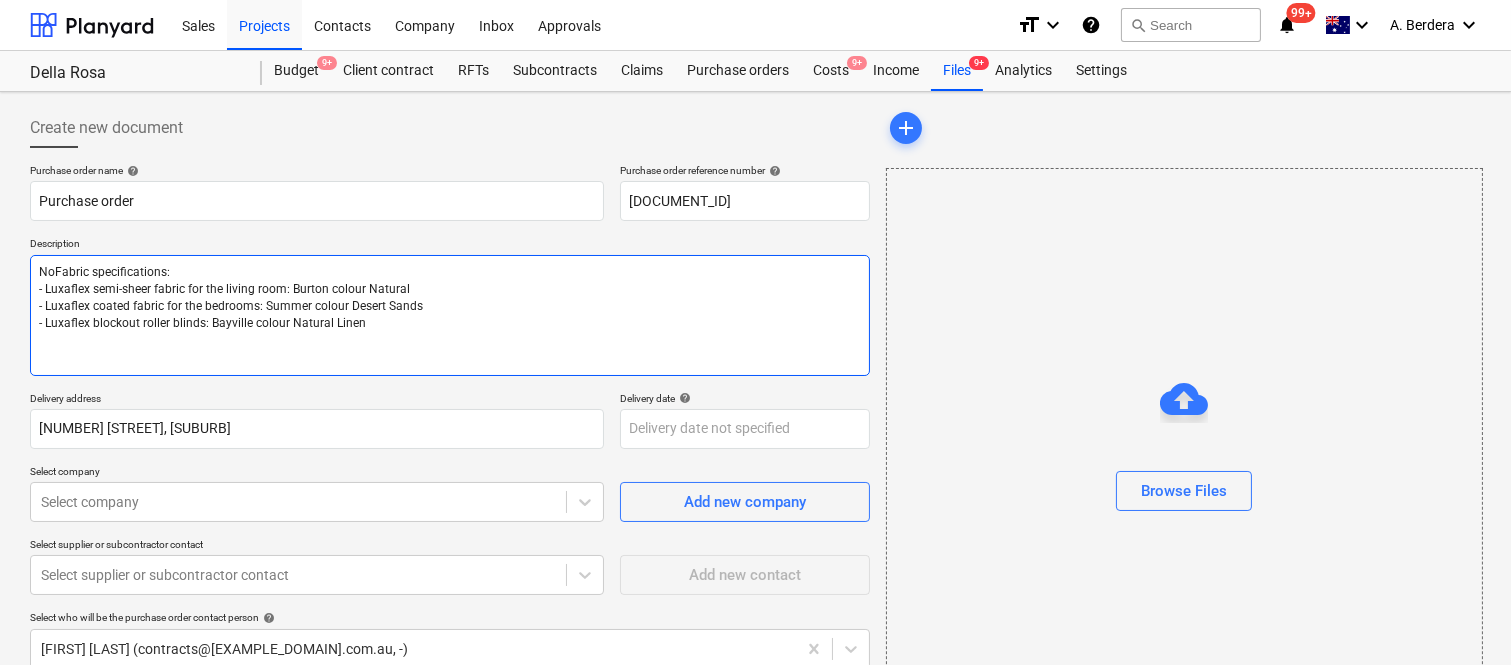 type on "NotFabric specifications:
- Luxaflex semi-sheer fabric for the living room: Burton colour Natural
- Luxaflex coated fabric for the bedrooms: Summer colour Desert Sands
- Luxaflex blockout roller blinds: Bayville colour Natural Linen" 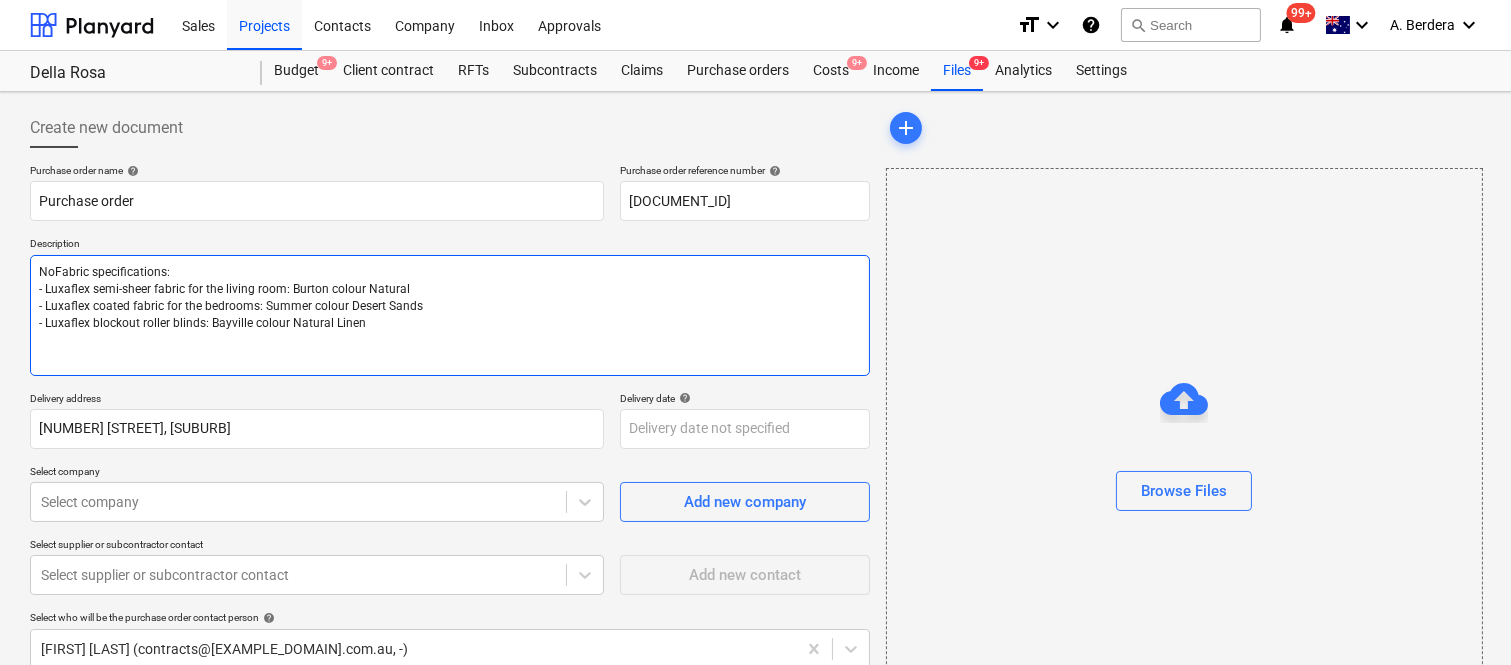 type on "x" 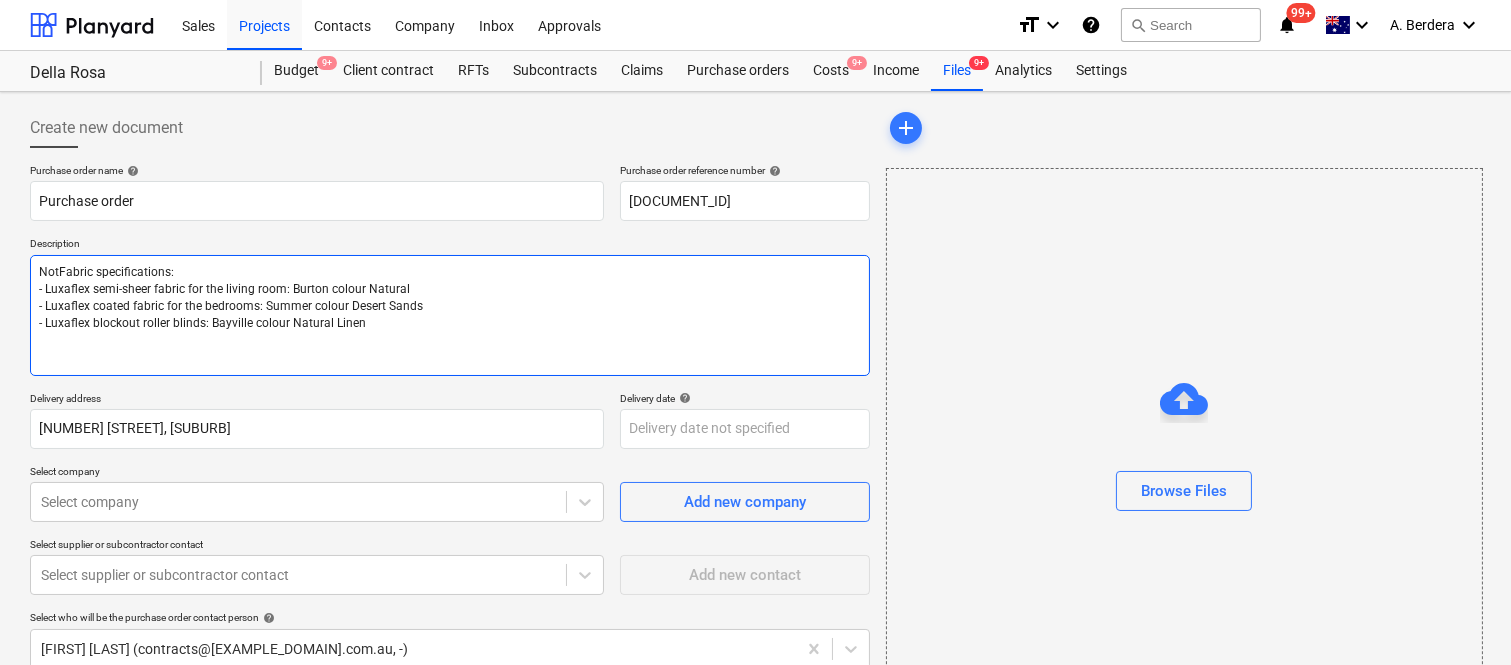 type on "NoteFabric specifications:
- Luxaflex semi-sheer fabric for the living room: Burton colour Natural
- Luxaflex coated fabric for the bedrooms: Summer colour Desert Sands
- Luxaflex blockout roller blinds: Bayville colour Natural Linen" 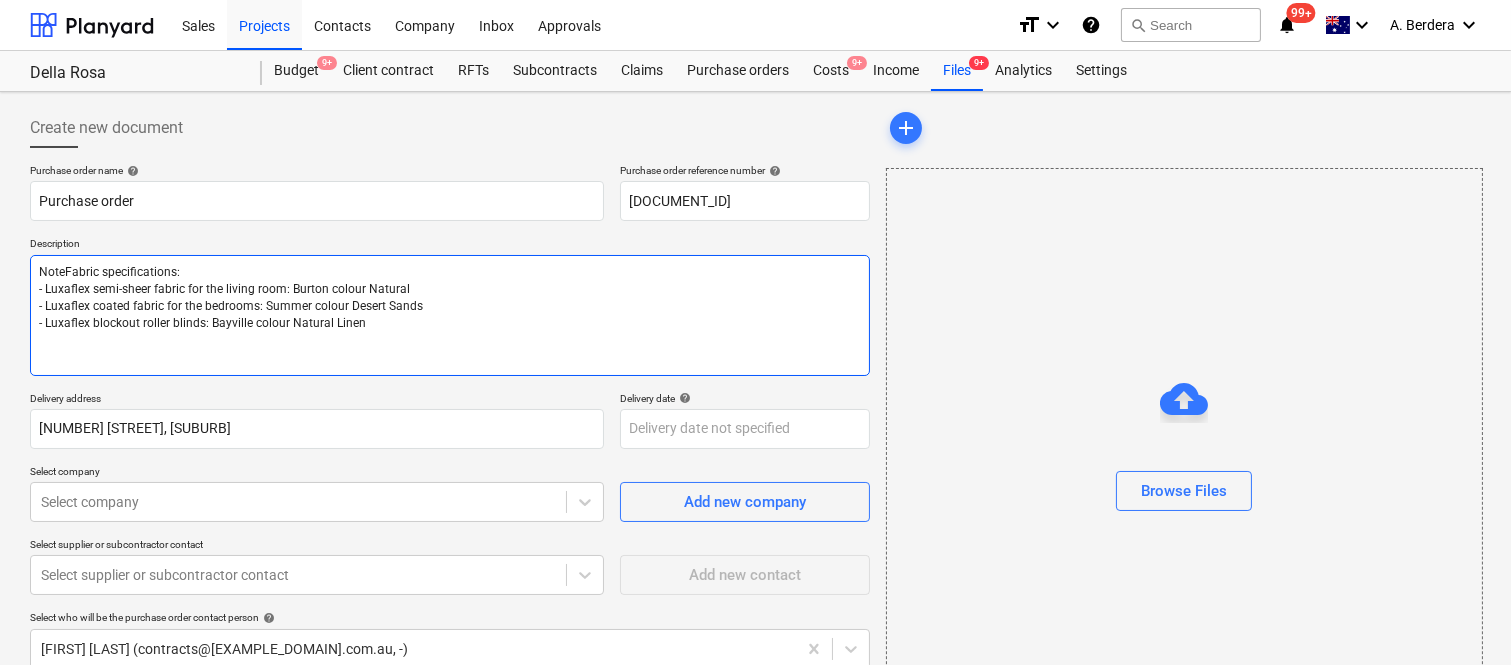 type on "Note:Fabric specifications:
- Luxaflex semi-sheer fabric for the living room: Burton colour Natural
- Luxaflex coated fabric for the bedrooms: Summer colour Desert Sands
- Luxaflex blockout roller blinds: Bayville colour Natural Linen" 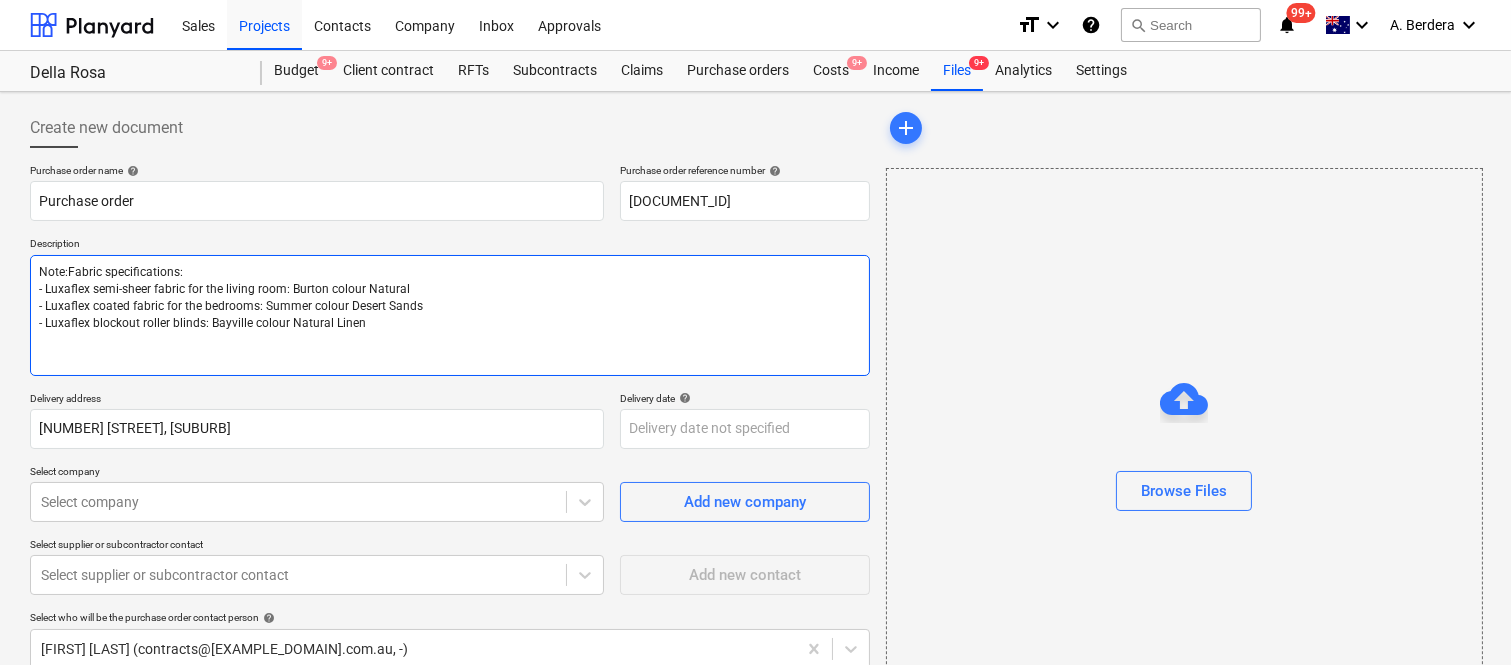 type on "x" 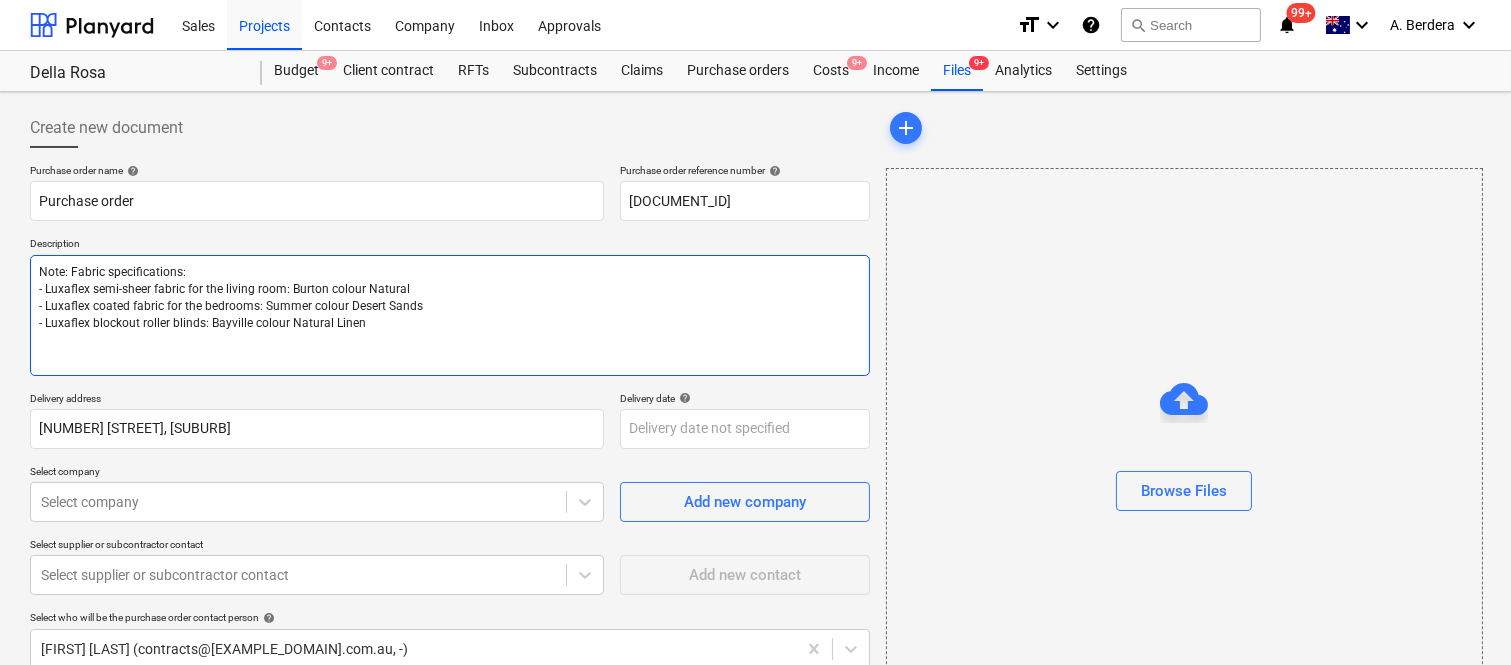 click on "Note: Fabric specifications:
- Luxaflex semi-sheer fabric for the living room: Burton colour Natural
- Luxaflex coated fabric for the bedrooms: Summer colour Desert Sands
- Luxaflex blockout roller blinds: Bayville colour Natural Linen" at bounding box center (450, 315) 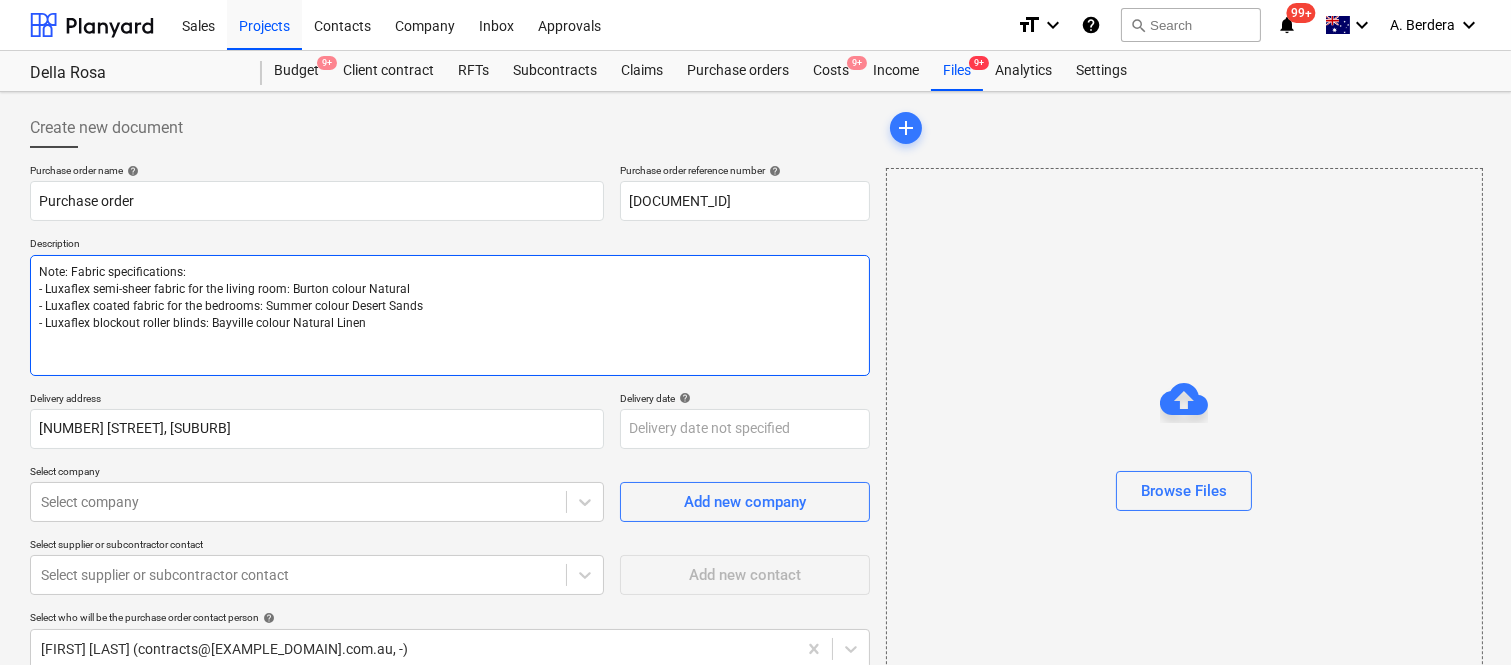 type on "Note: Fabric specifications:
- Luxaflex semi-sheer fabric for the living room: Burton colour Natural
- Luxaflex coated fabric for the bedrooms: Summer colour Desert Sands
- Luxaflex blockout roller blinds: Bayville colour Natural Linen" 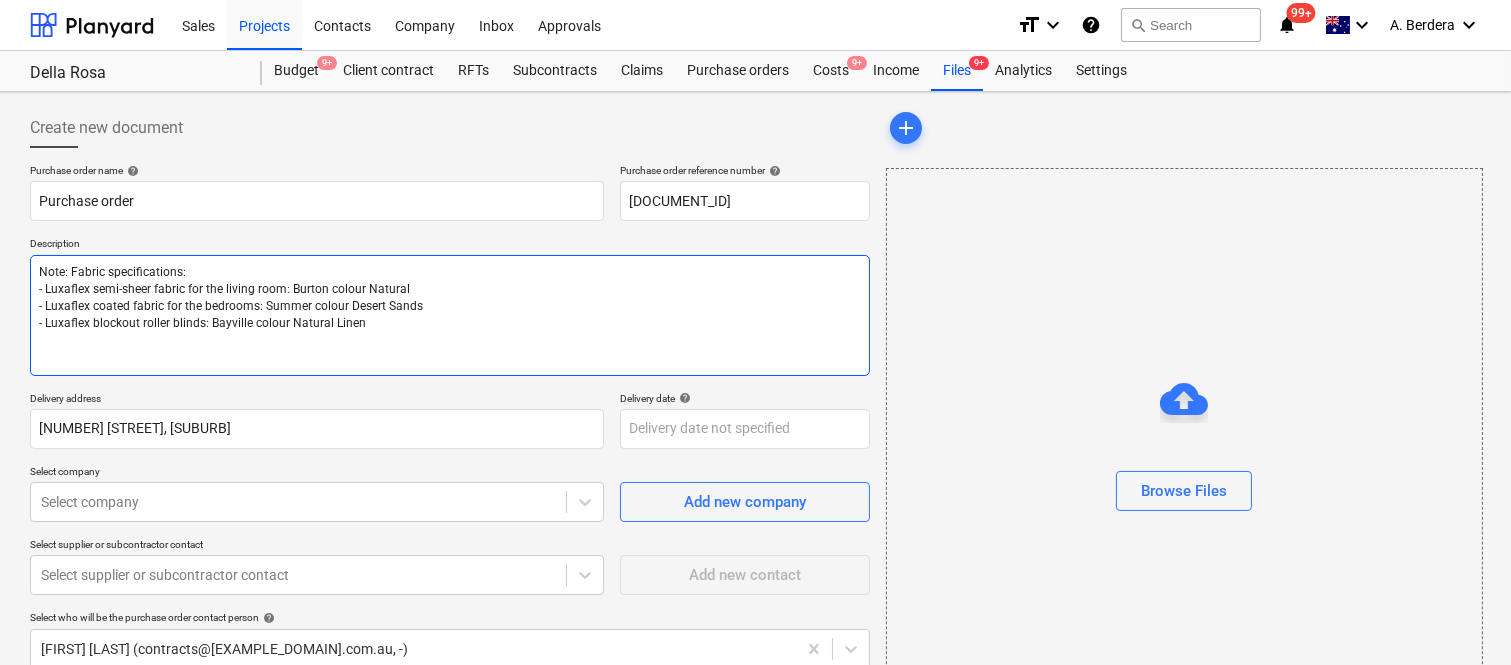 type on "x" 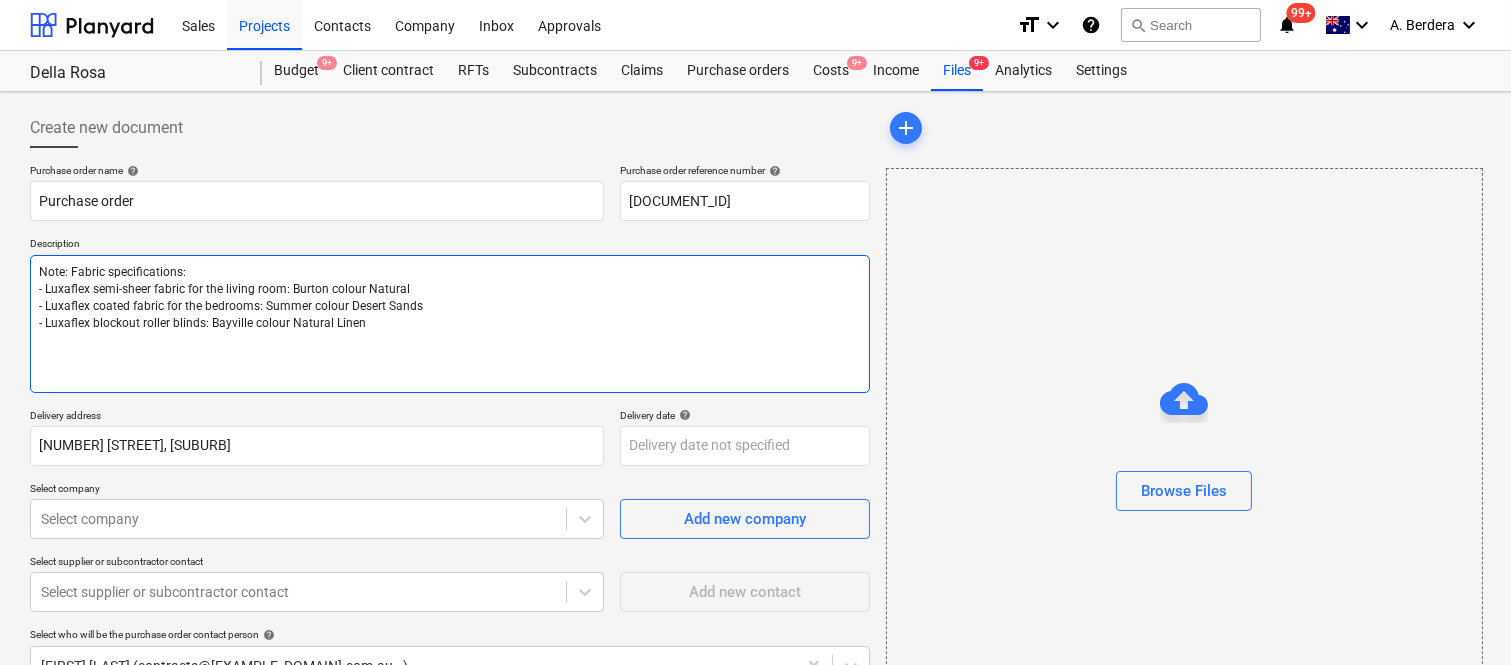 type on "Note: Fabric specifications:
- Luxaflex semi-sheer fabric for the living room: Burton colour Natural
- Luxaflex coated fabric for the bedrooms: Summer colour Desert Sands
- Luxaflex blockout roller blinds: Bayville colour Natural Linen
1" 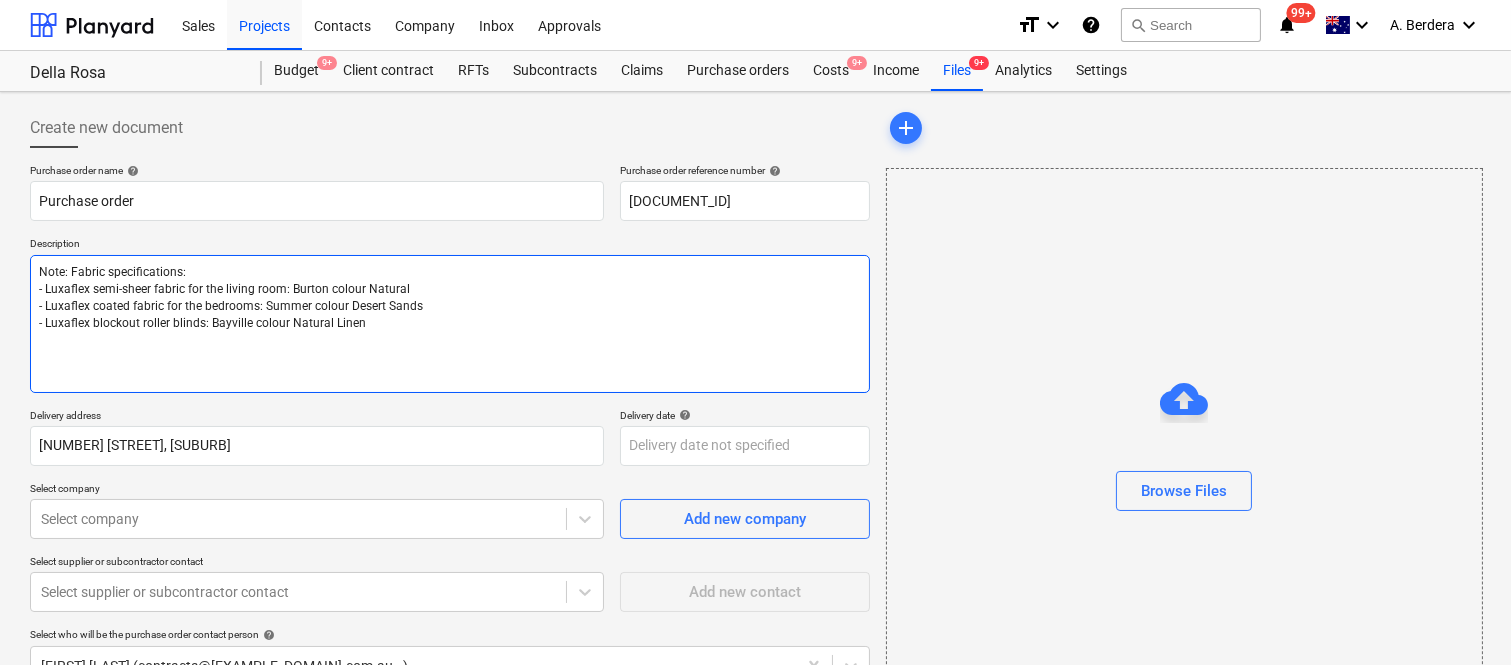 type on "x" 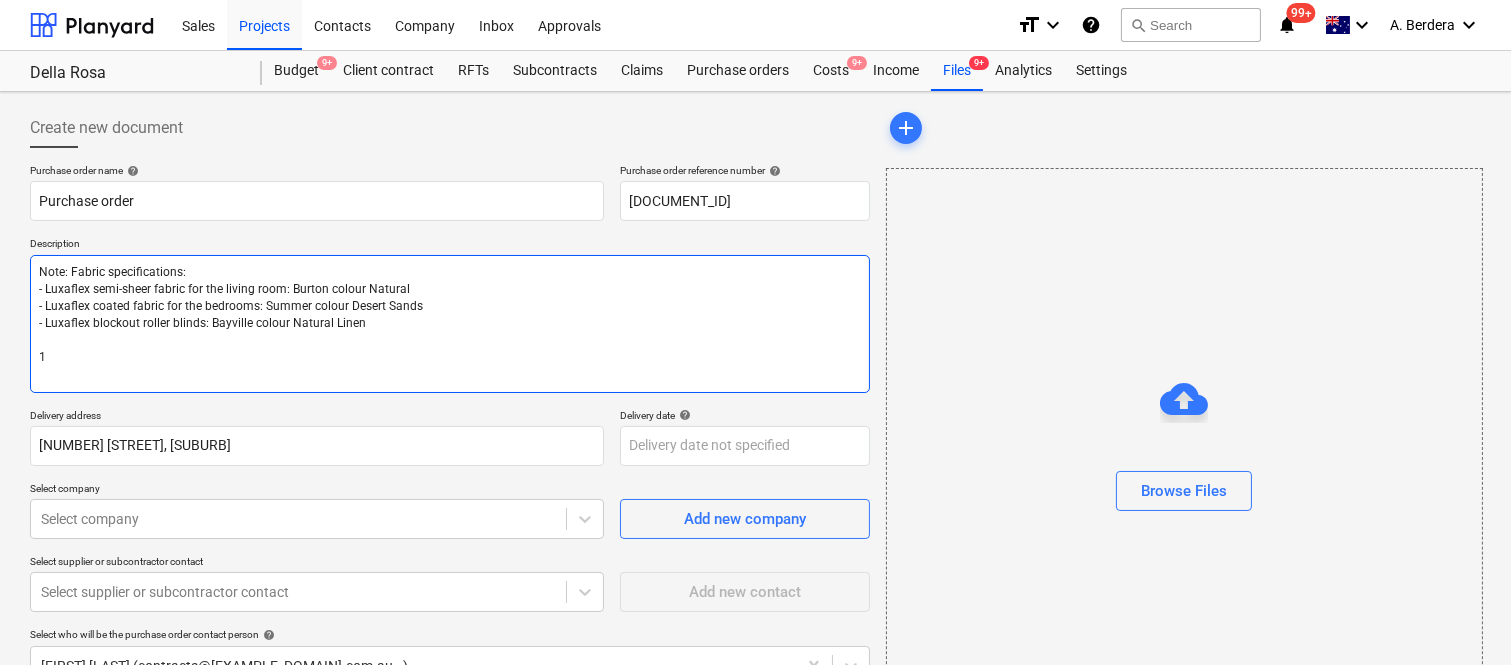 type on "Note: Fabric specifications:
- Luxaflex semi-sheer fabric for the living room: Burton colour Natural
- Luxaflex coated fabric for the bedrooms: Summer colour Desert Sands
- Luxaflex blockout roller blinds: Bayville colour Natural Linen
1." 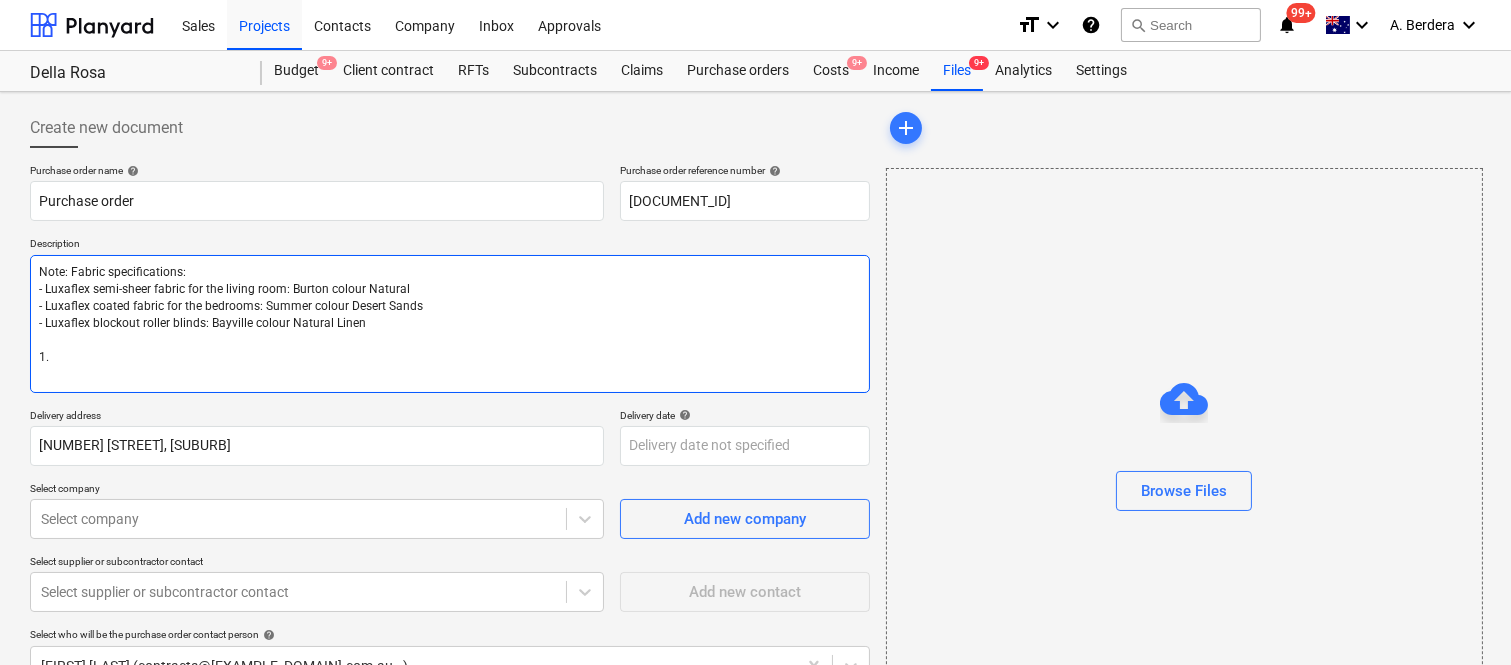 type on "x" 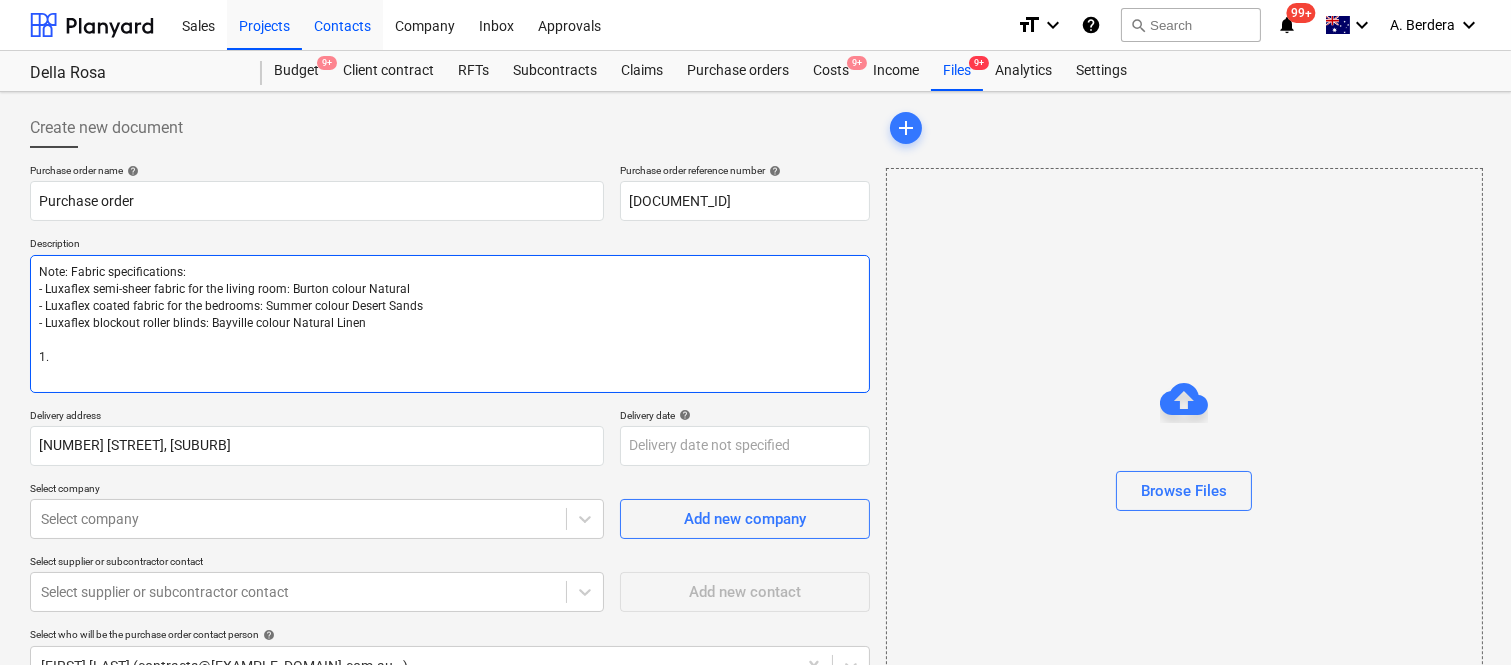 type on "Note: Fabric specifications:
- Luxaflex semi-sheer fabric for the living room: Burton colour Natural
- Luxaflex coated fabric for the bedrooms: Summer colour Desert Sands
- Luxaflex blockout roller blinds: Bayville colour Natural Linen
1." 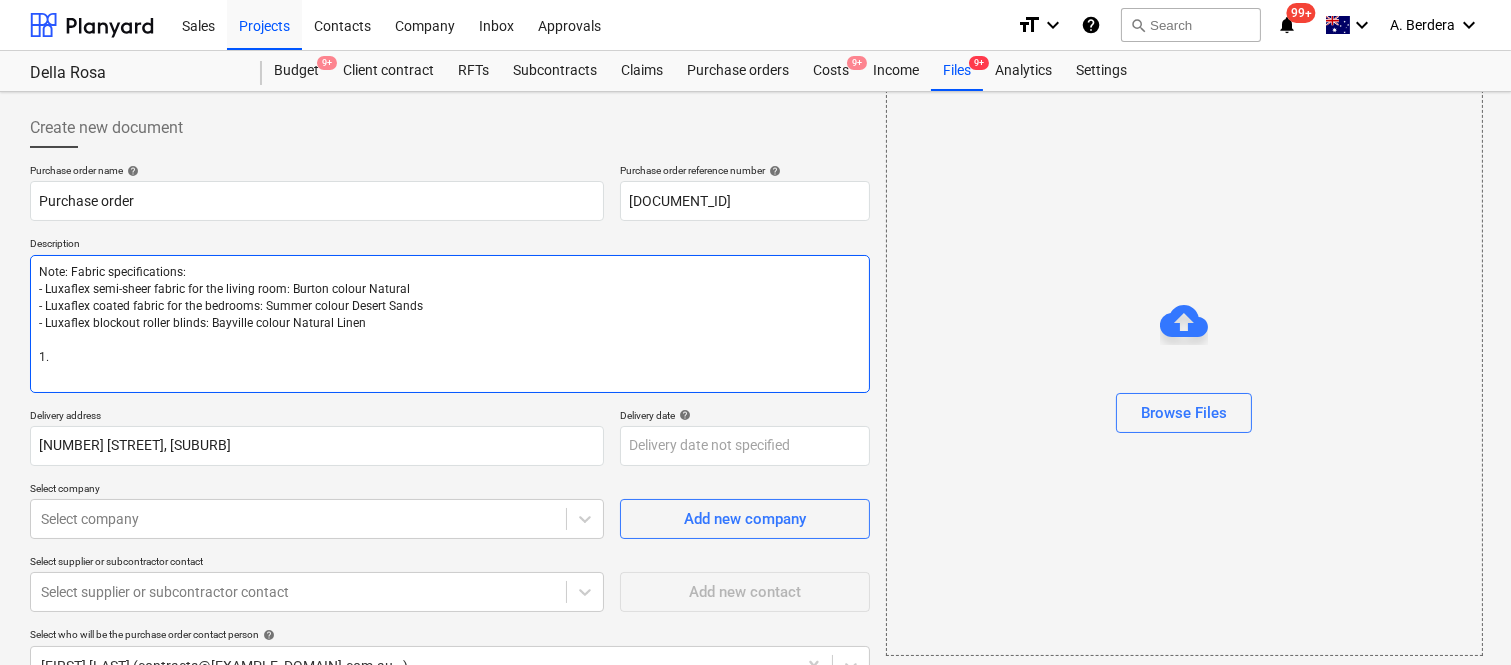 scroll, scrollTop: 205, scrollLeft: 0, axis: vertical 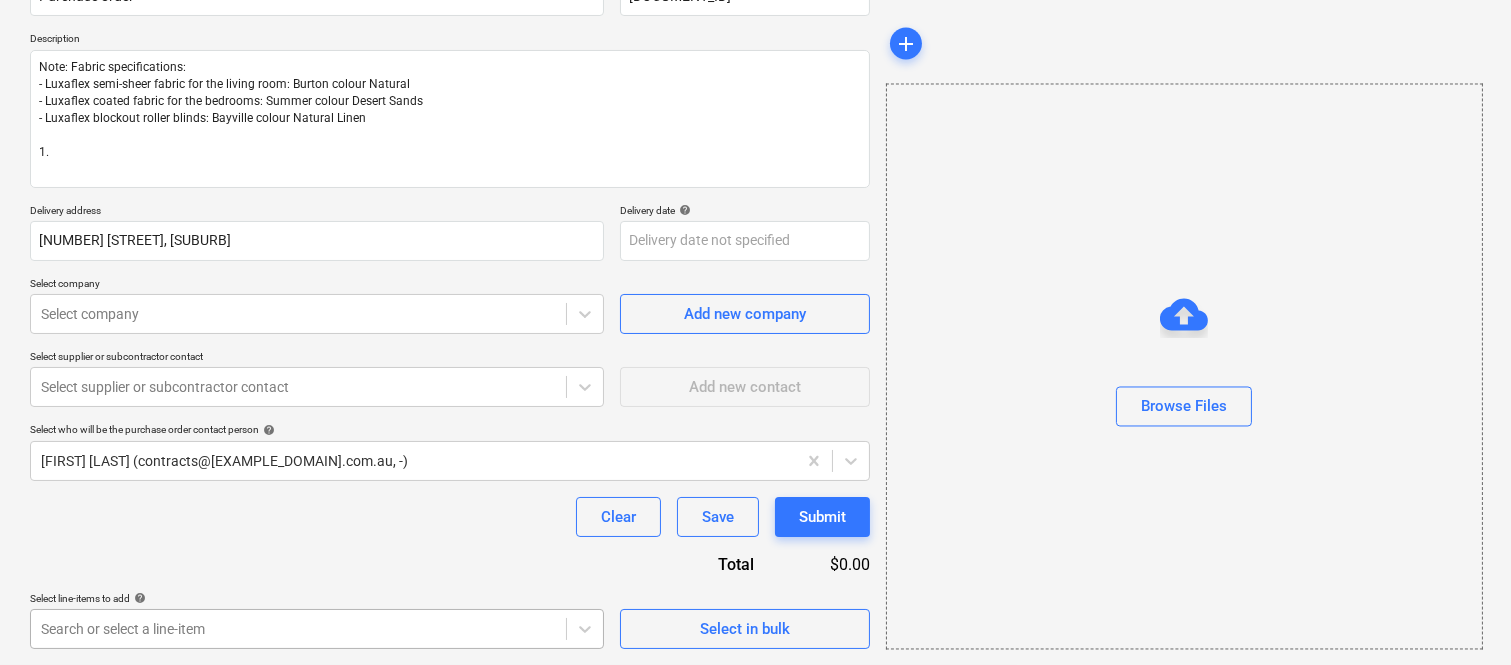 click on "Sales Projects Contacts Company Inbox Approvals format_size keyboard_arrow_down help search Search notifications 99+ keyboard_arrow_down A. Berdera keyboard_arrow_down Della Rosa Budget 9+ Client contract RFTs Subcontracts Claims Purchase orders Costs 9+ Income Files 9+ Analytics Settings Create new document Purchase order name help Purchase order Purchase order reference number help 2401-PO-089 Description Note: Fabric specifications:
- Luxaflex semi-sheer fabric for the living room: Burton colour Natural
- Luxaflex coated fabric for the bedrooms: Summer colour Desert Sands
- Luxaflex blockout roller blinds: Bayville colour Natural Linen
1.
Delivery address 121 Oxlade Drive, New Farm Delivery date help Press the down arrow key to interact with the calendar and
select a date. Press the question mark key to get the keyboard shortcuts for changing dates. Select company Select company Add new company Select supplier or subcontractor contact Select supplier or subcontractor contact Add new contact help" at bounding box center (755, 127) 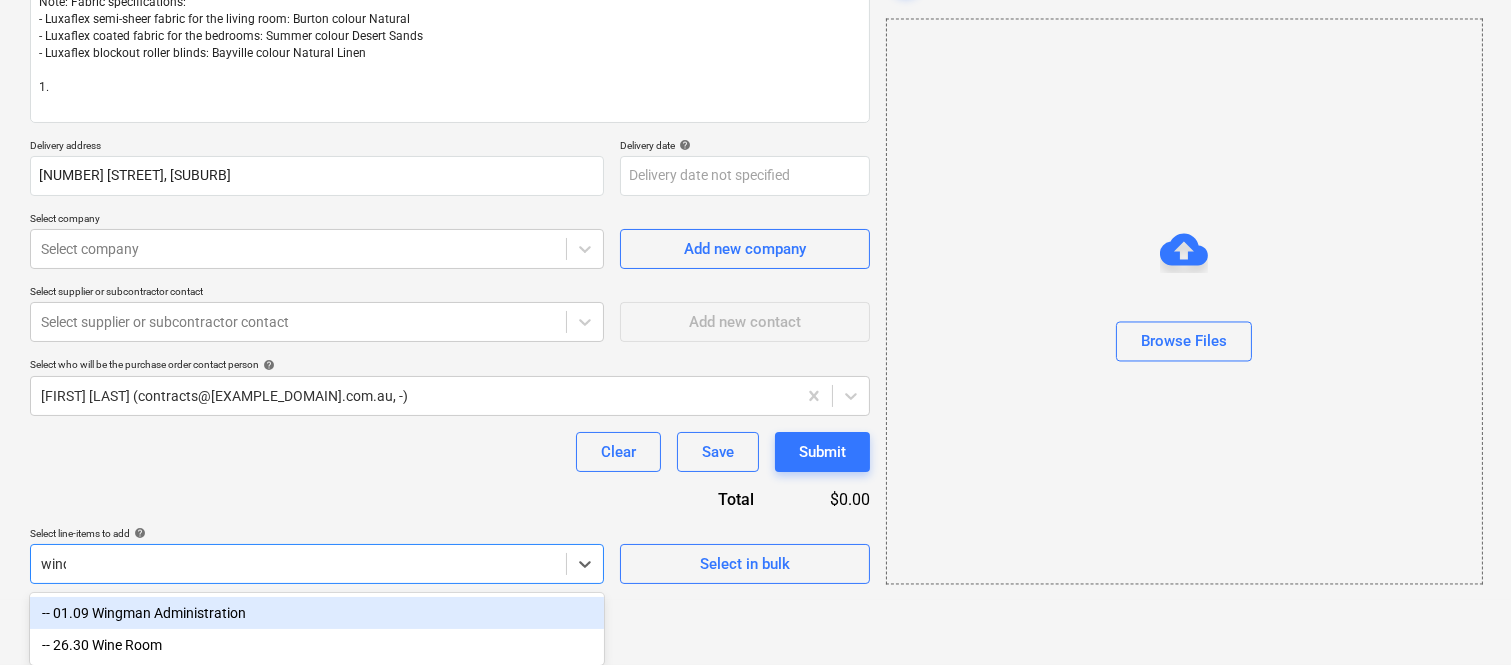 scroll, scrollTop: 238, scrollLeft: 0, axis: vertical 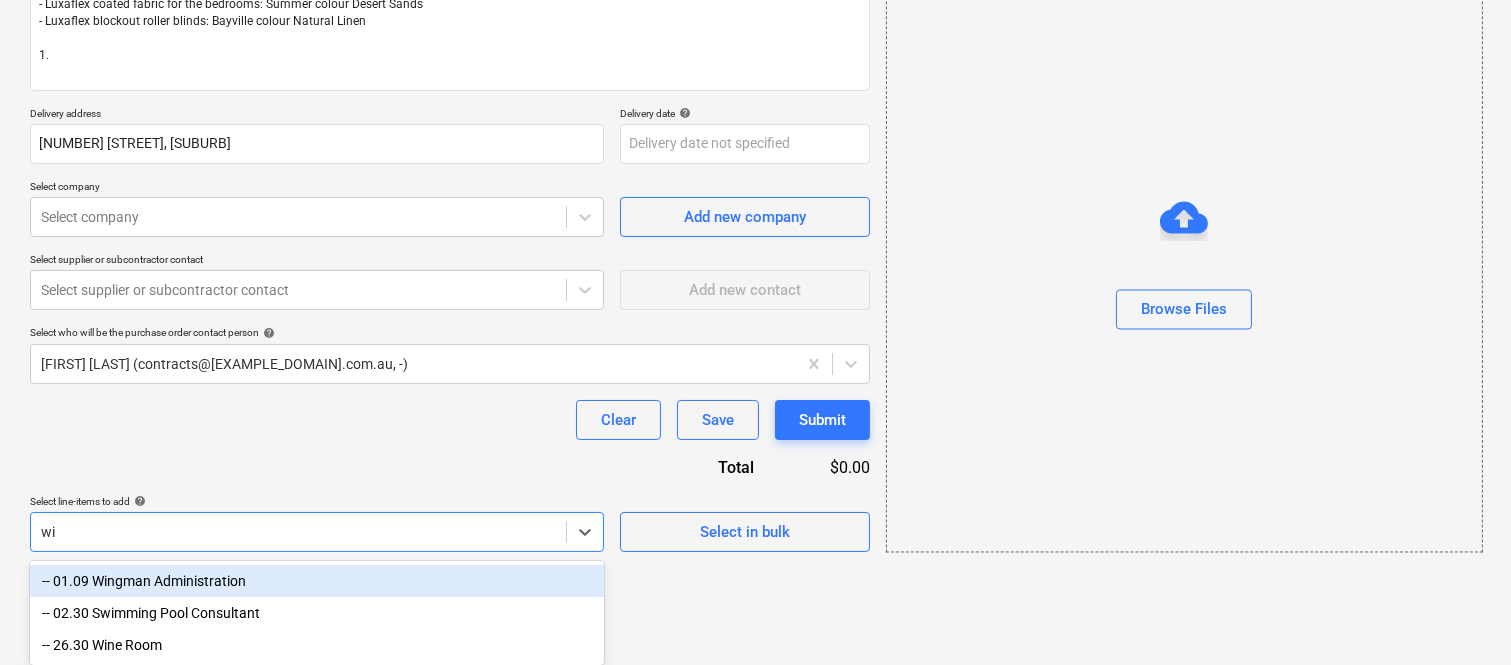 type on "w" 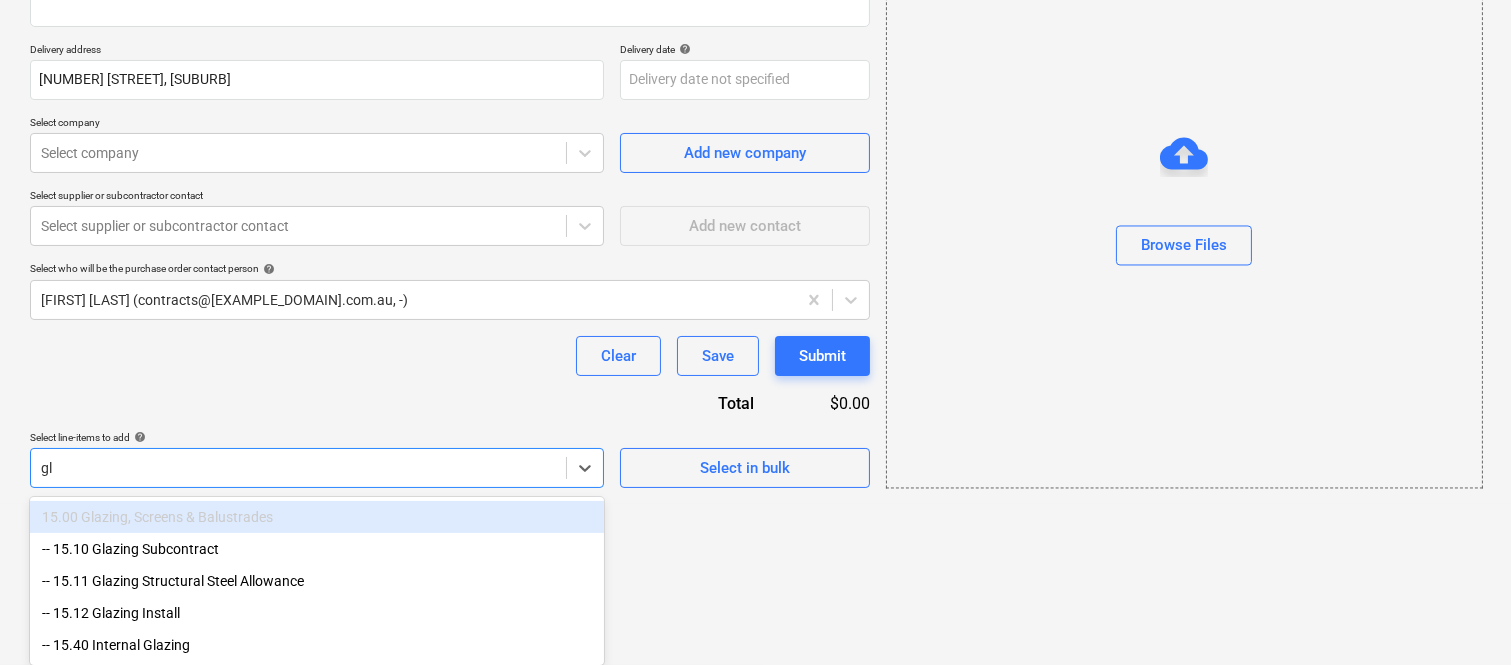 scroll, scrollTop: 368, scrollLeft: 0, axis: vertical 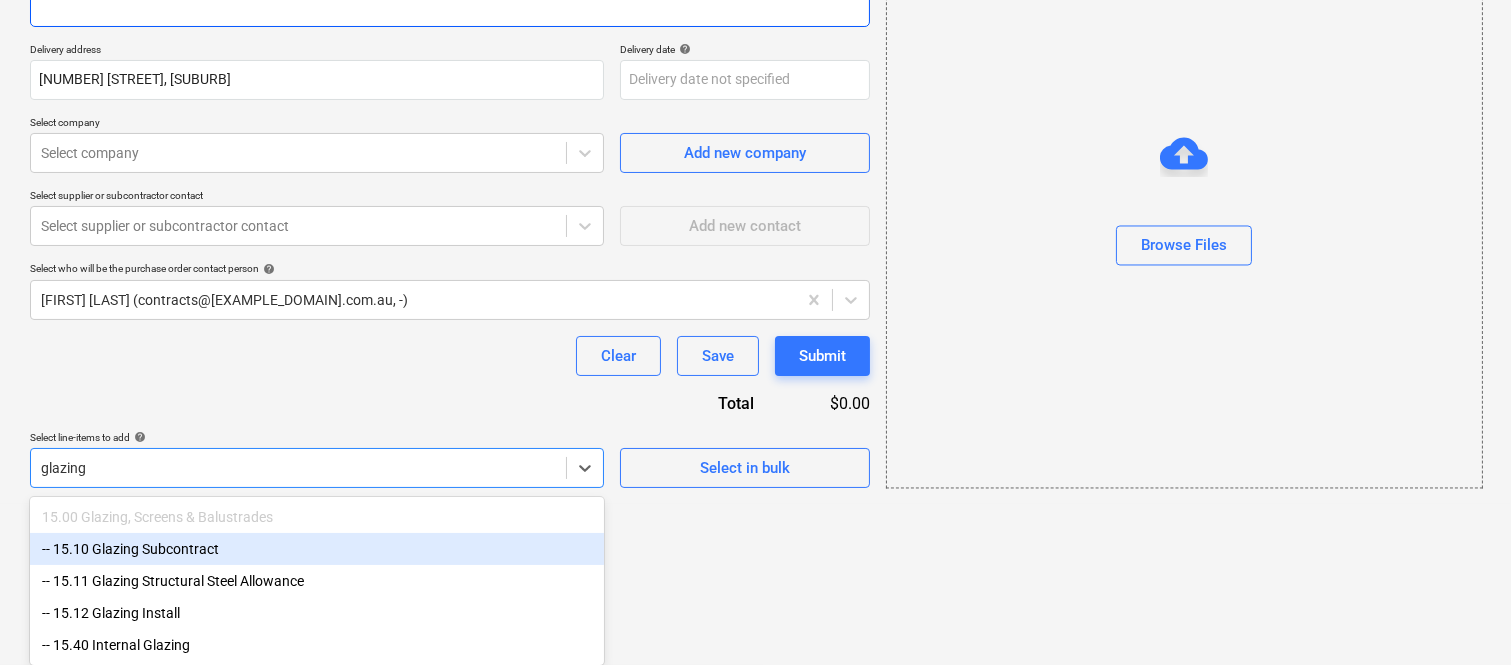 type on "glazing" 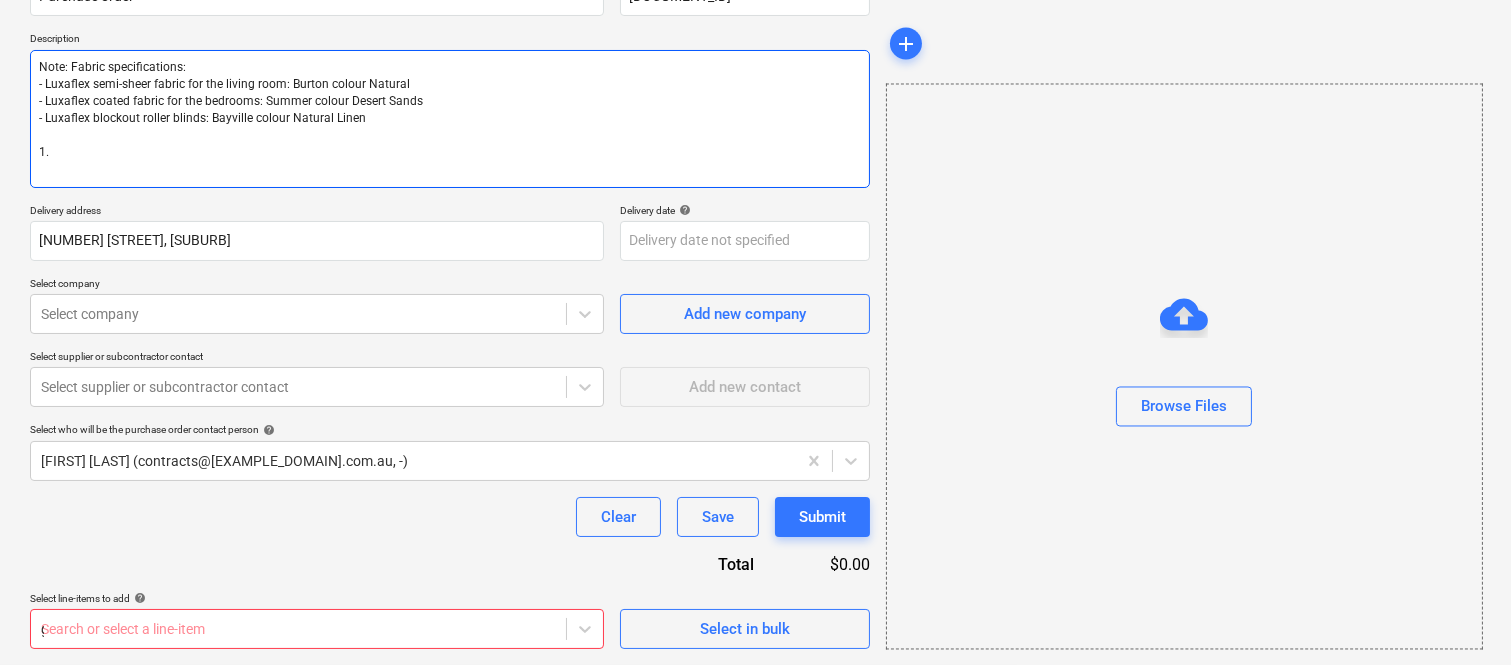 type 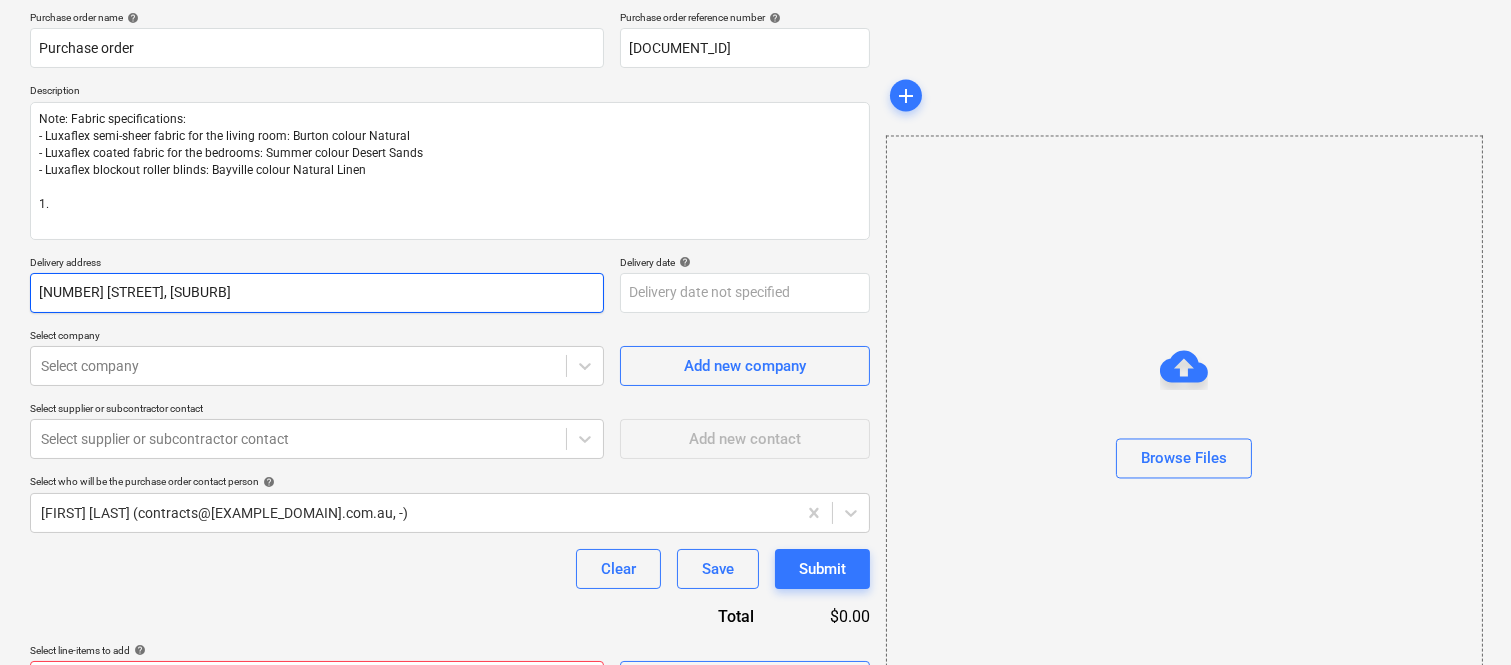scroll, scrollTop: 205, scrollLeft: 0, axis: vertical 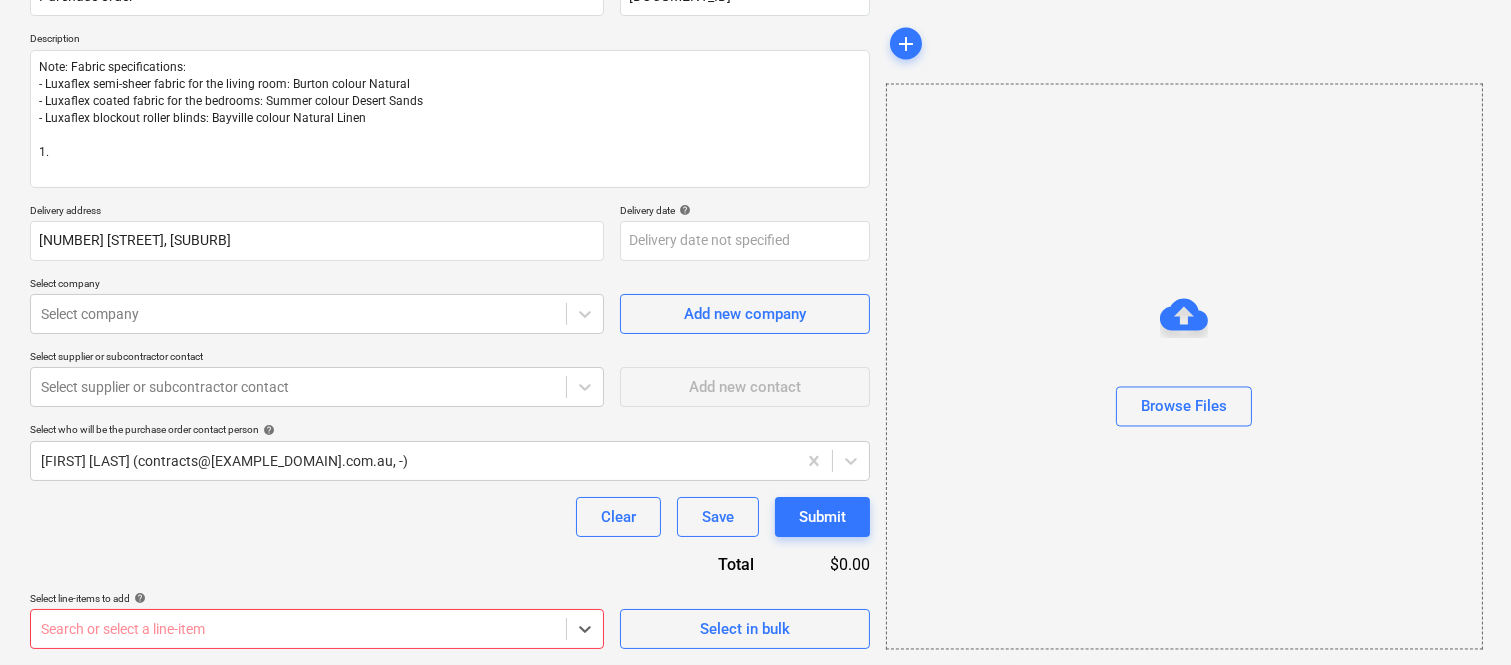 type on "x" 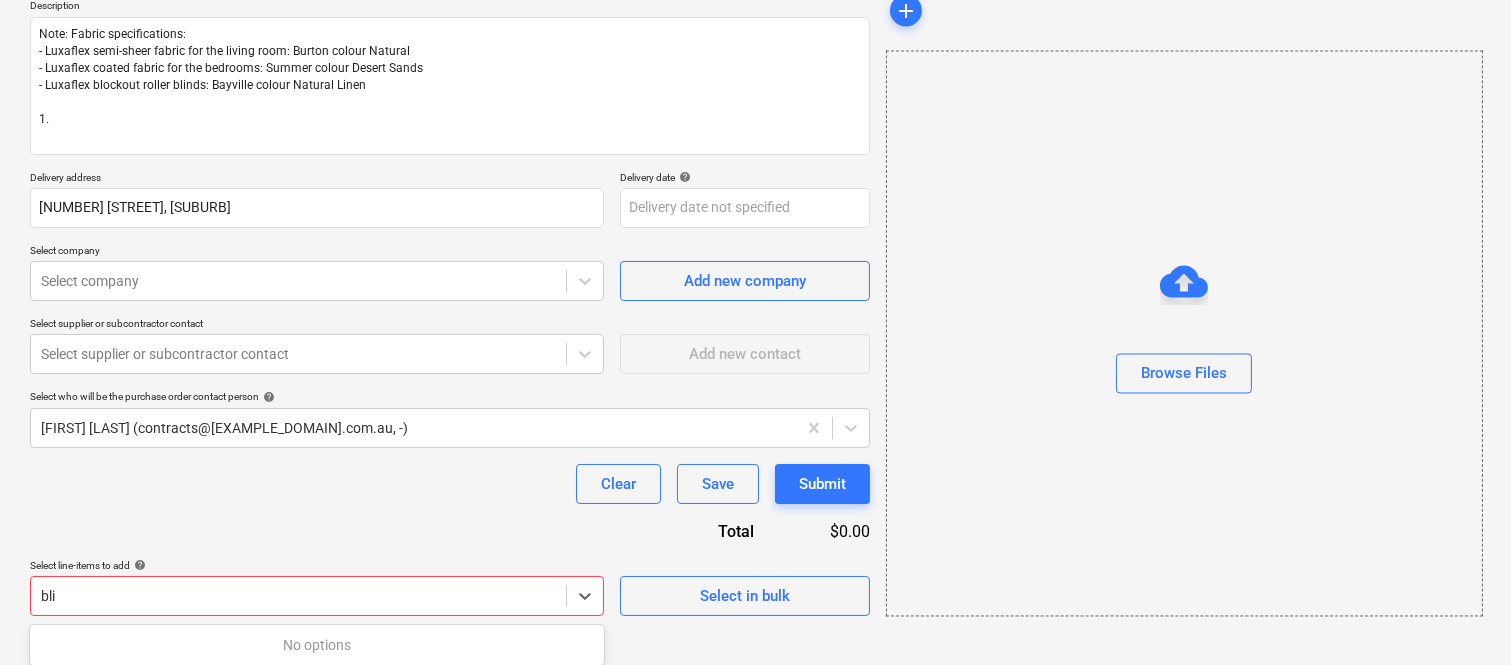 scroll, scrollTop: 238, scrollLeft: 0, axis: vertical 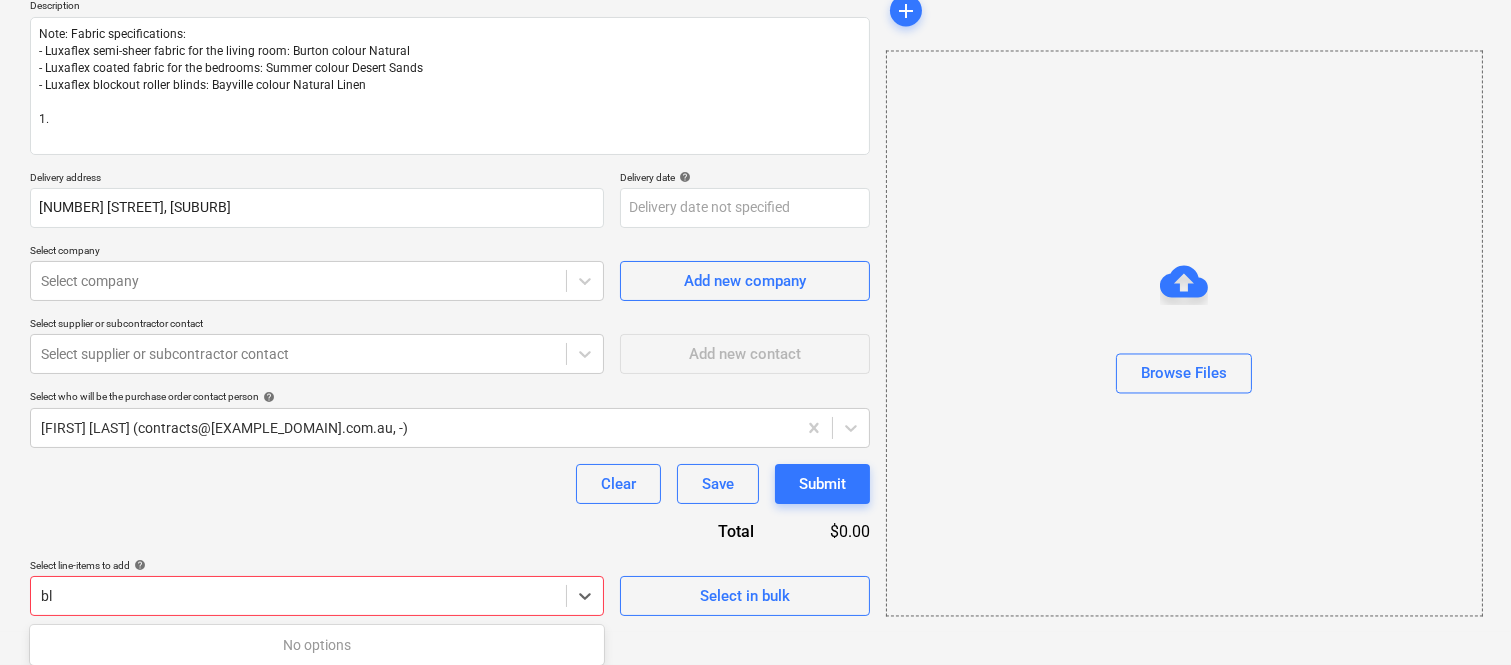 type on "b" 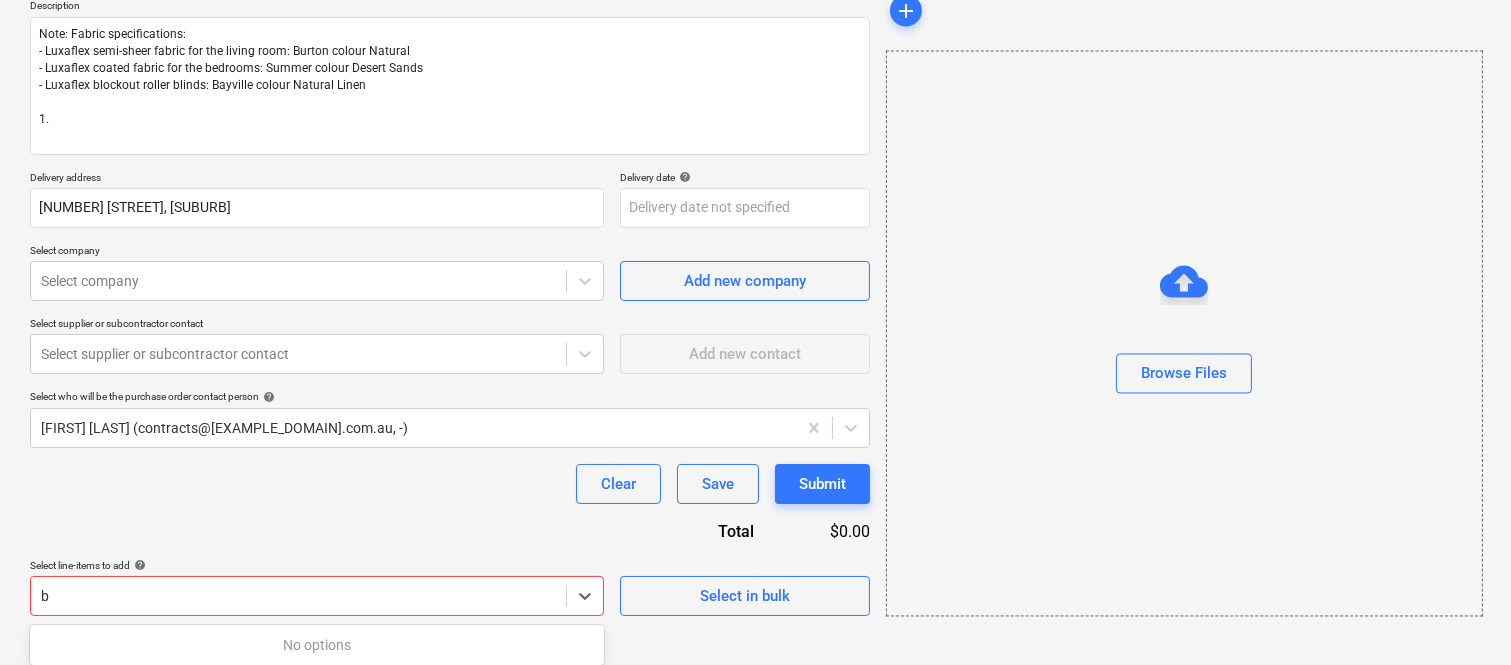 type 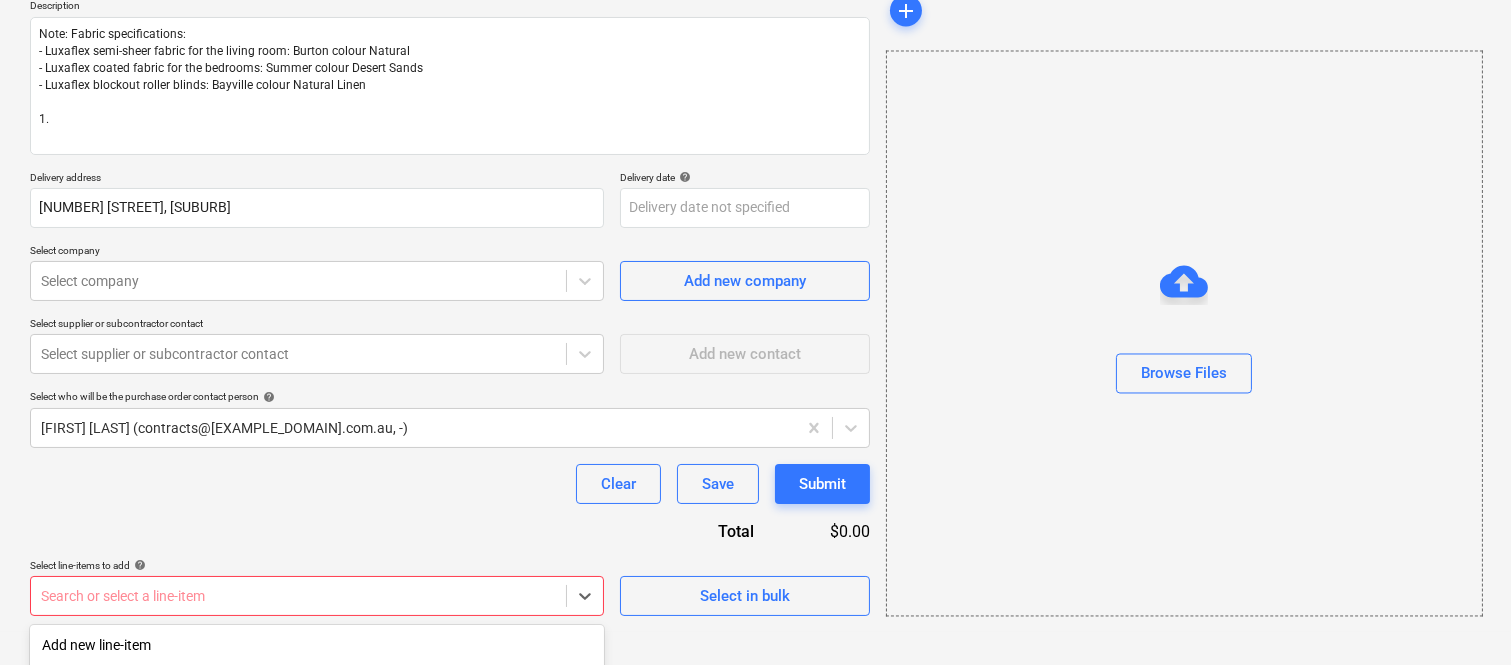 scroll, scrollTop: 502, scrollLeft: 0, axis: vertical 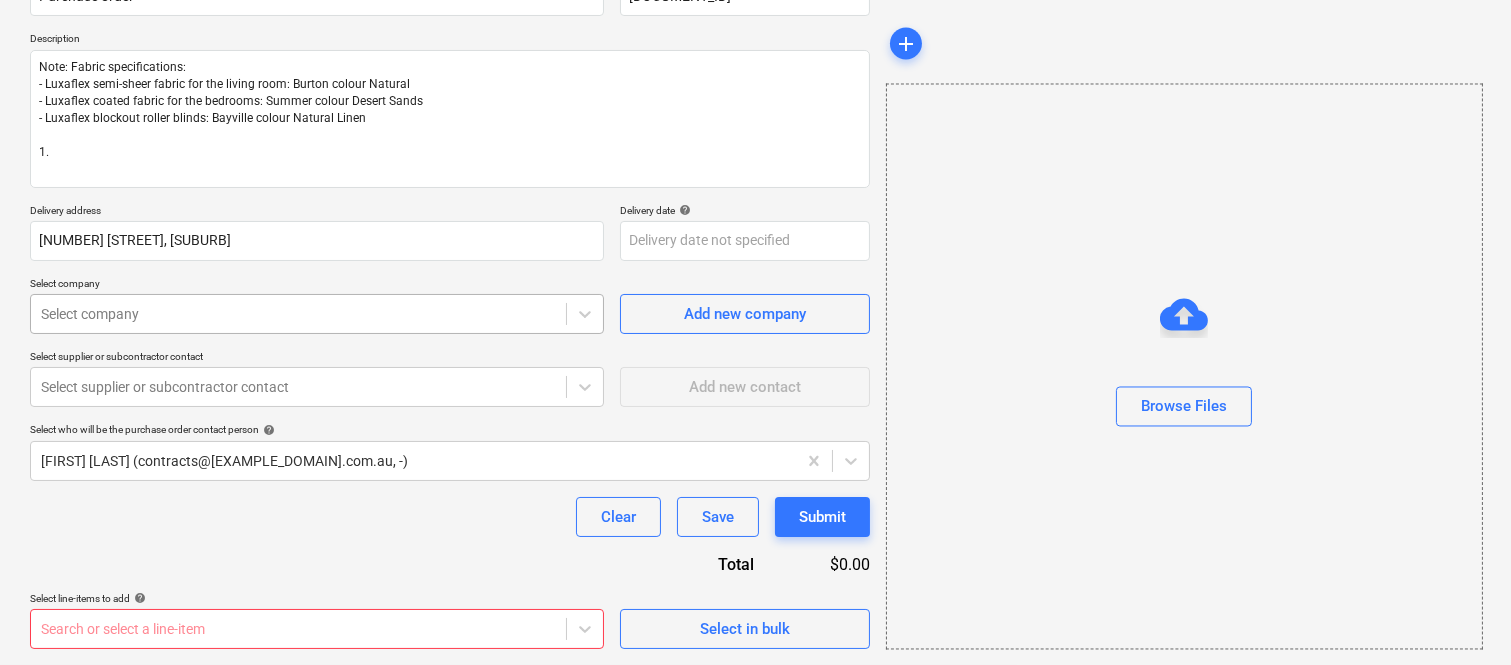 type on "x" 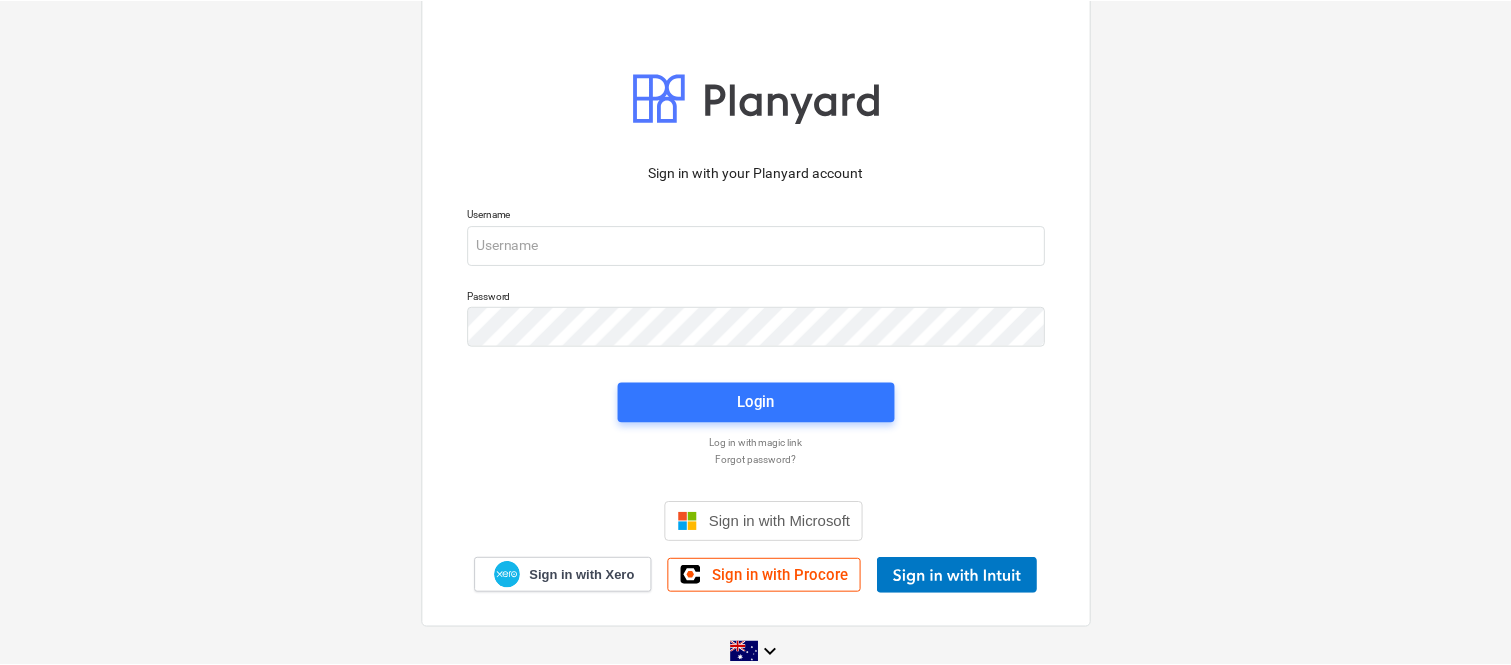 scroll, scrollTop: 0, scrollLeft: 0, axis: both 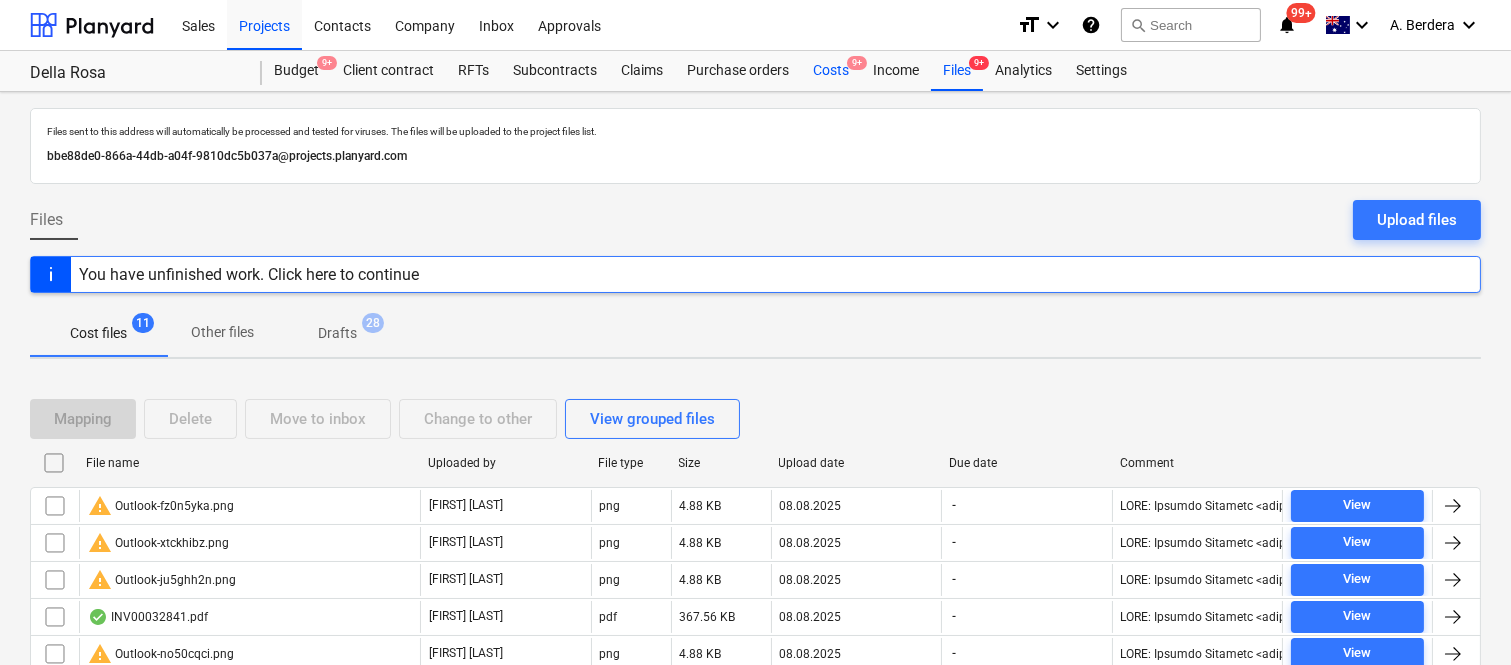 click on "Costs 9+" at bounding box center (831, 71) 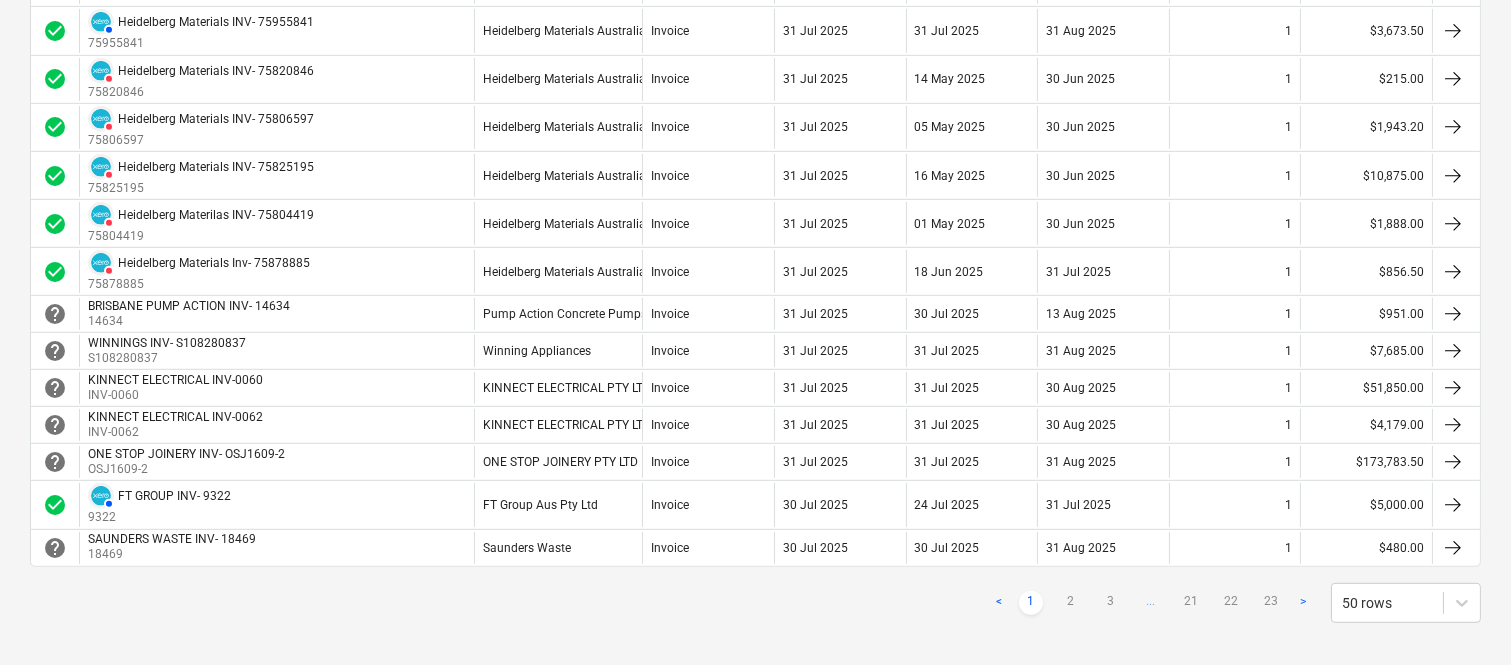 scroll, scrollTop: 1777, scrollLeft: 0, axis: vertical 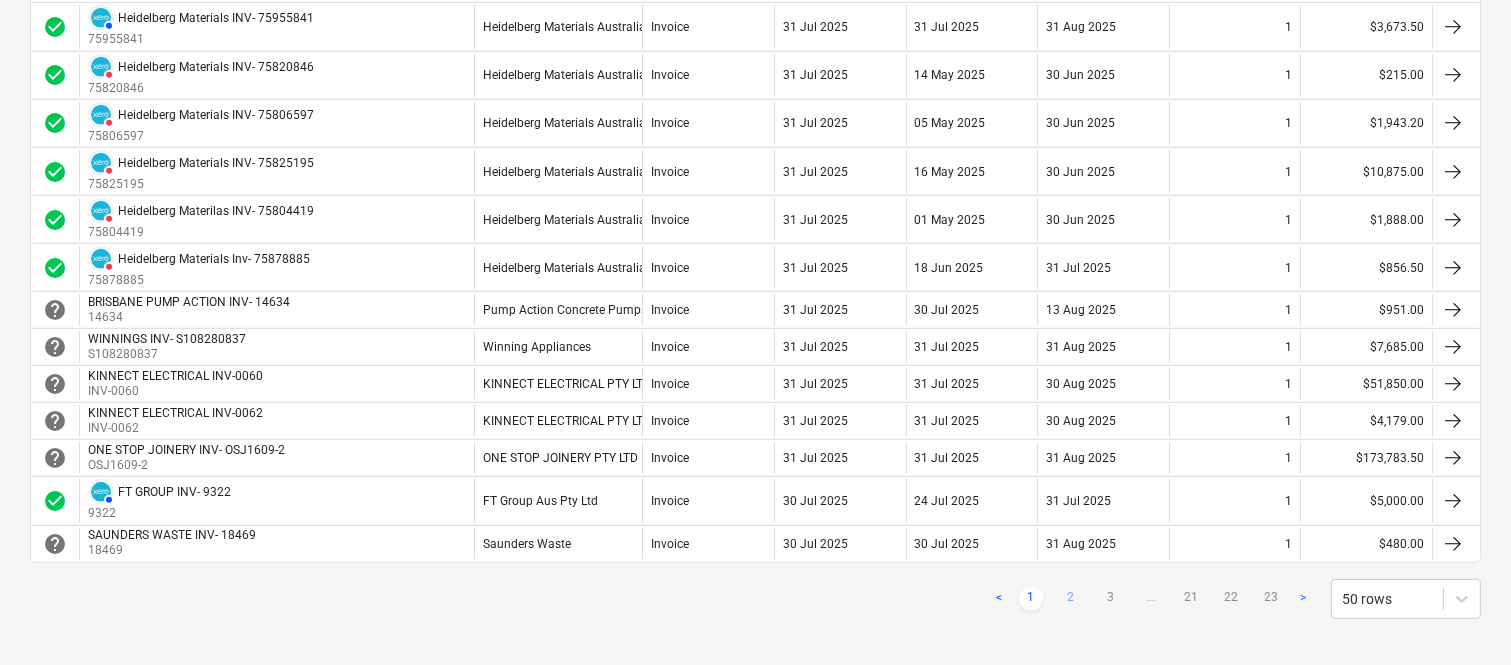 click on "2" at bounding box center (1071, 599) 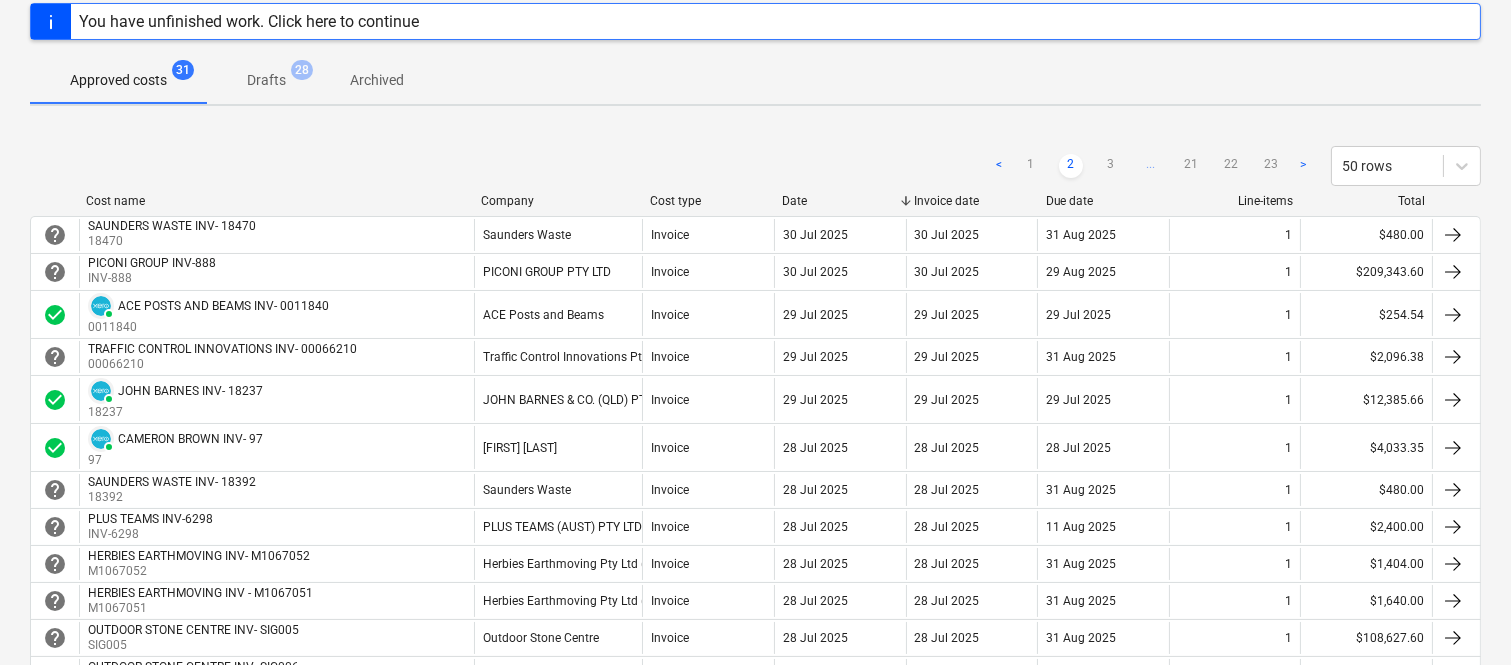 scroll, scrollTop: 116, scrollLeft: 0, axis: vertical 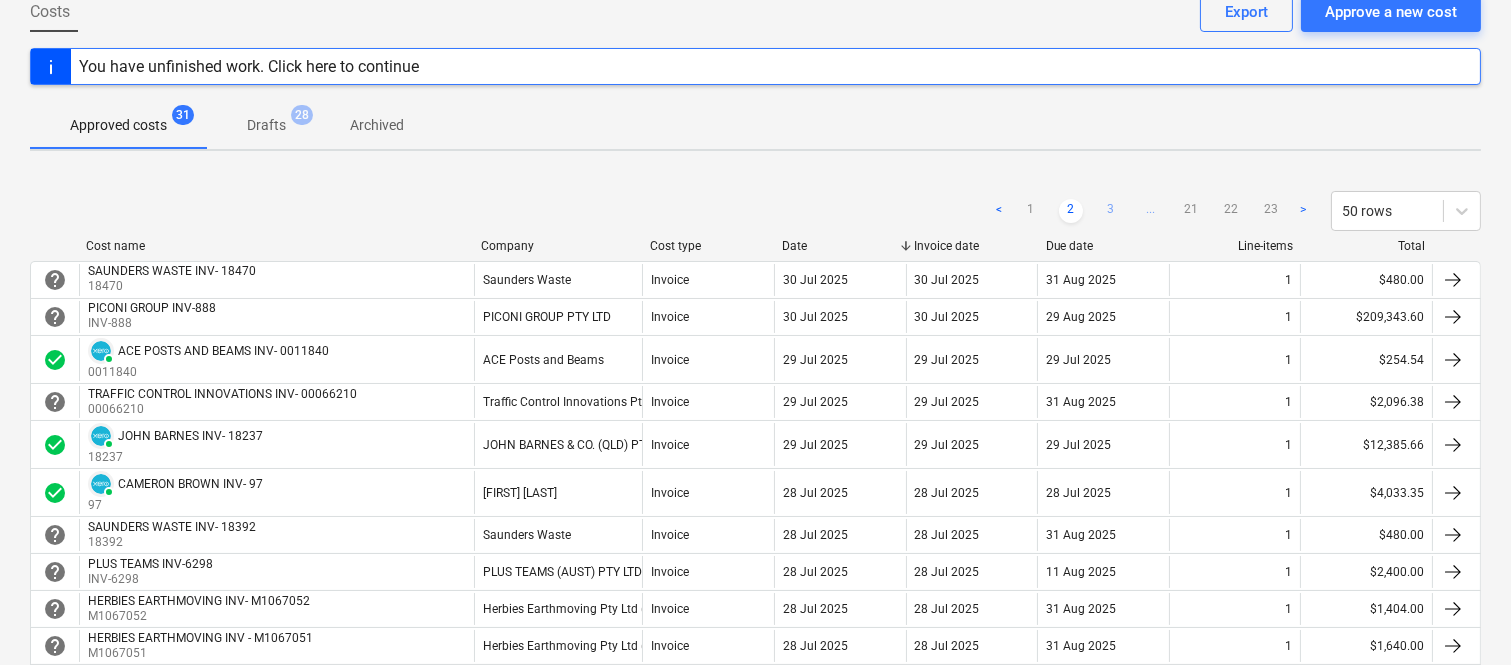 click on "3" at bounding box center (1111, 211) 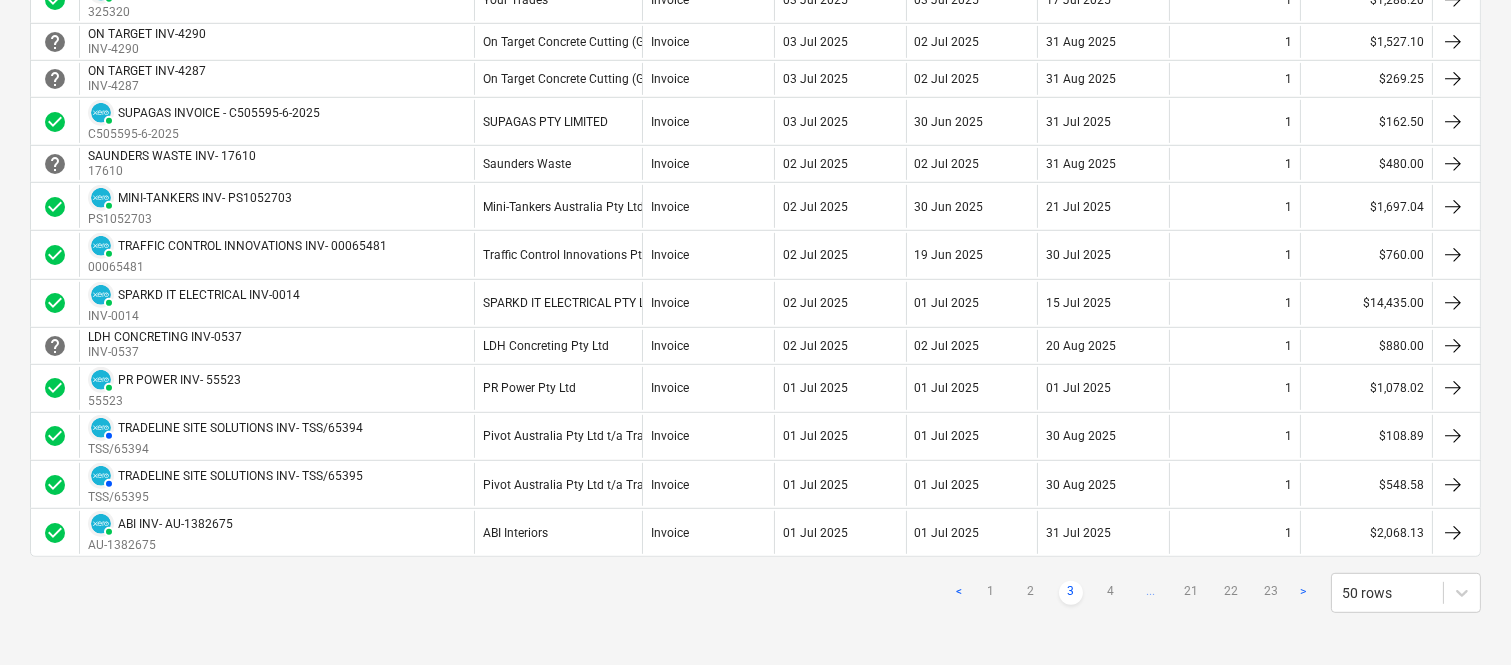 scroll, scrollTop: 1992, scrollLeft: 0, axis: vertical 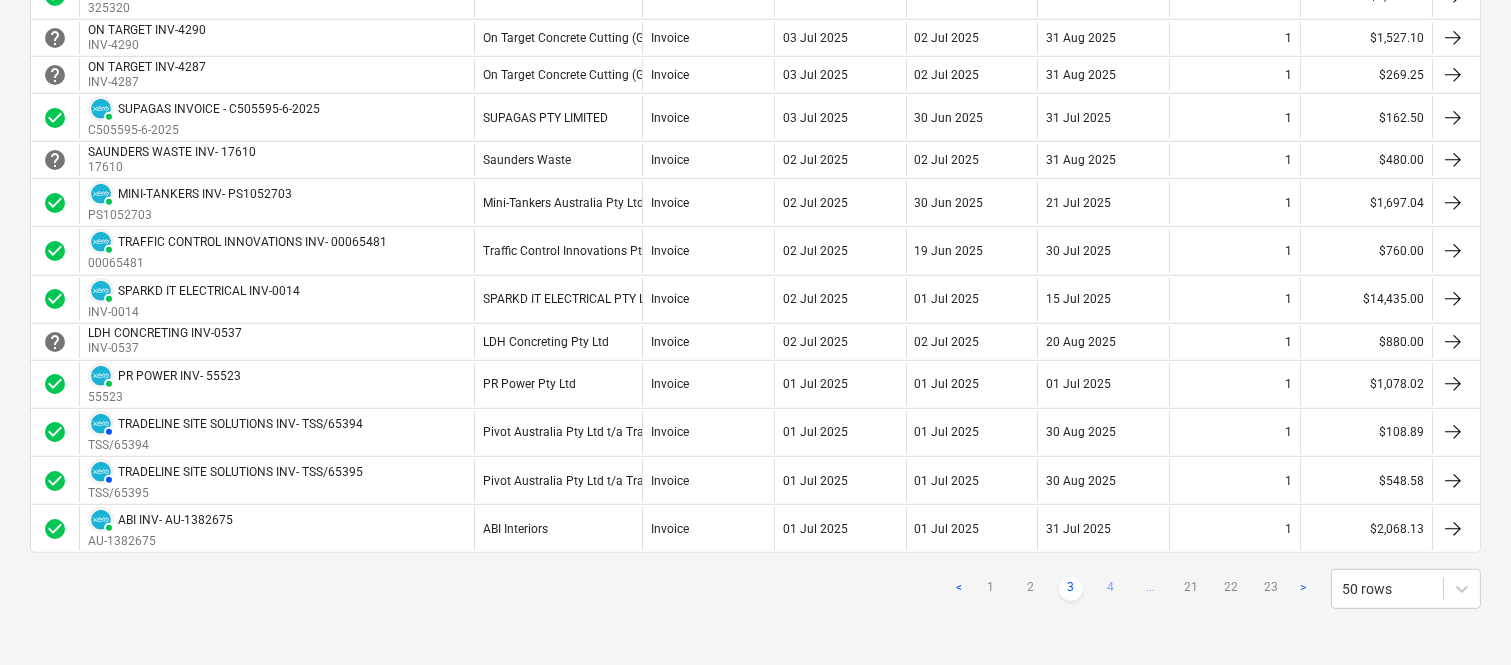 click on "4" at bounding box center [1111, 589] 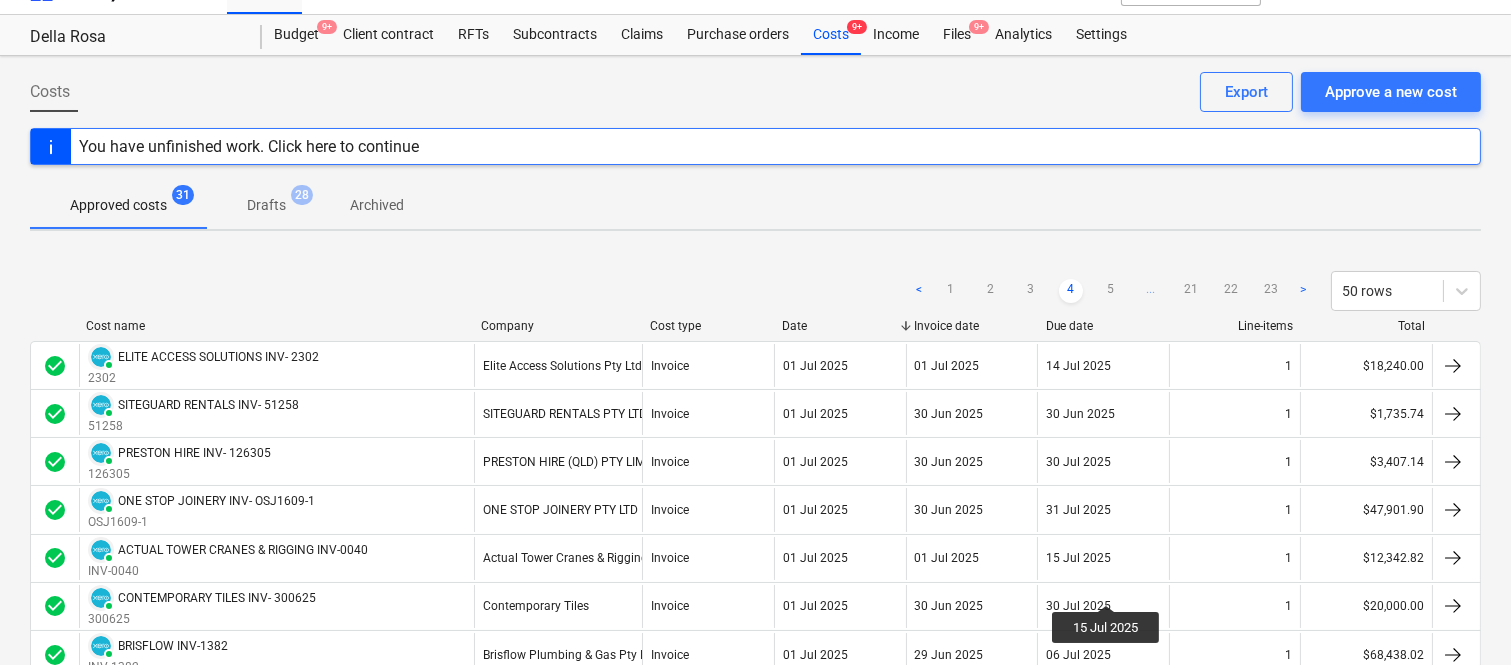 scroll, scrollTop: 0, scrollLeft: 0, axis: both 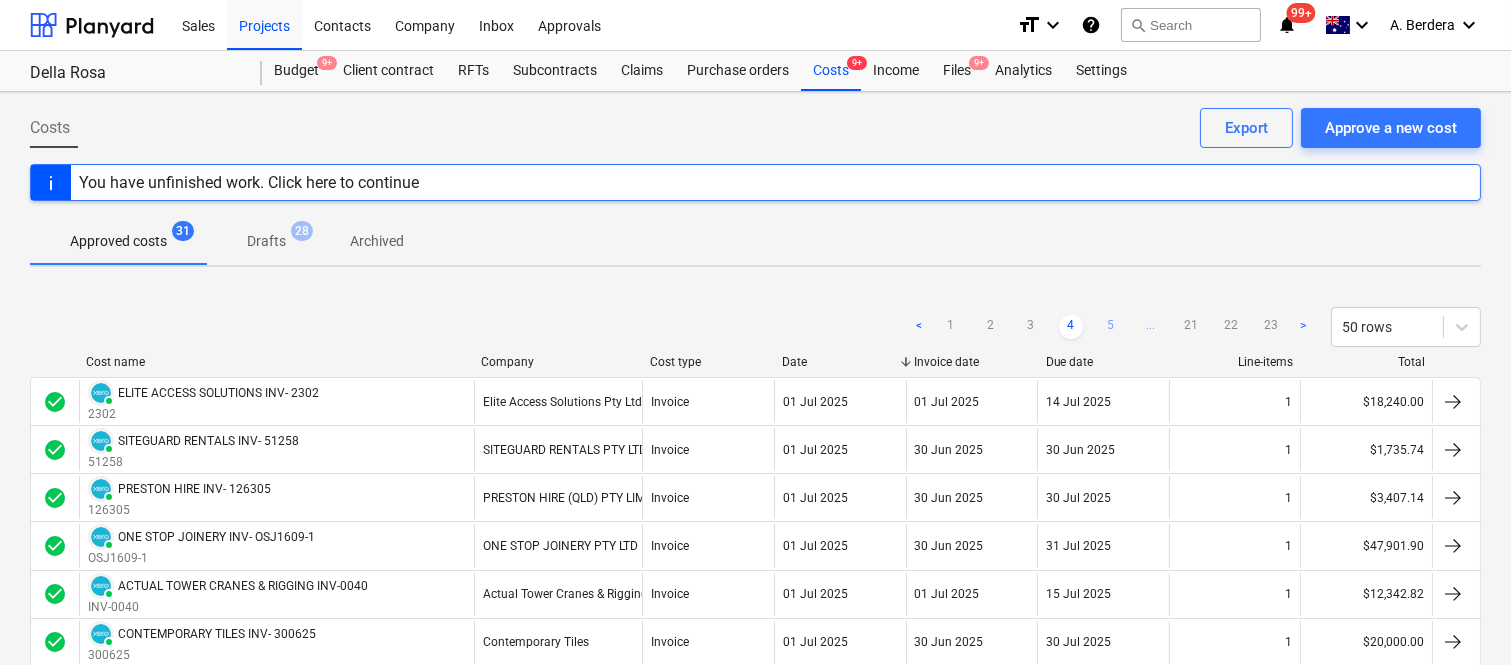 click on "5" at bounding box center (1111, 327) 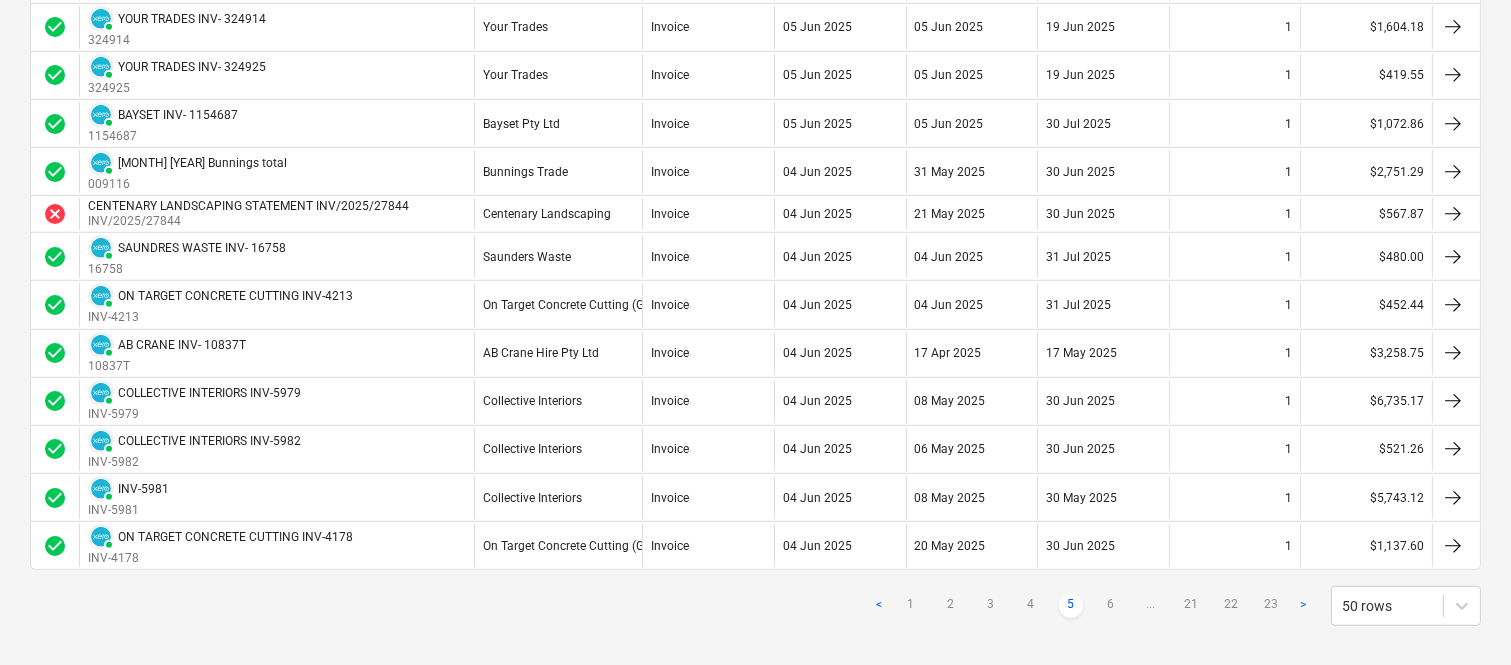 scroll, scrollTop: 2203, scrollLeft: 0, axis: vertical 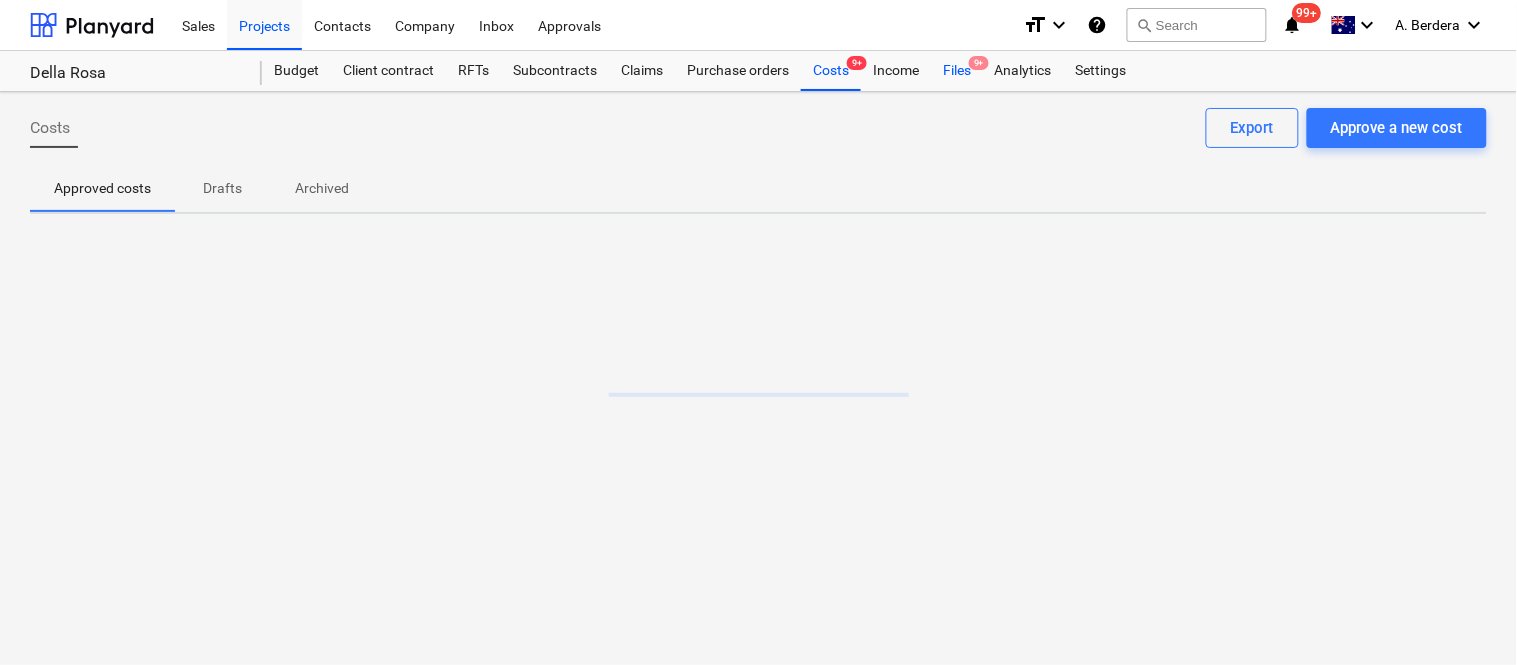 click on "Files 9+" at bounding box center (957, 71) 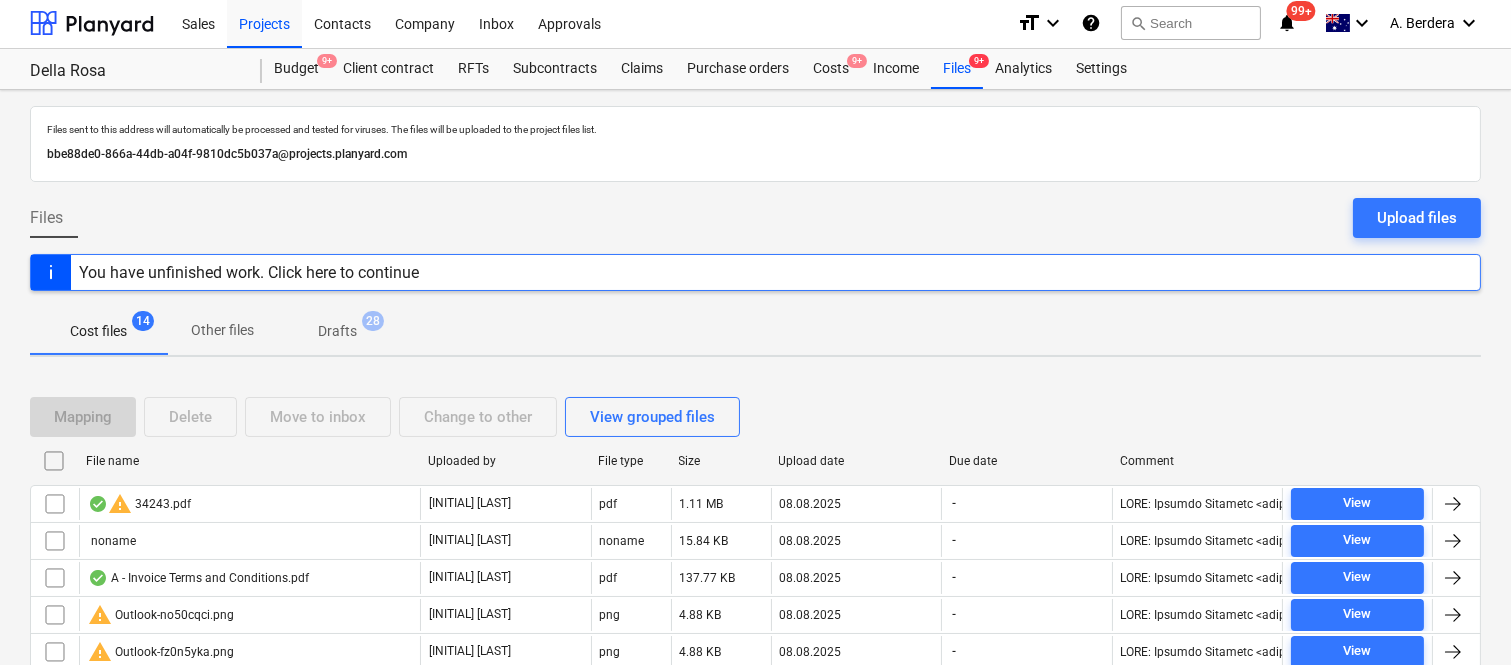 scroll, scrollTop: 0, scrollLeft: 0, axis: both 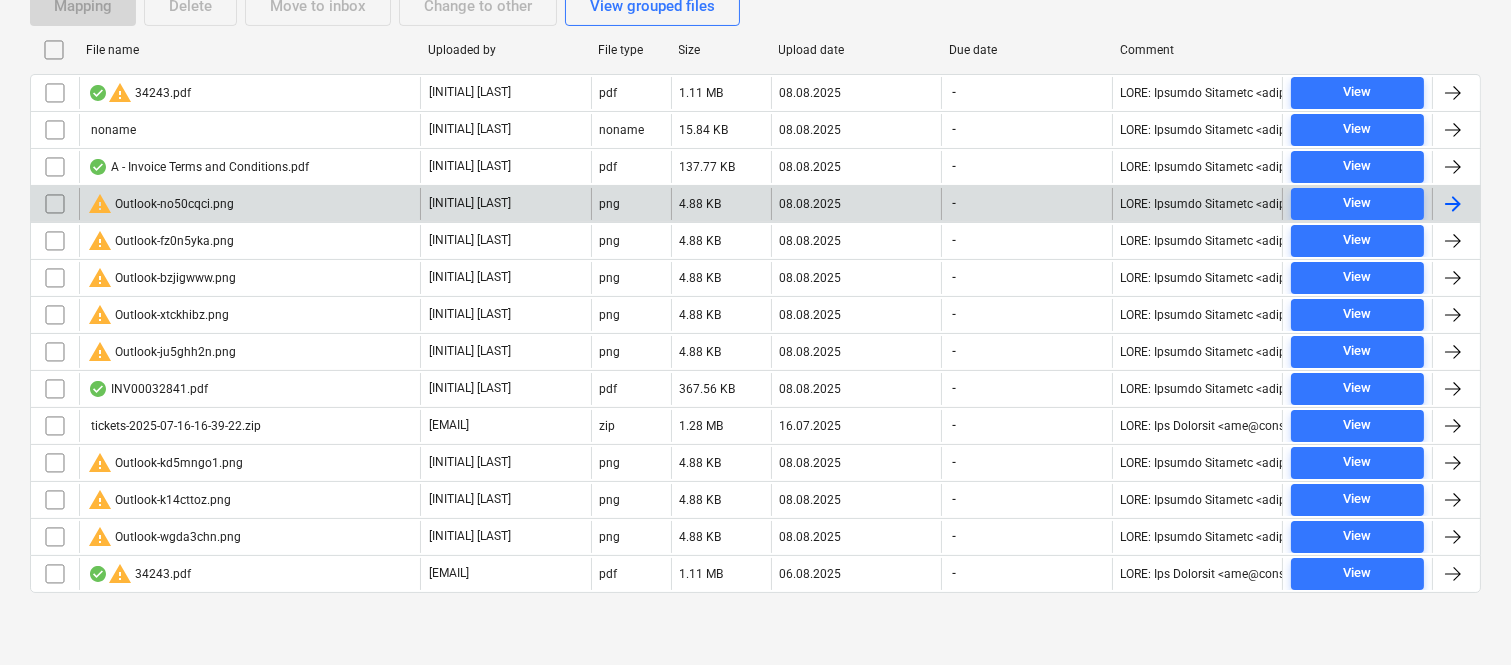 click on "warning   Outlook-no50cqci.png" at bounding box center (161, 204) 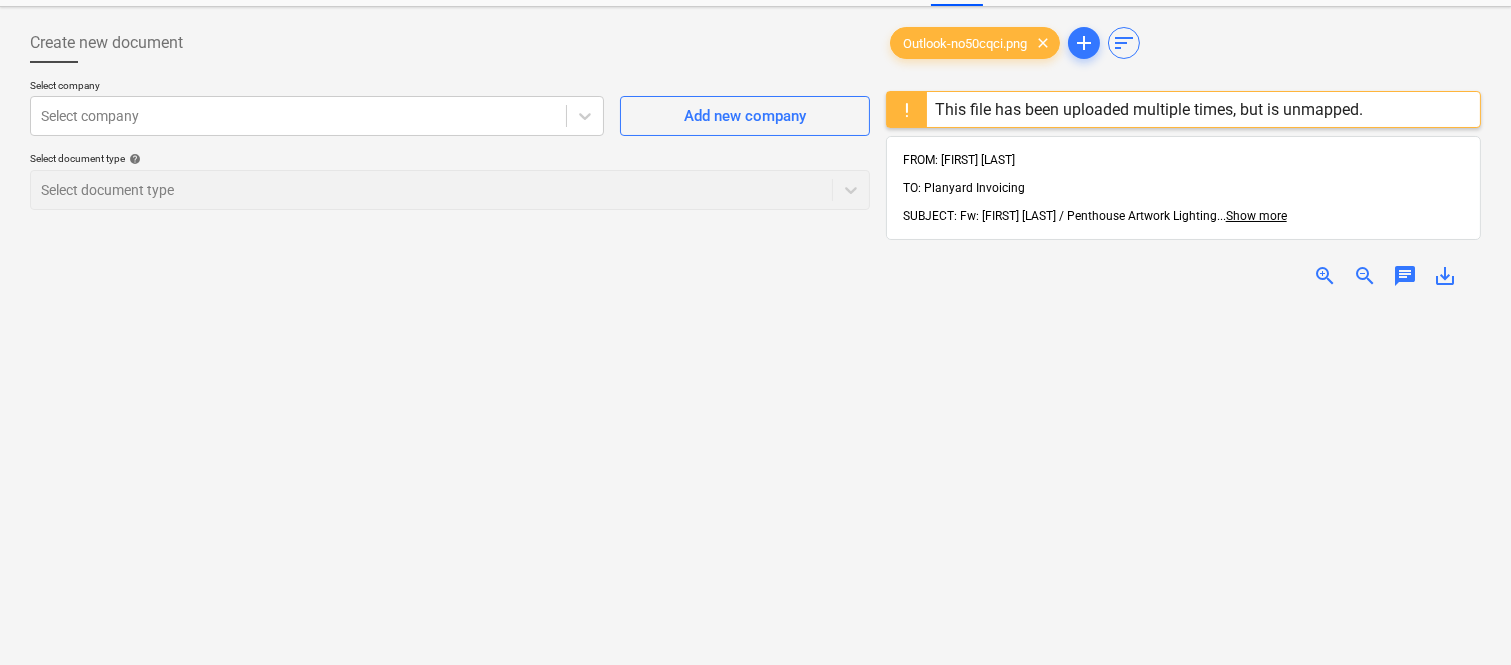 scroll, scrollTop: 0, scrollLeft: 0, axis: both 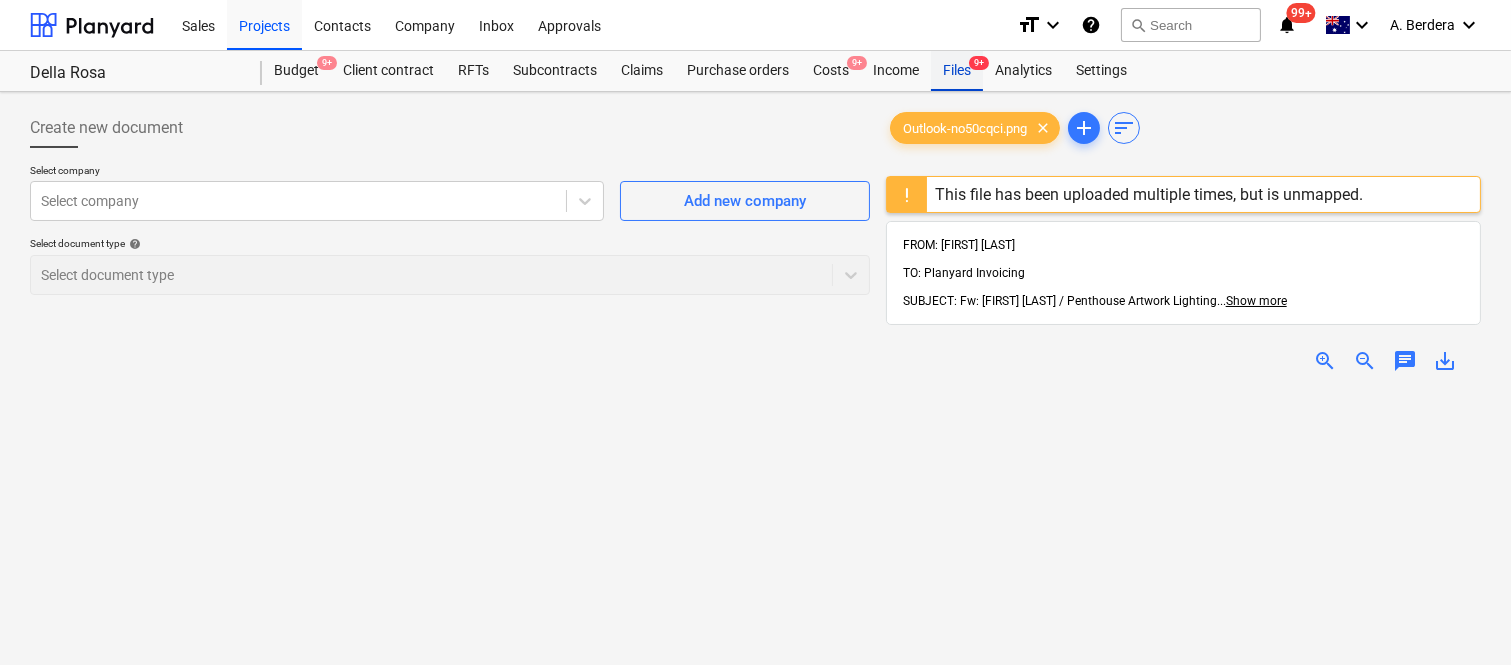 click on "Files 9+" at bounding box center (957, 71) 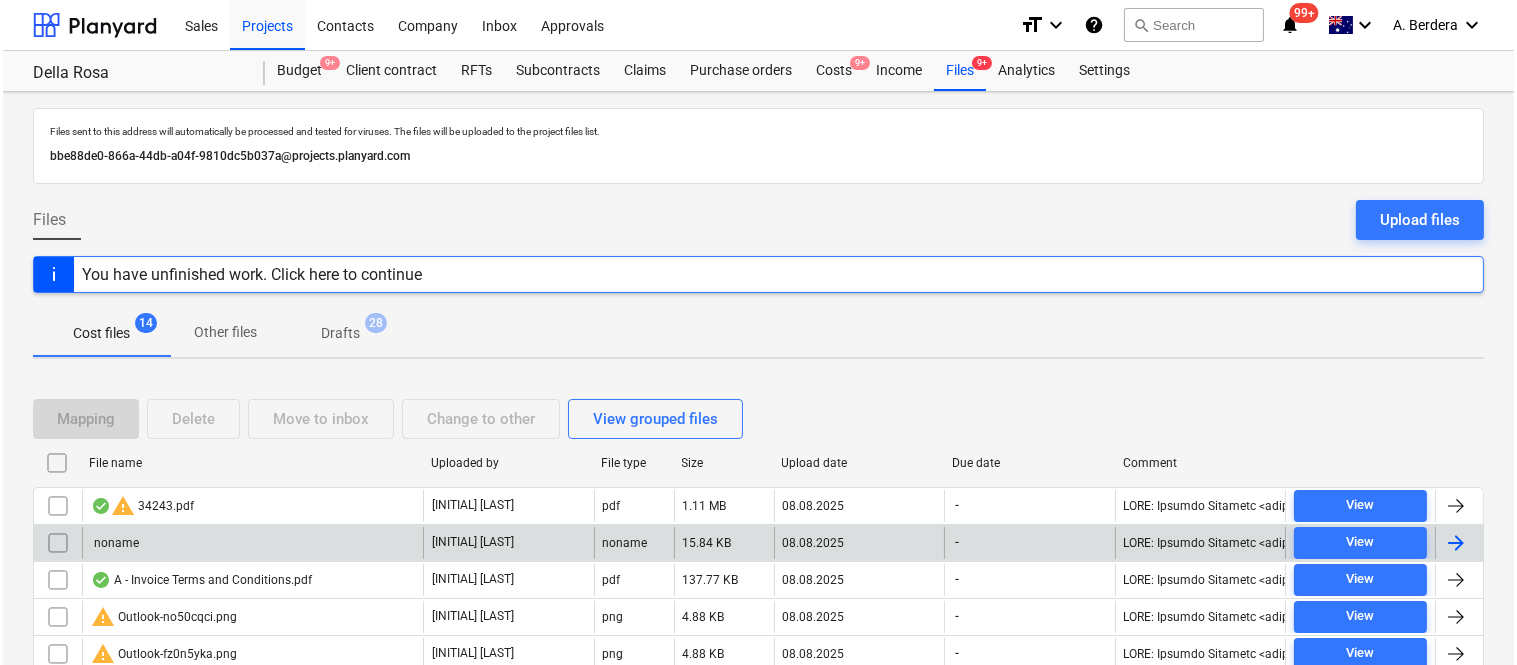 scroll, scrollTop: 414, scrollLeft: 0, axis: vertical 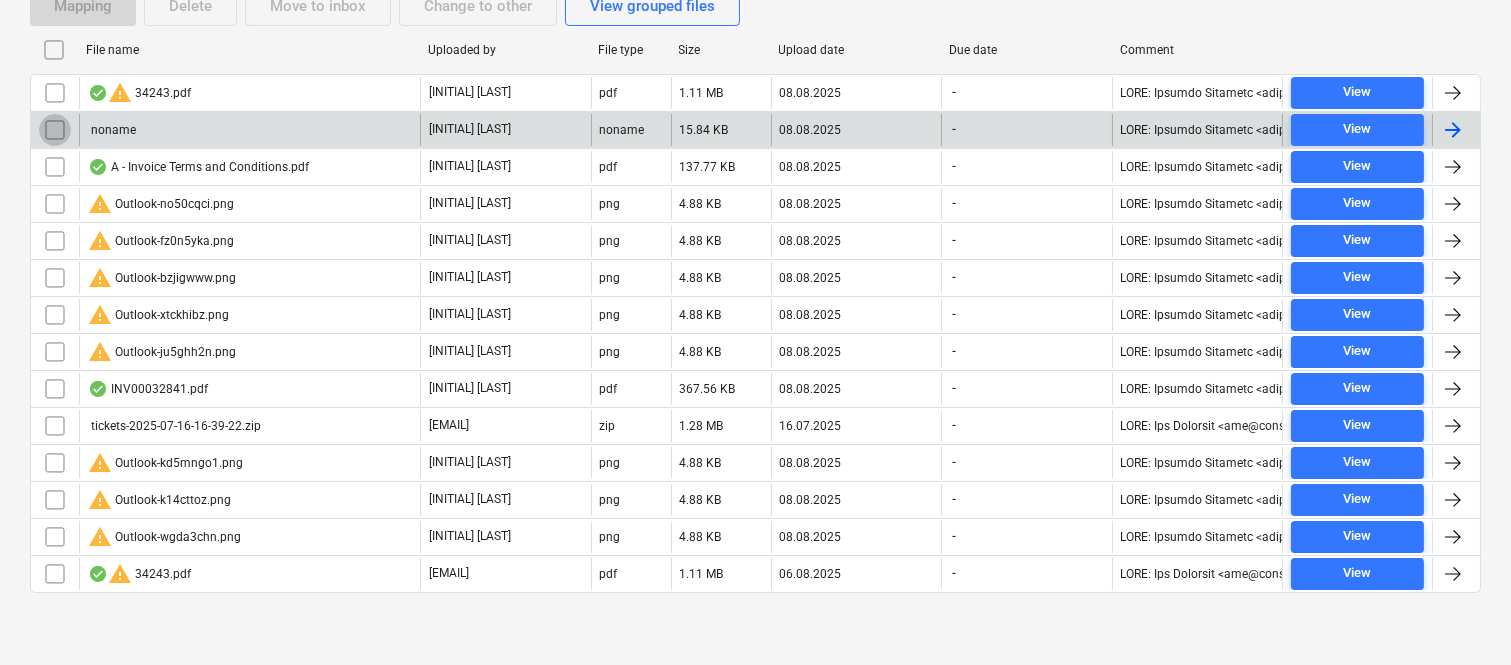 click at bounding box center [55, 130] 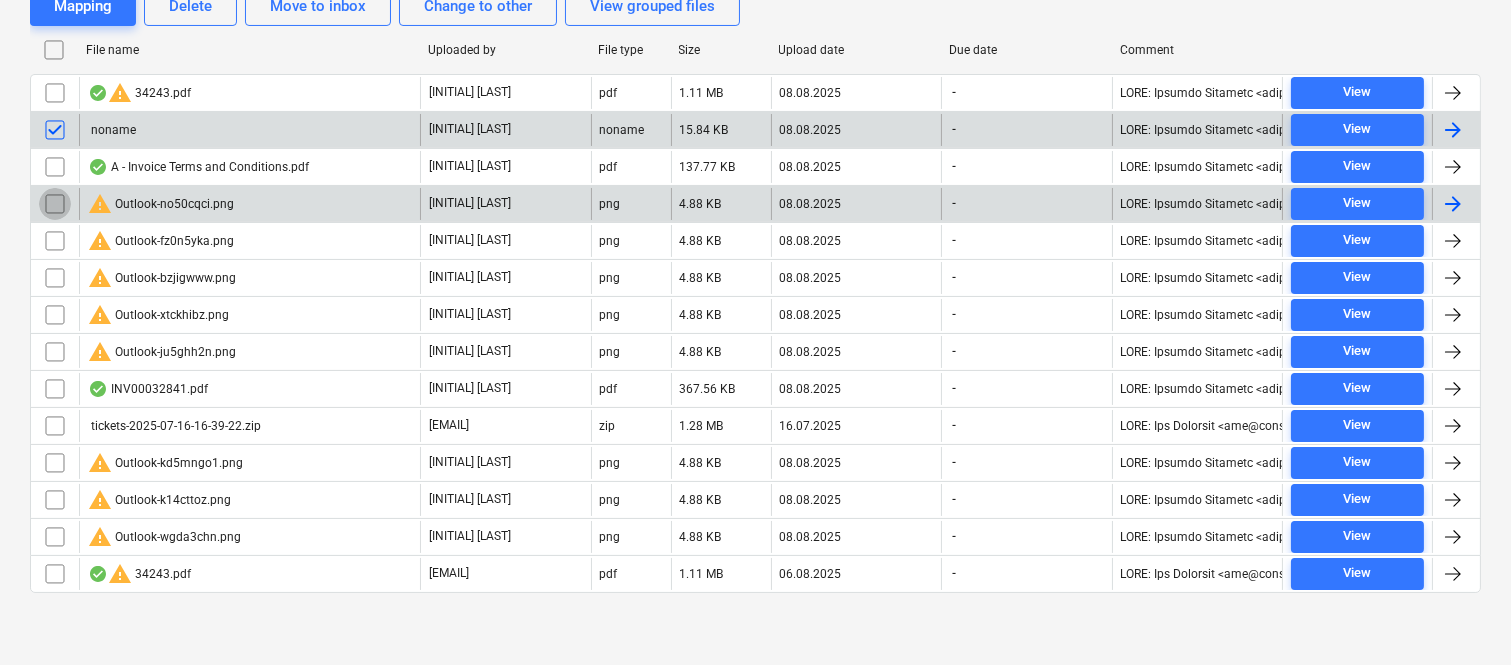 click at bounding box center [55, 204] 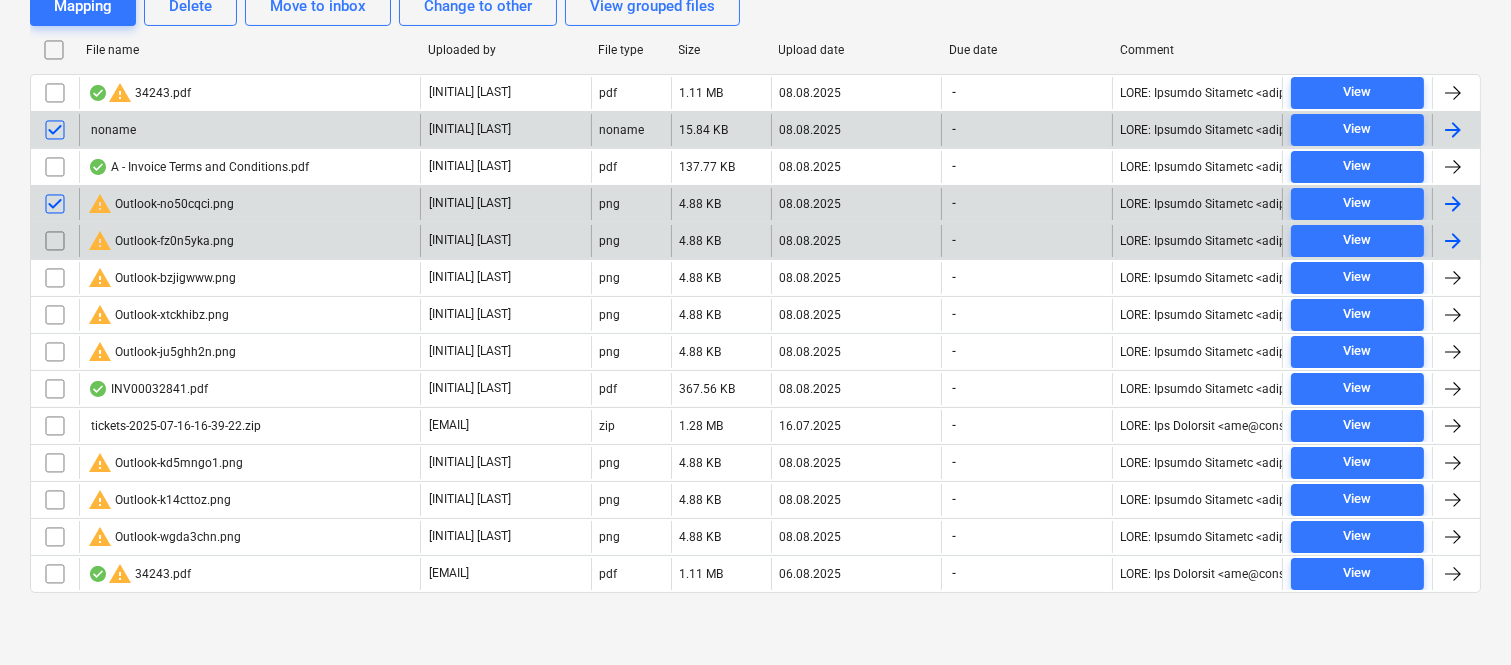 drag, startPoint x: 55, startPoint y: 208, endPoint x: 50, endPoint y: 250, distance: 42.296574 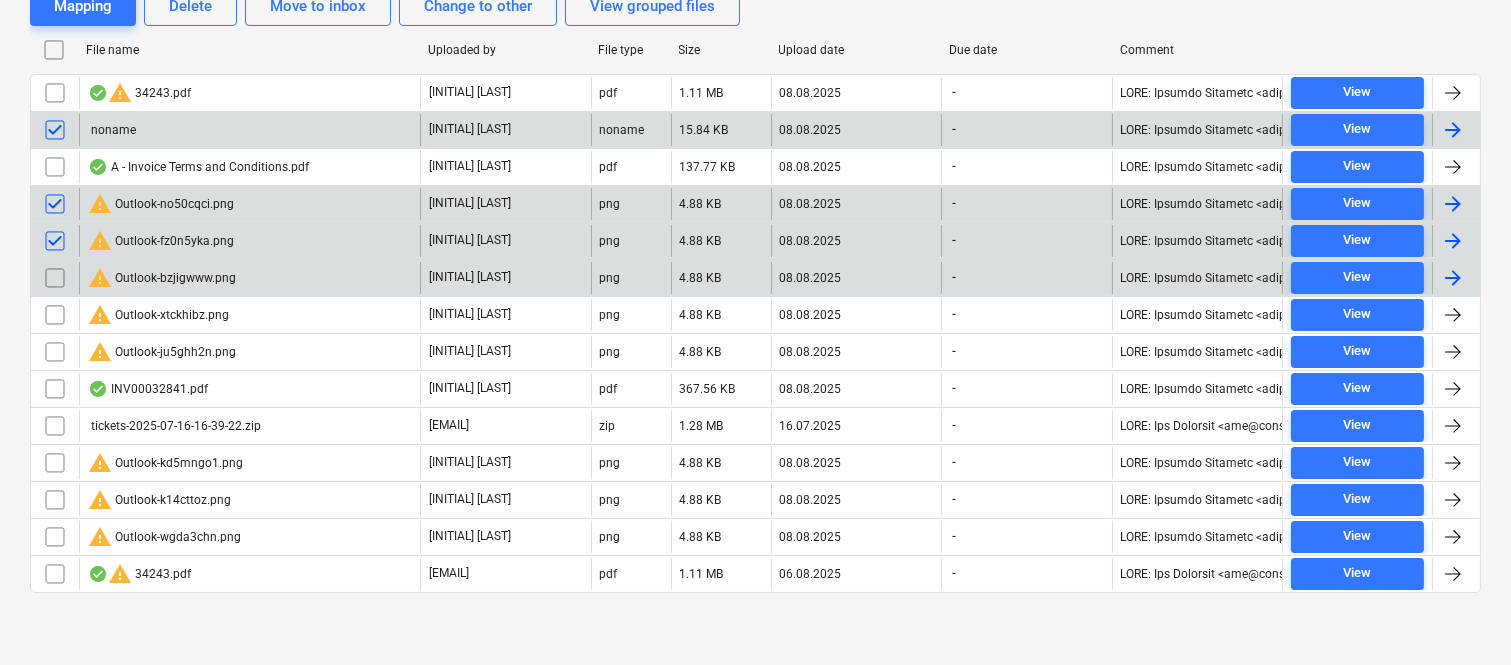 click at bounding box center [55, 278] 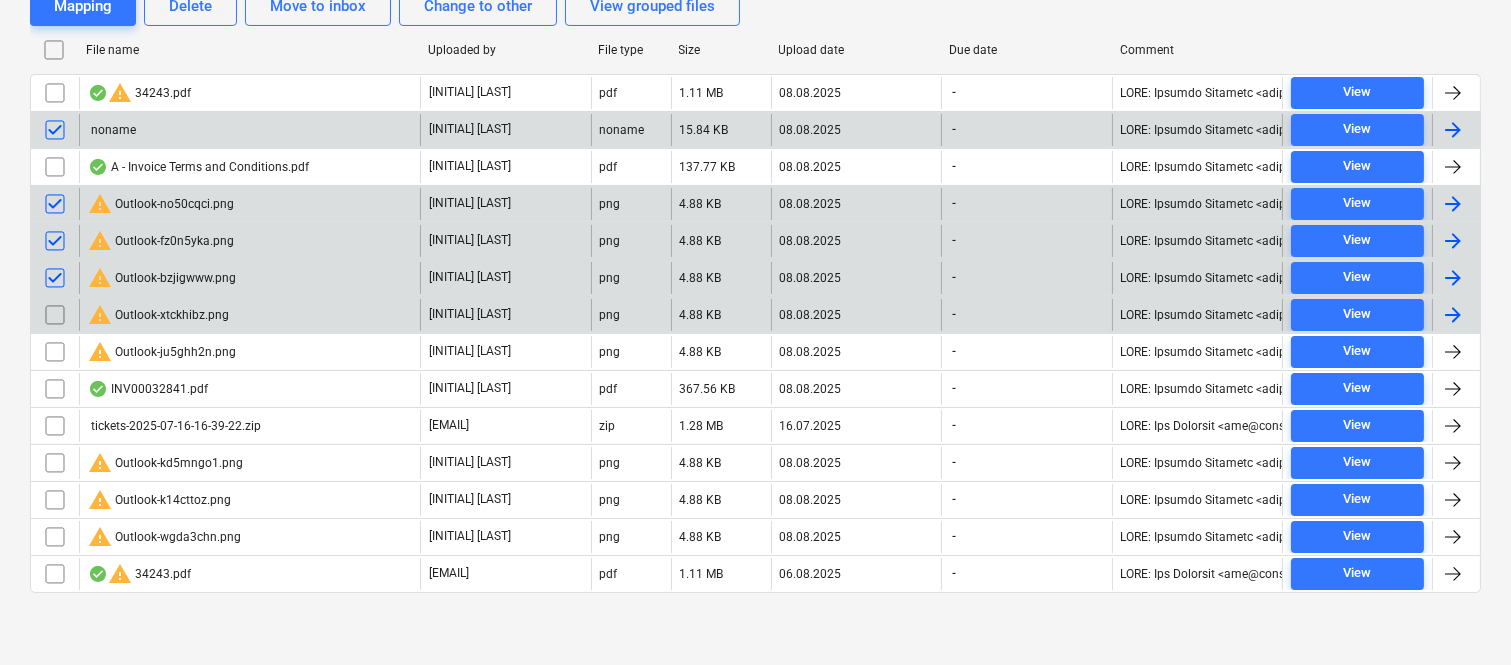 drag, startPoint x: 52, startPoint y: 275, endPoint x: 43, endPoint y: 313, distance: 39.051247 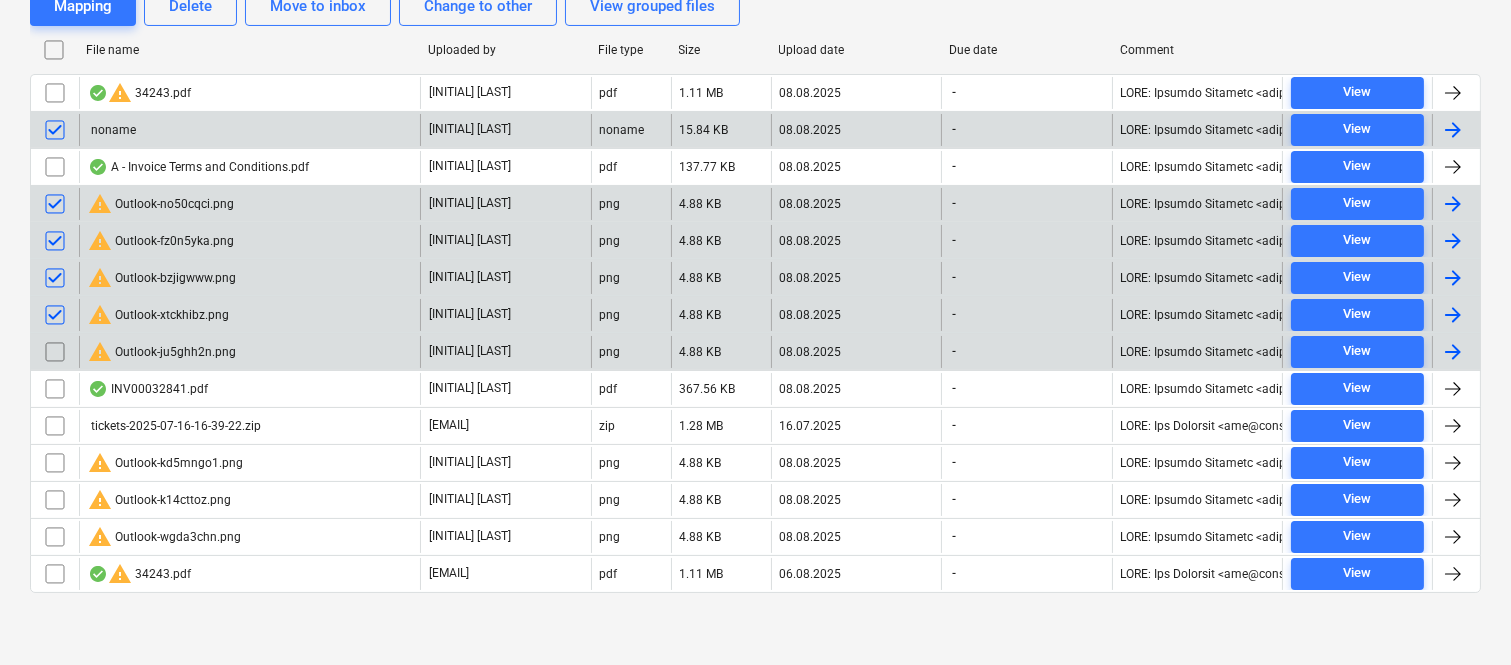 click at bounding box center [55, 352] 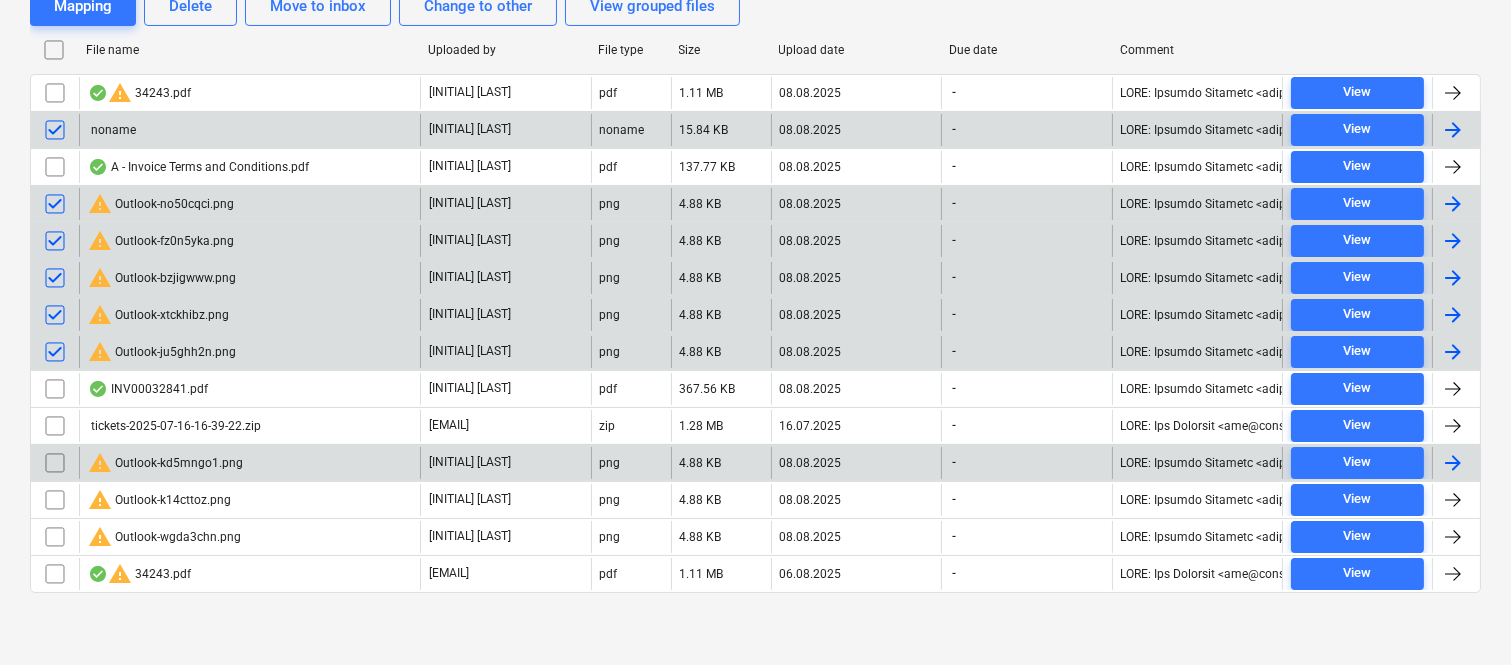 click at bounding box center [55, 463] 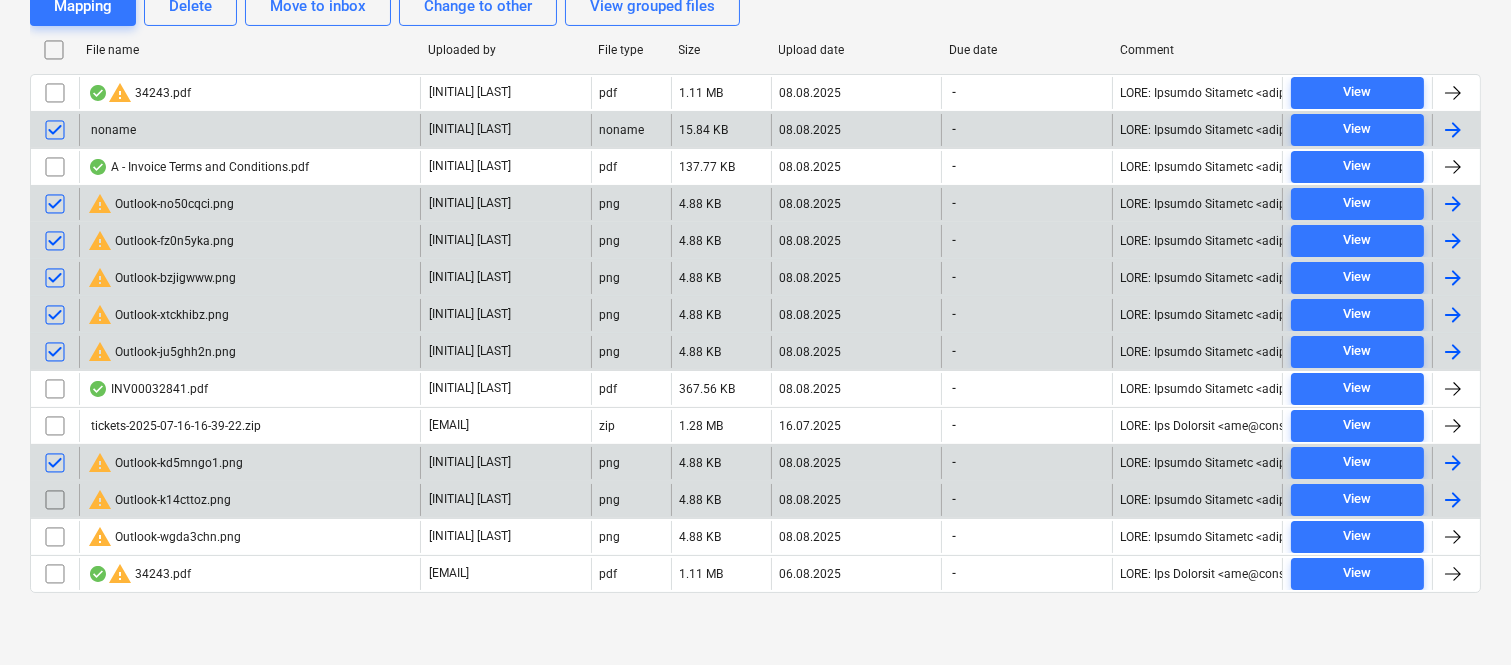 click at bounding box center (55, 500) 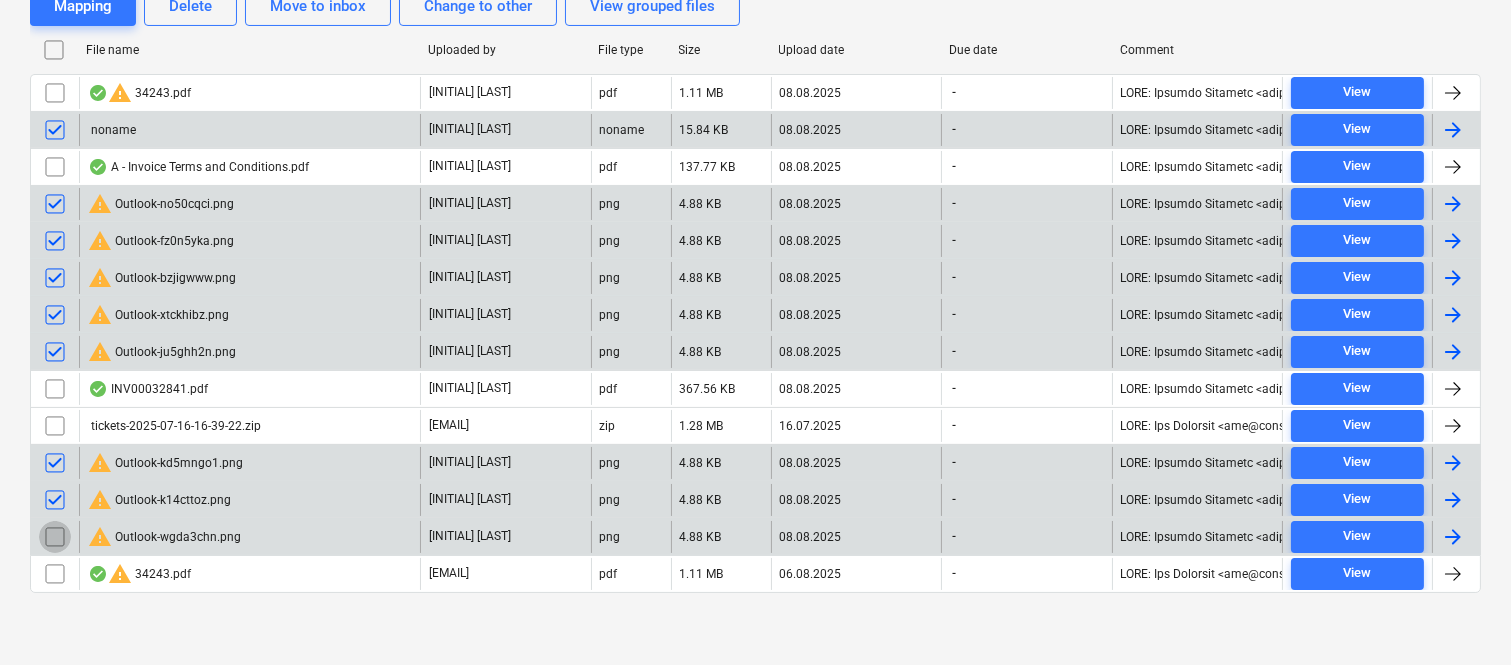 click at bounding box center (55, 537) 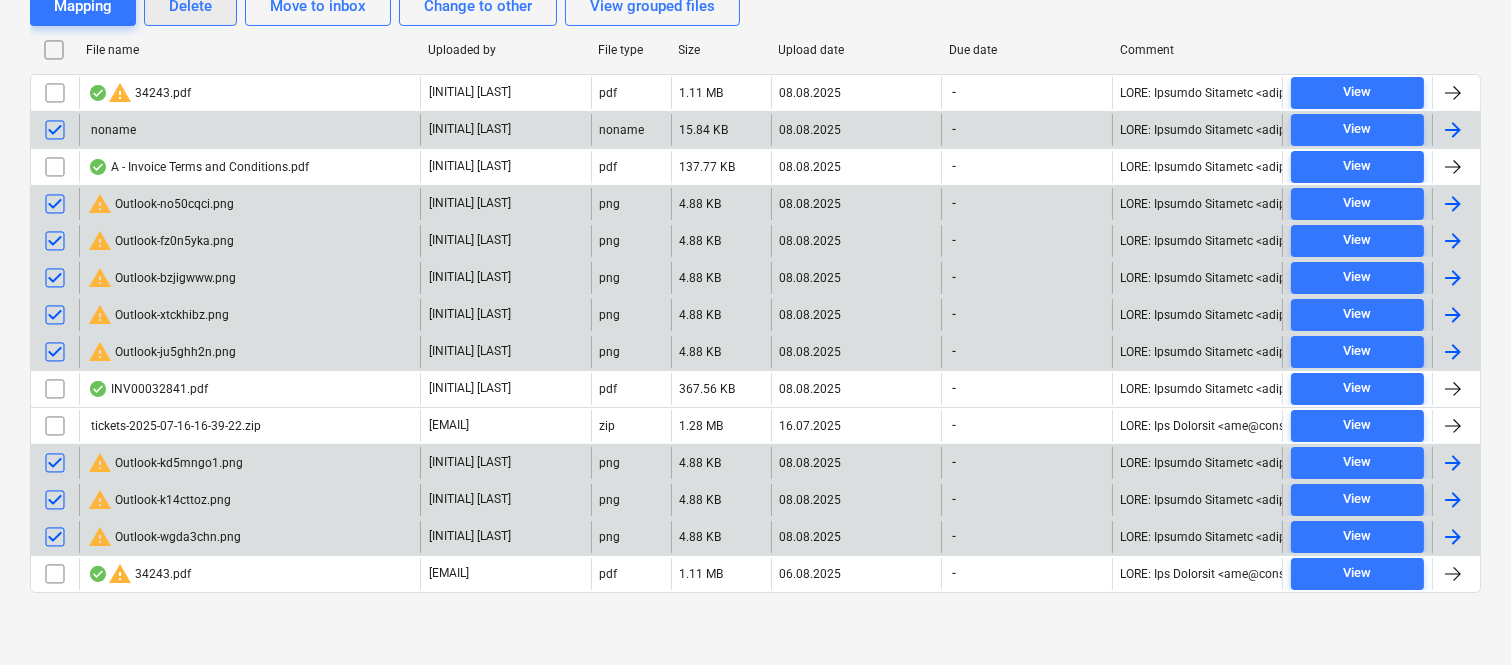 click on "Delete" at bounding box center [190, 6] 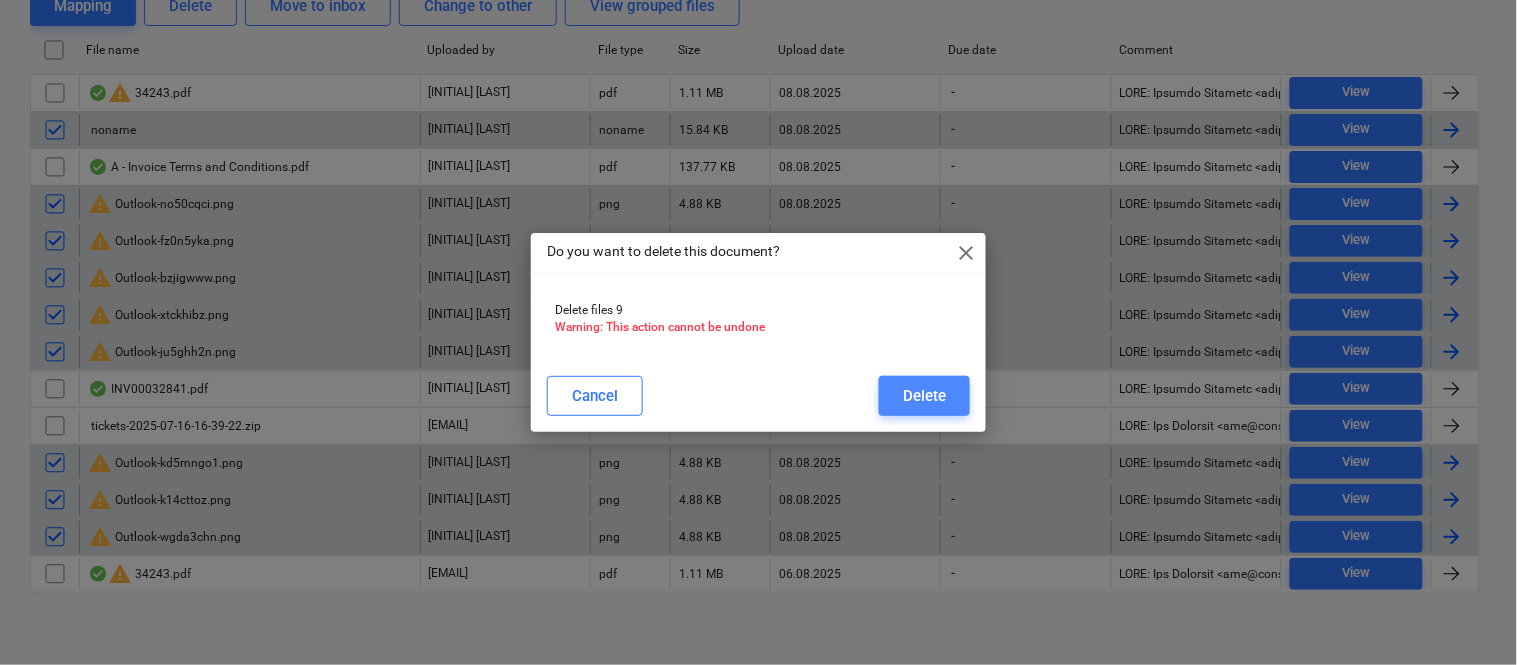 click on "Delete" at bounding box center (924, 396) 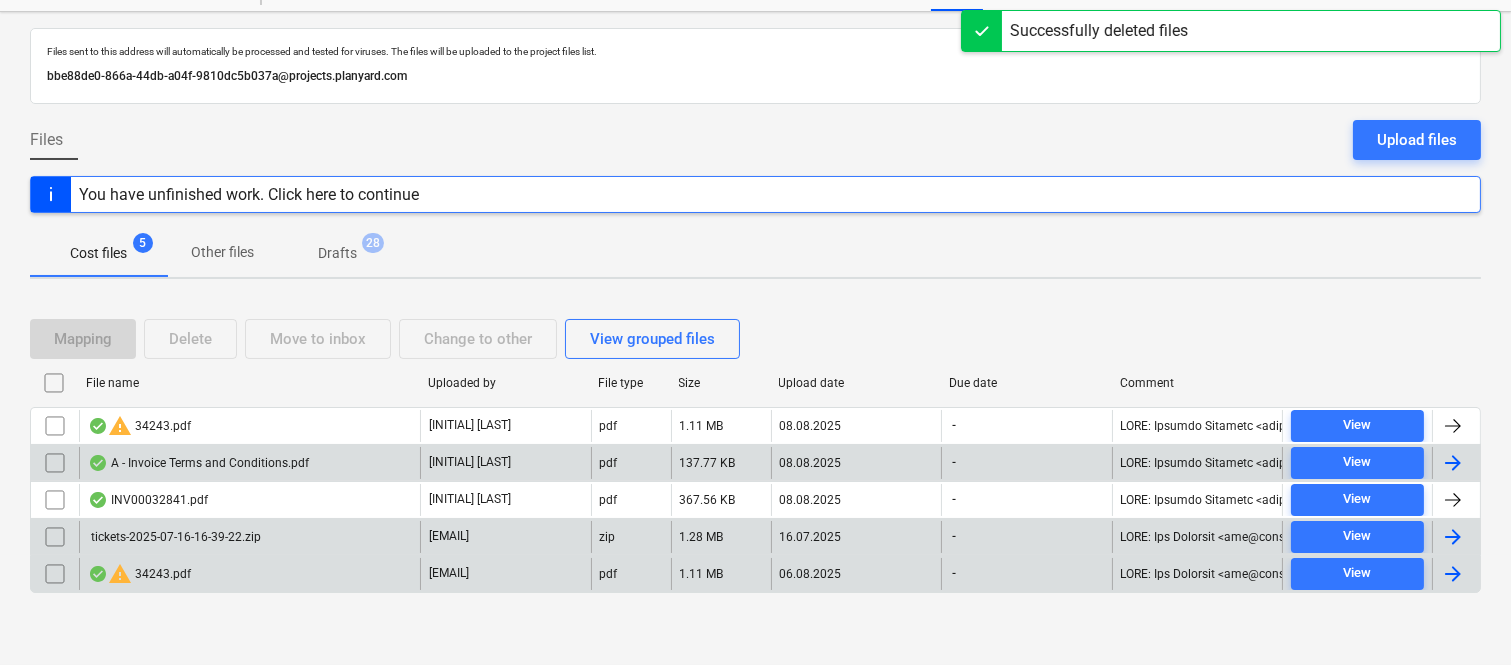 scroll, scrollTop: 80, scrollLeft: 0, axis: vertical 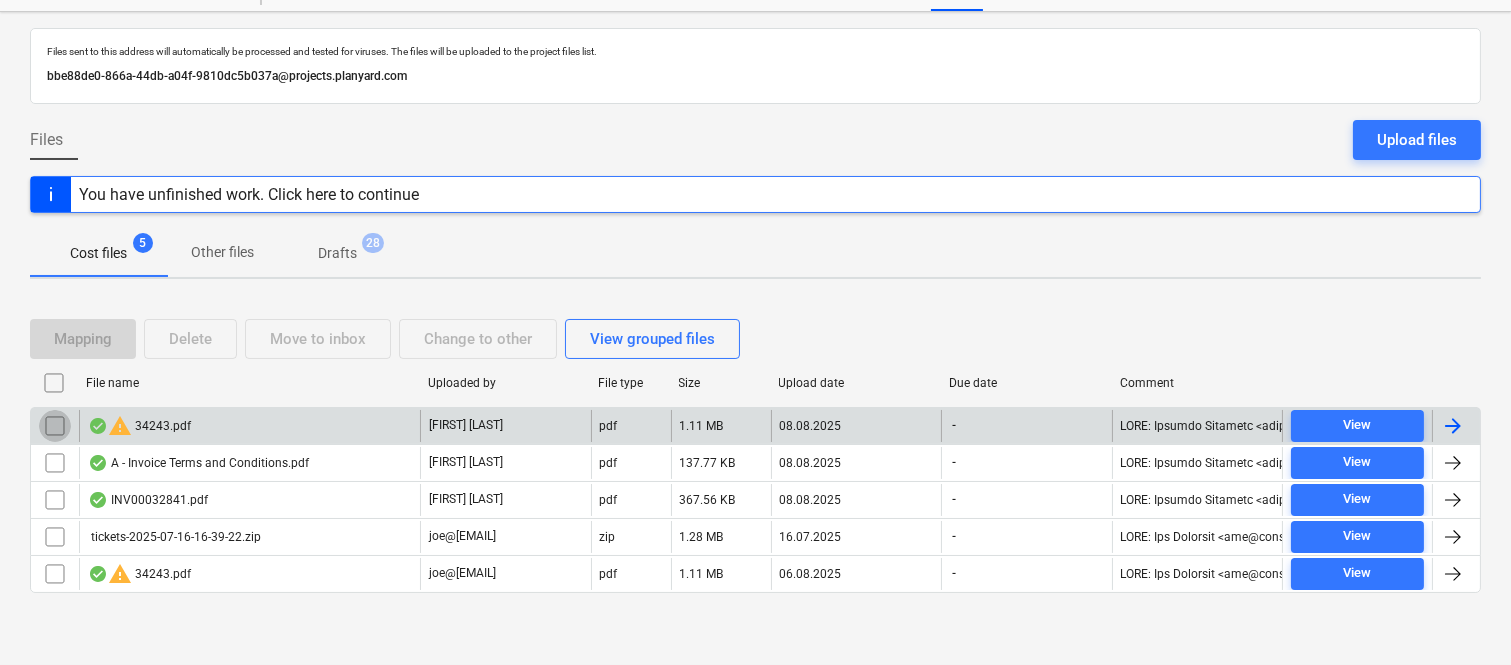 click at bounding box center [55, 426] 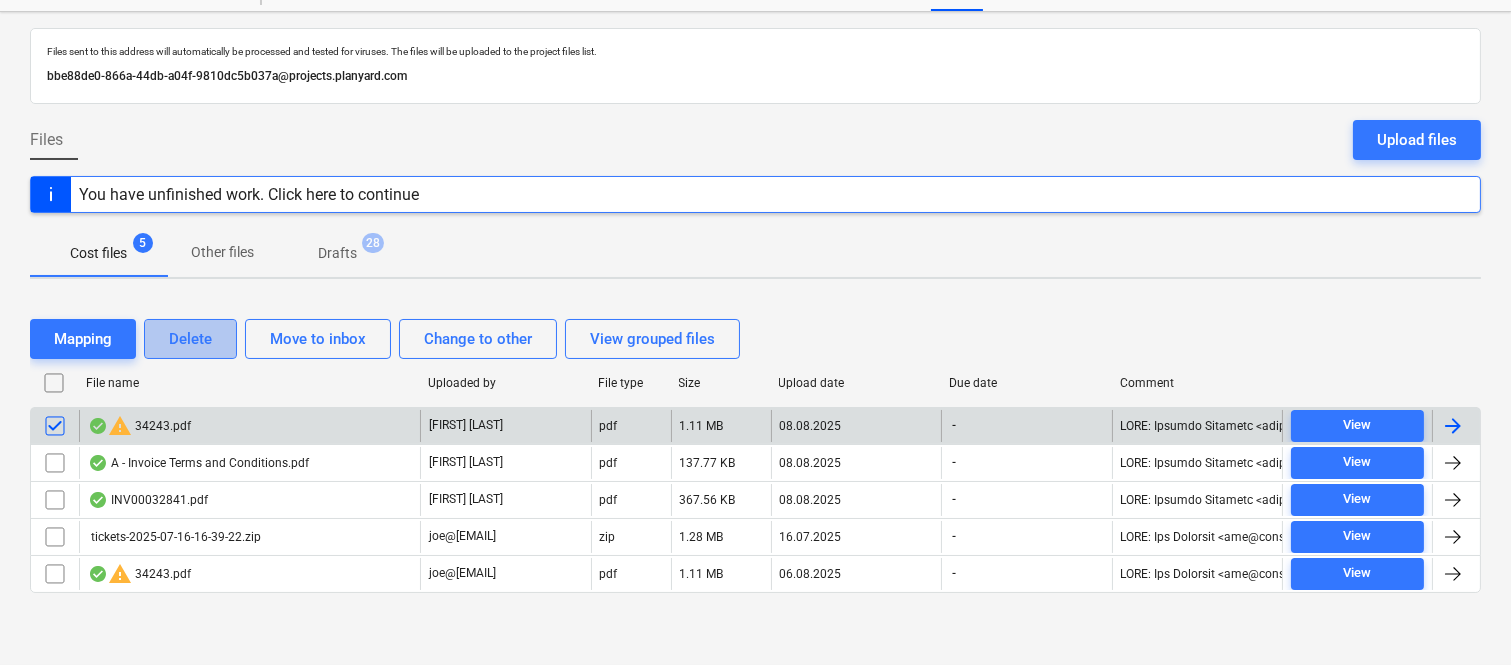 click on "Delete" at bounding box center (190, 339) 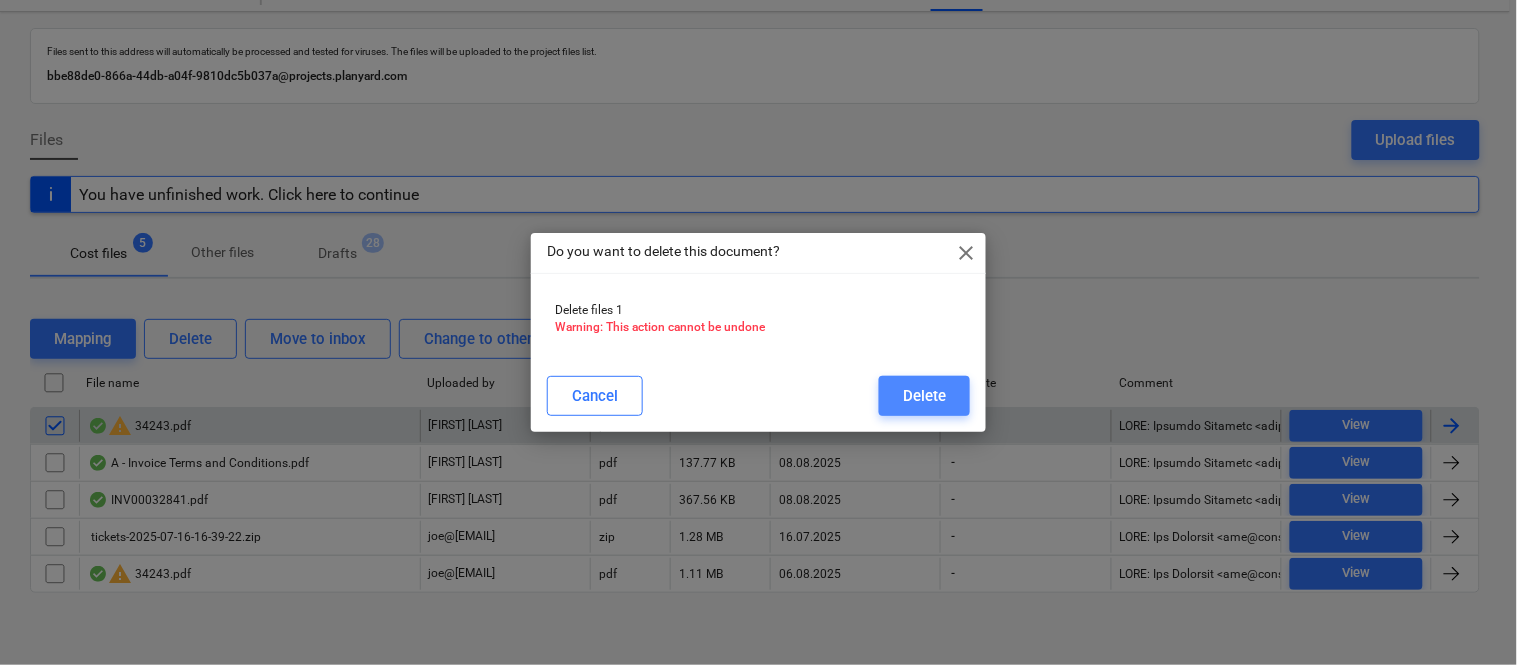 click on "Delete" at bounding box center (924, 396) 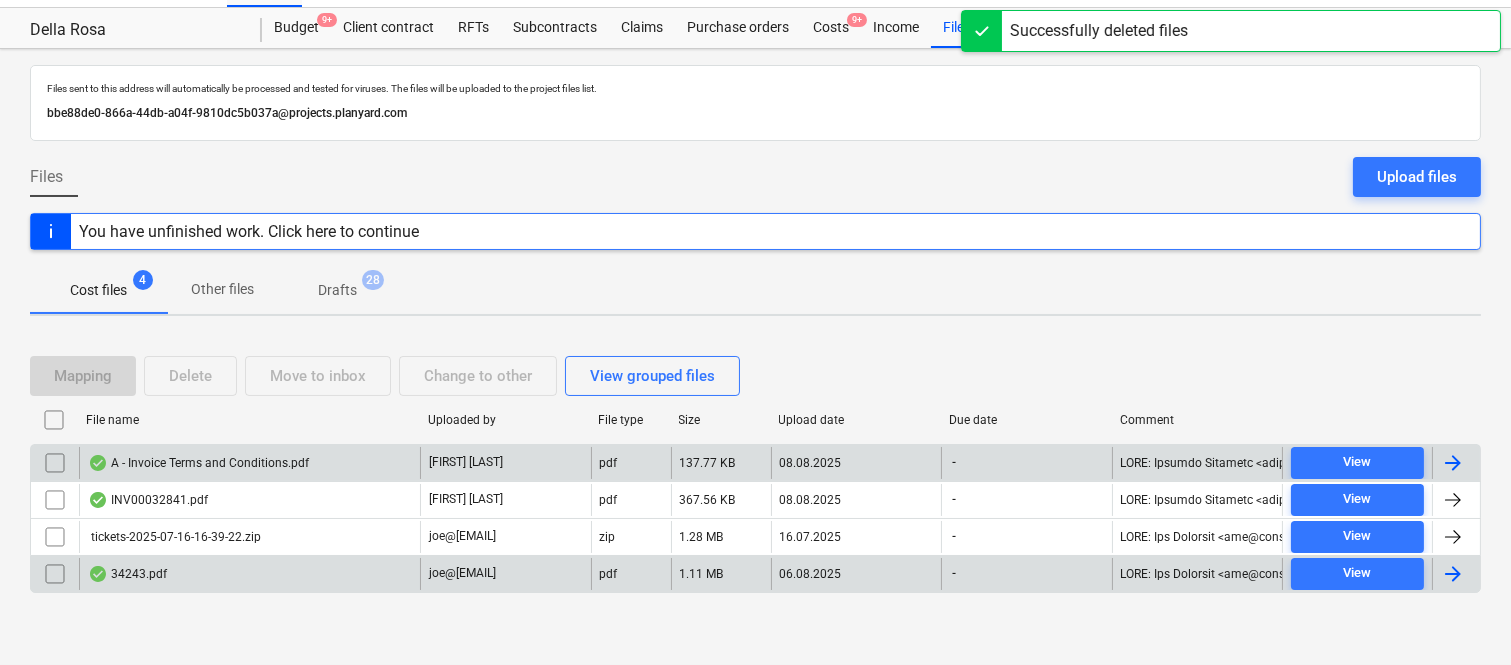 scroll, scrollTop: 43, scrollLeft: 0, axis: vertical 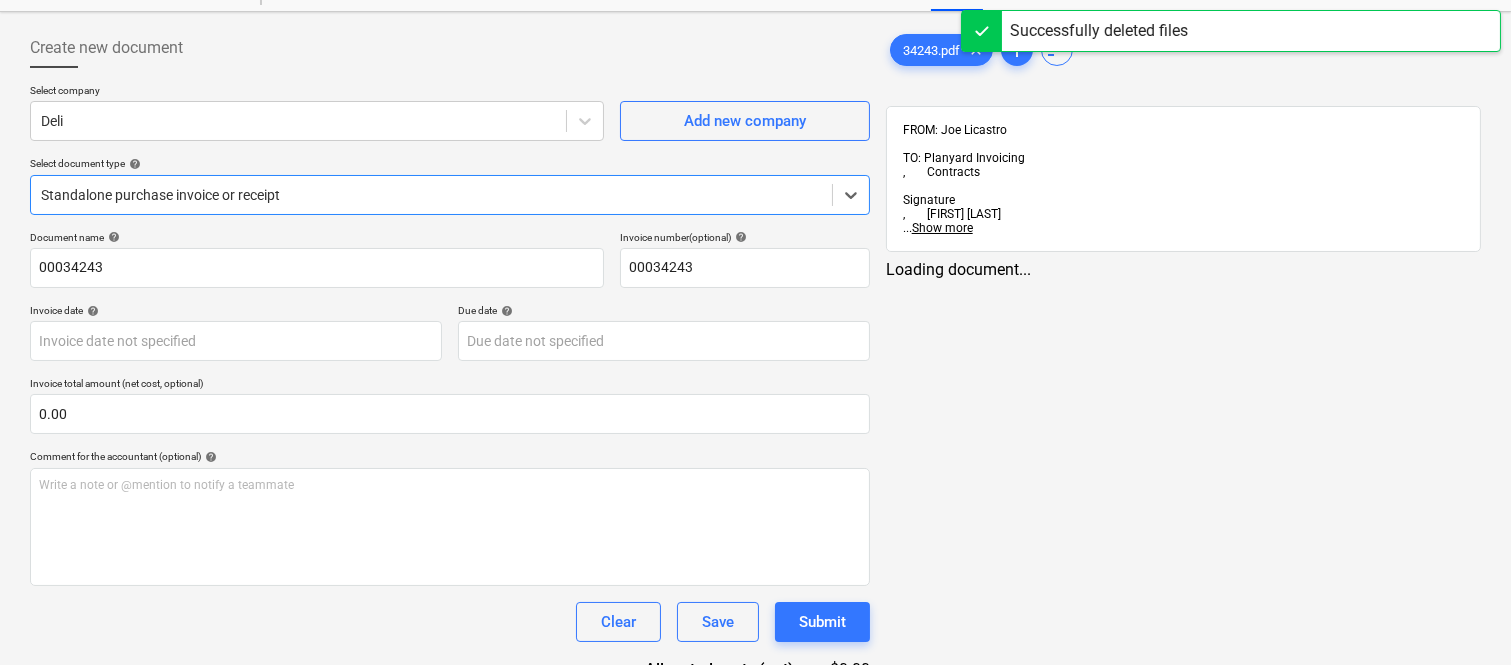 type on "00034243" 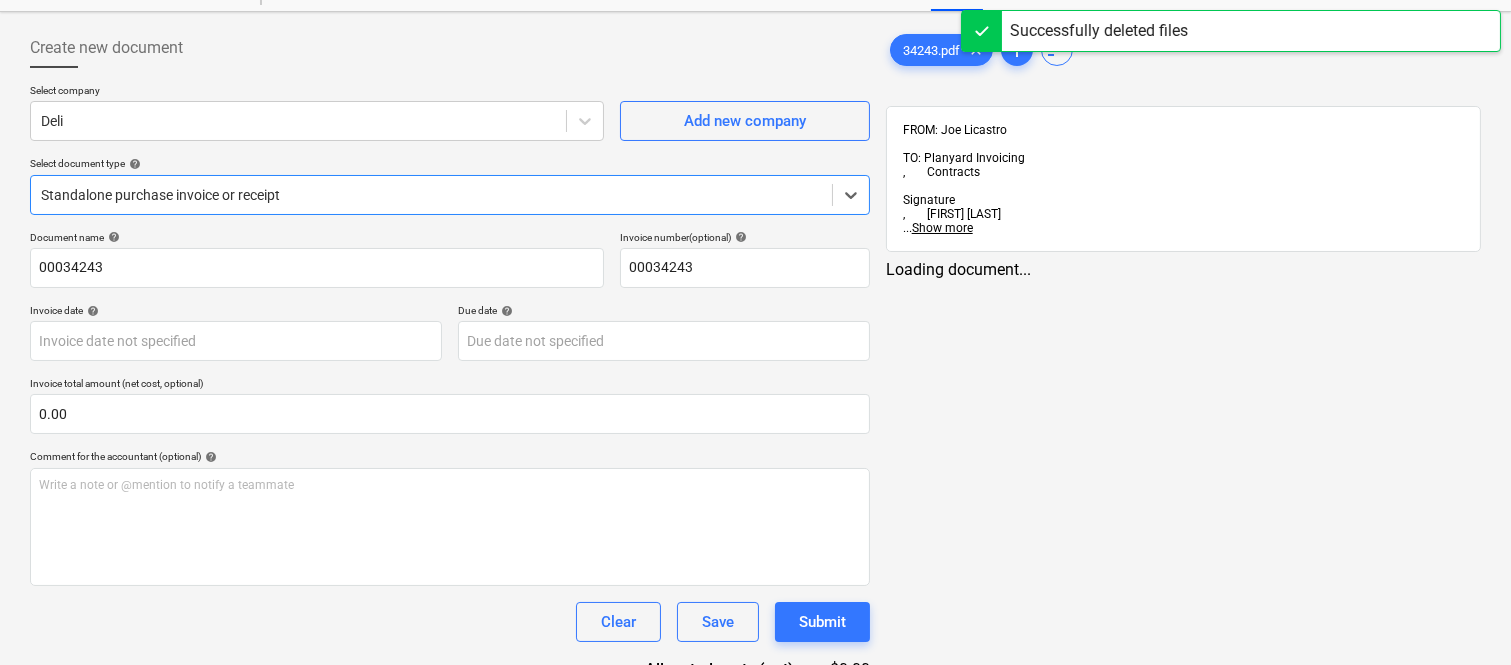type on "00034243" 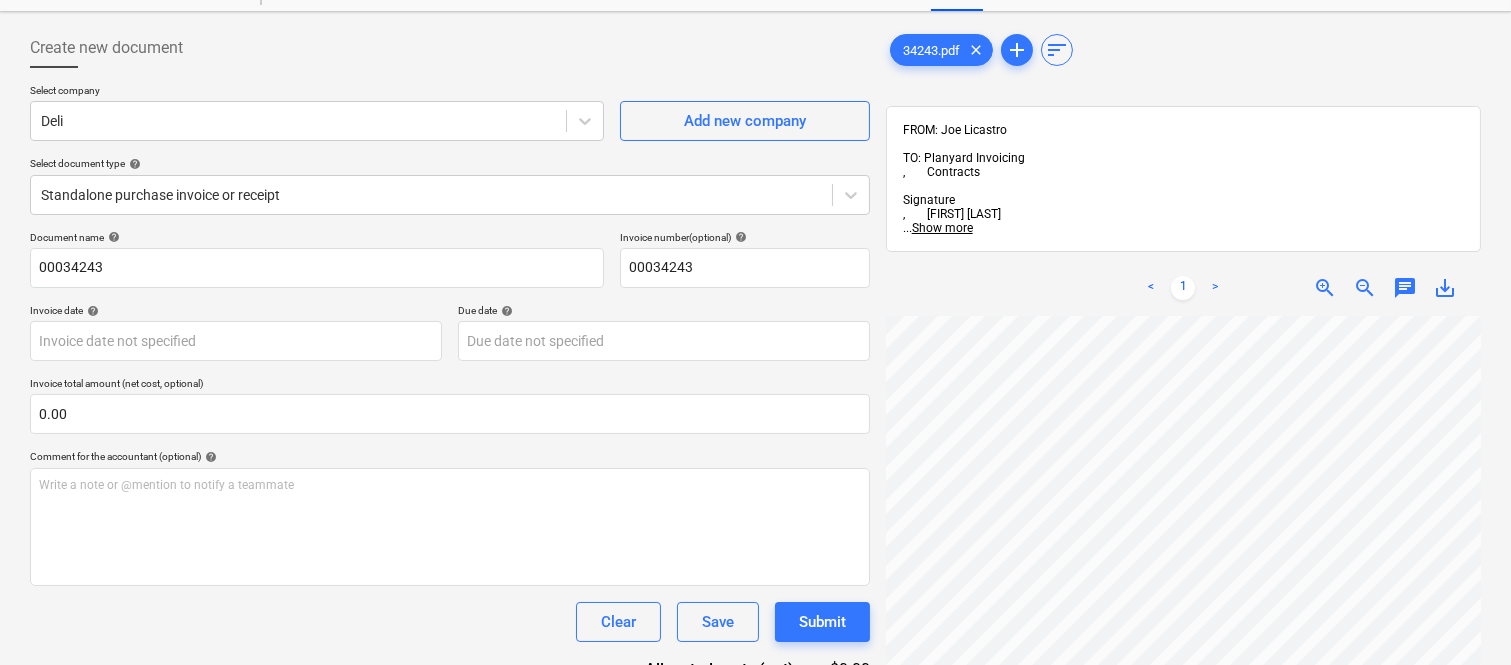scroll, scrollTop: 0, scrollLeft: 307, axis: horizontal 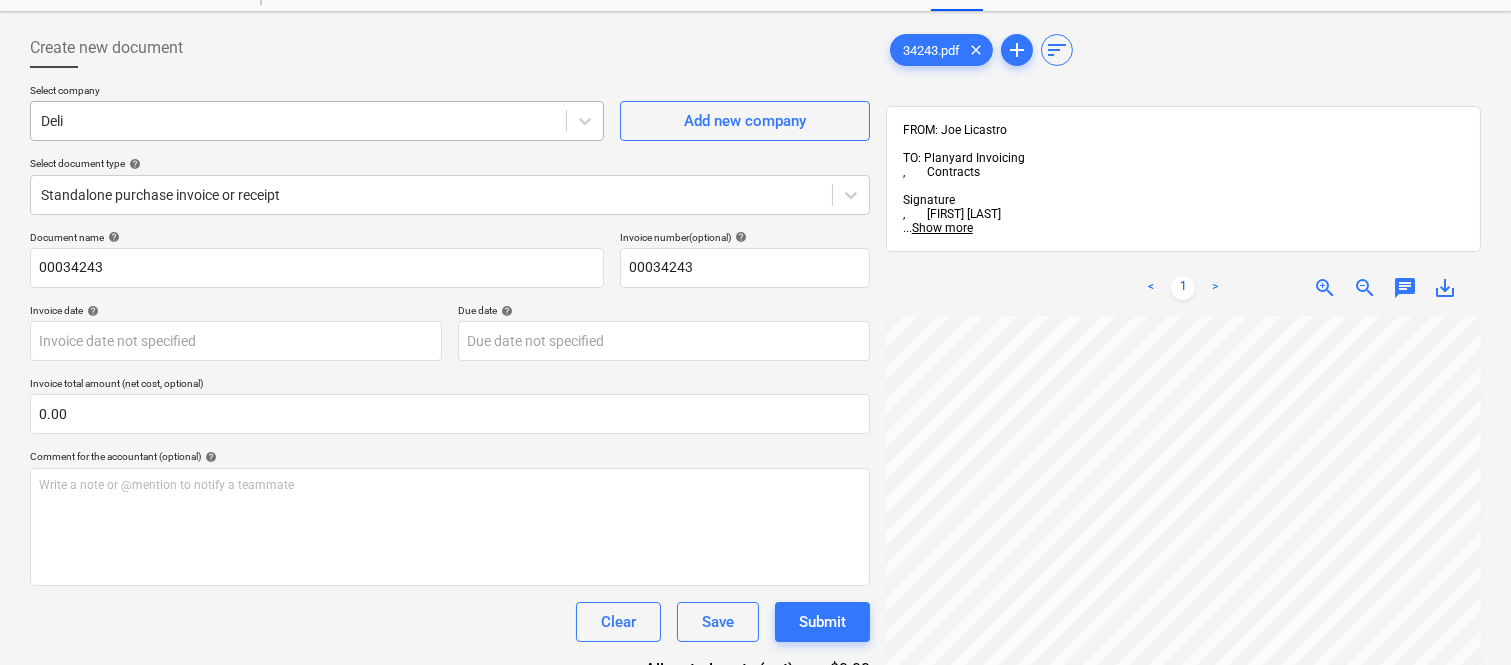 click at bounding box center (298, 121) 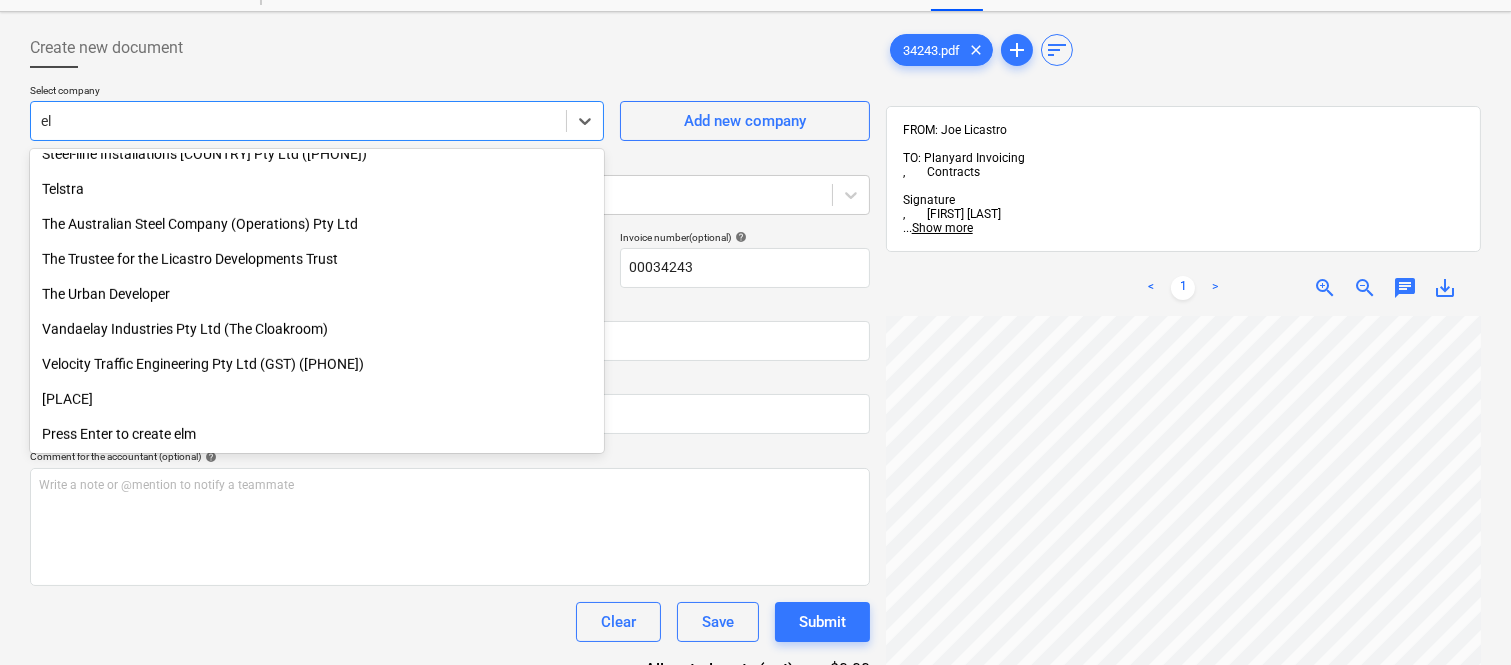 scroll, scrollTop: 1730, scrollLeft: 0, axis: vertical 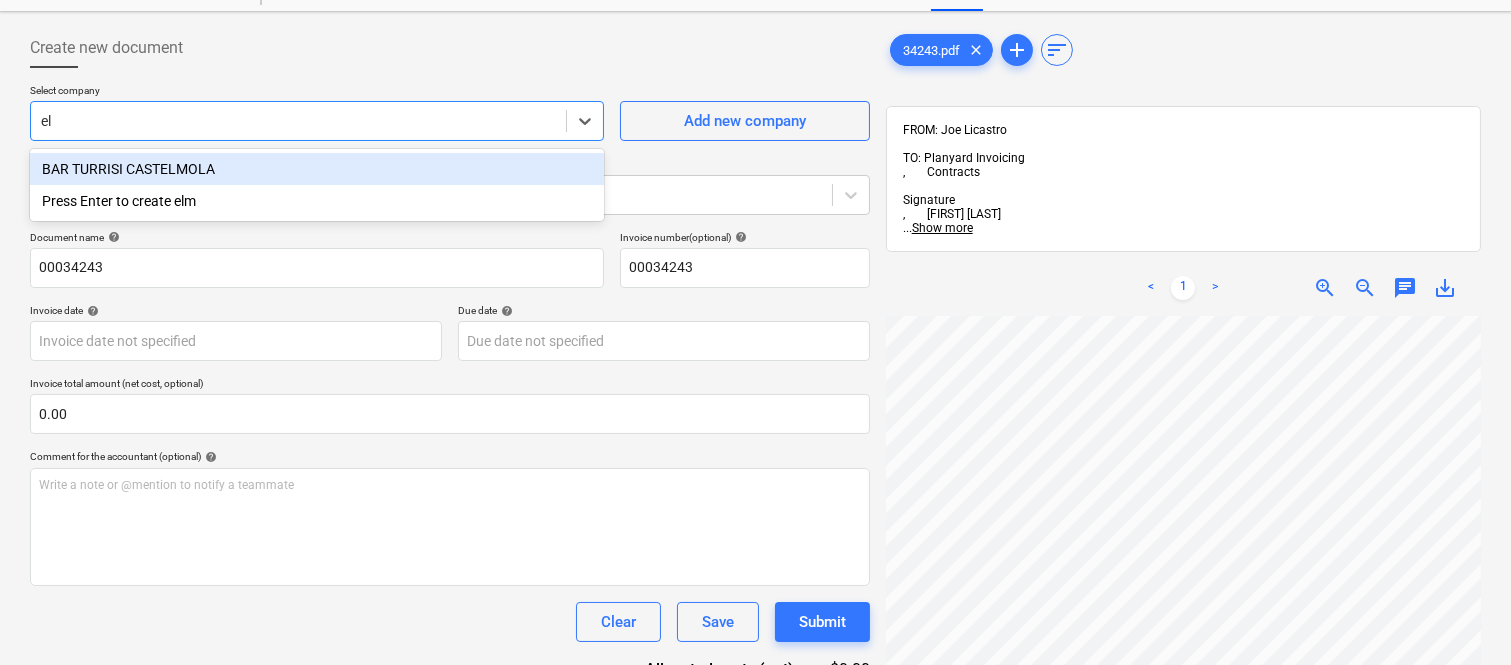 type on "e" 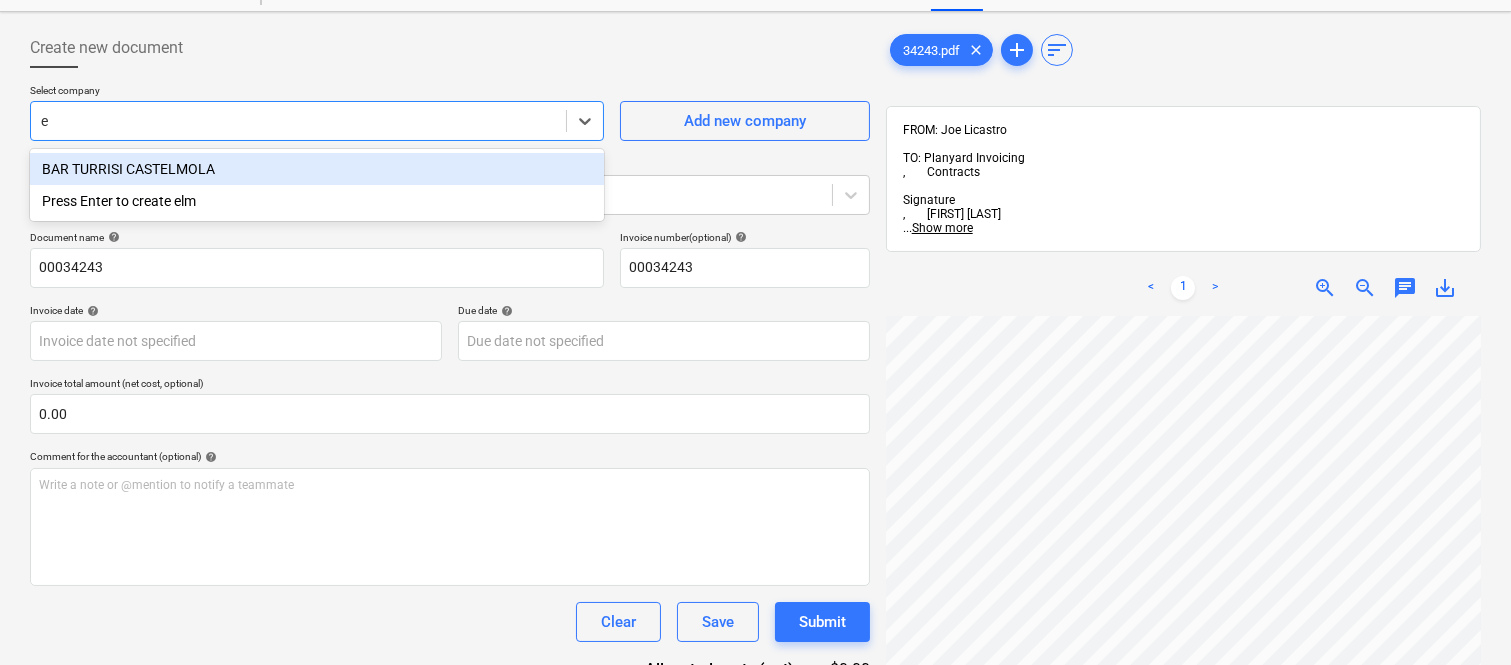 type 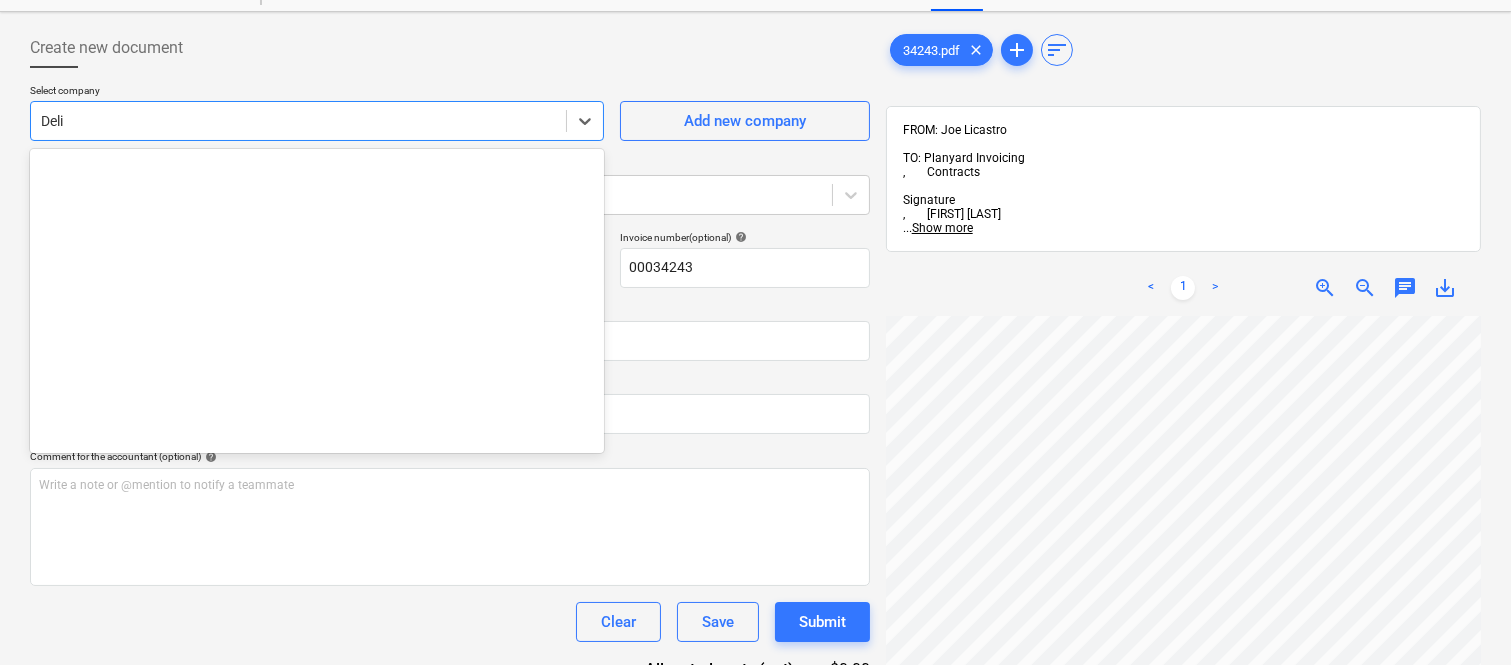 scroll, scrollTop: 1730, scrollLeft: 0, axis: vertical 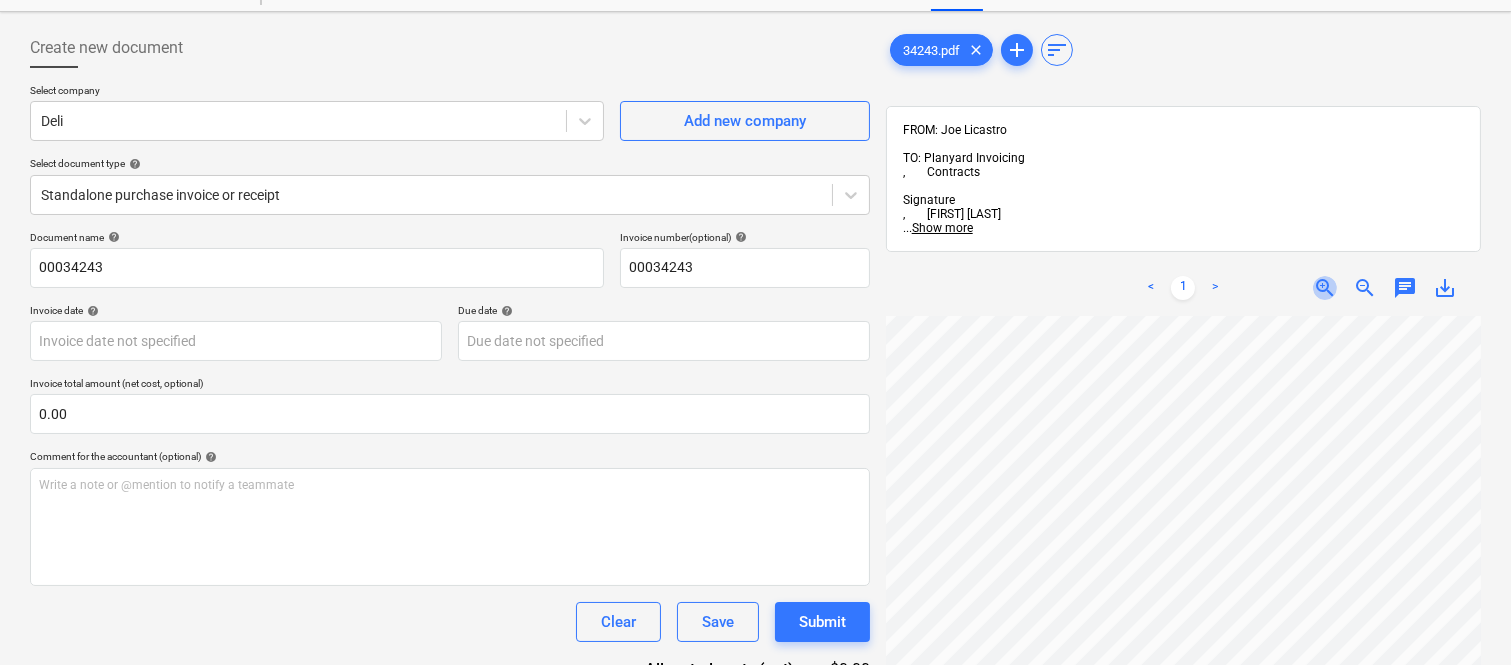 click on "zoom_in" at bounding box center (1325, 288) 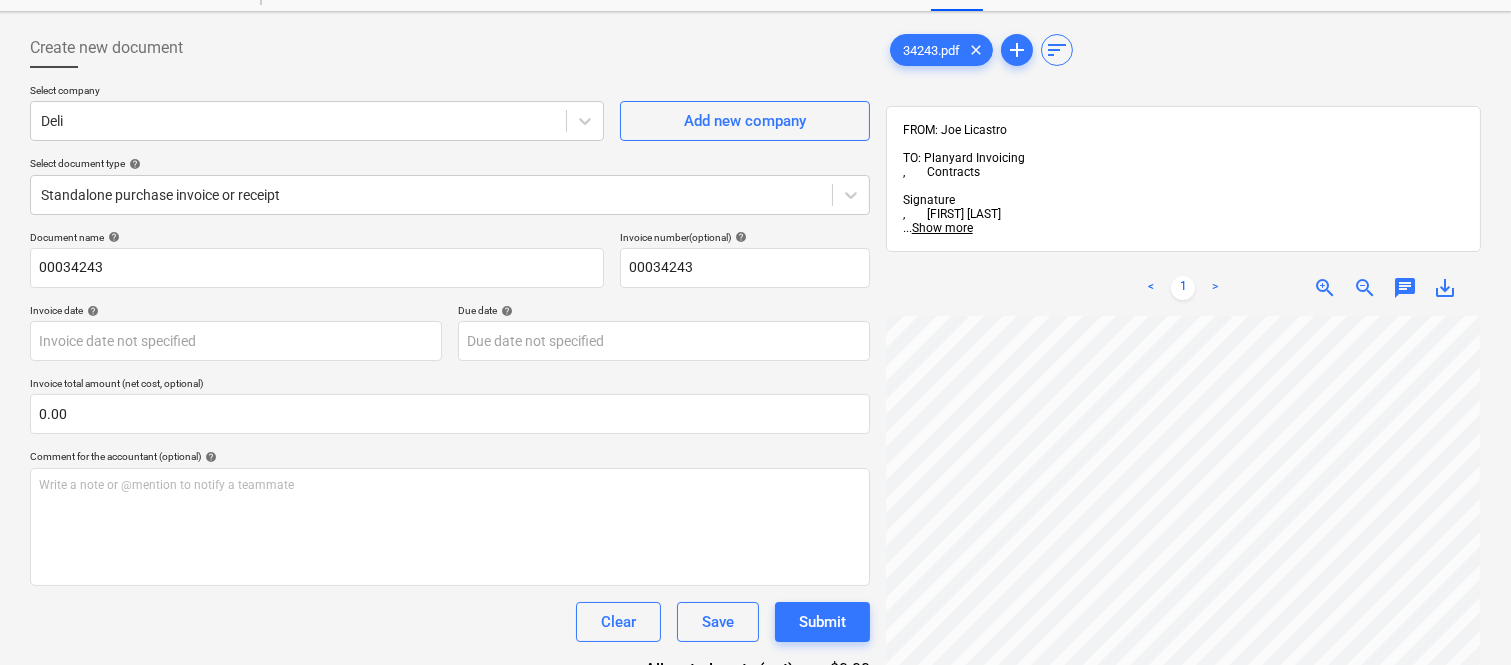 scroll, scrollTop: 155, scrollLeft: 456, axis: both 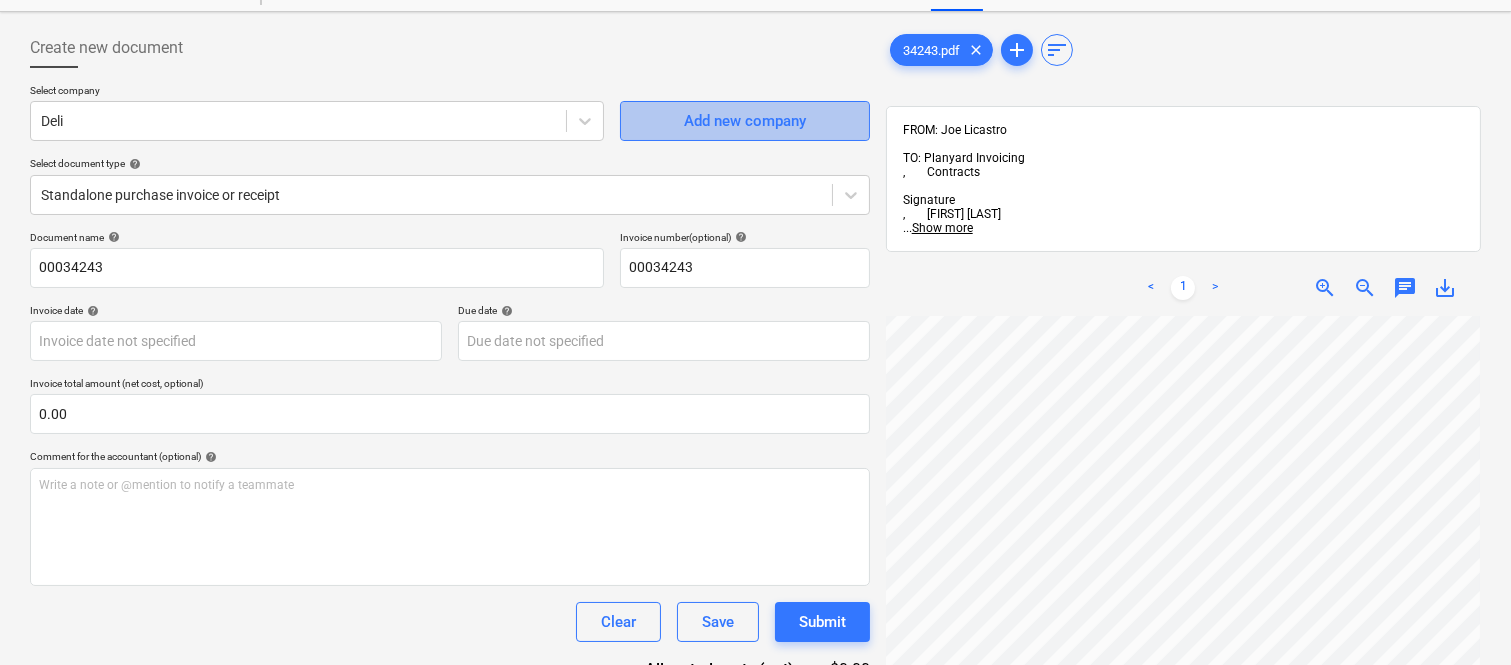 click on "Add new company" at bounding box center [745, 121] 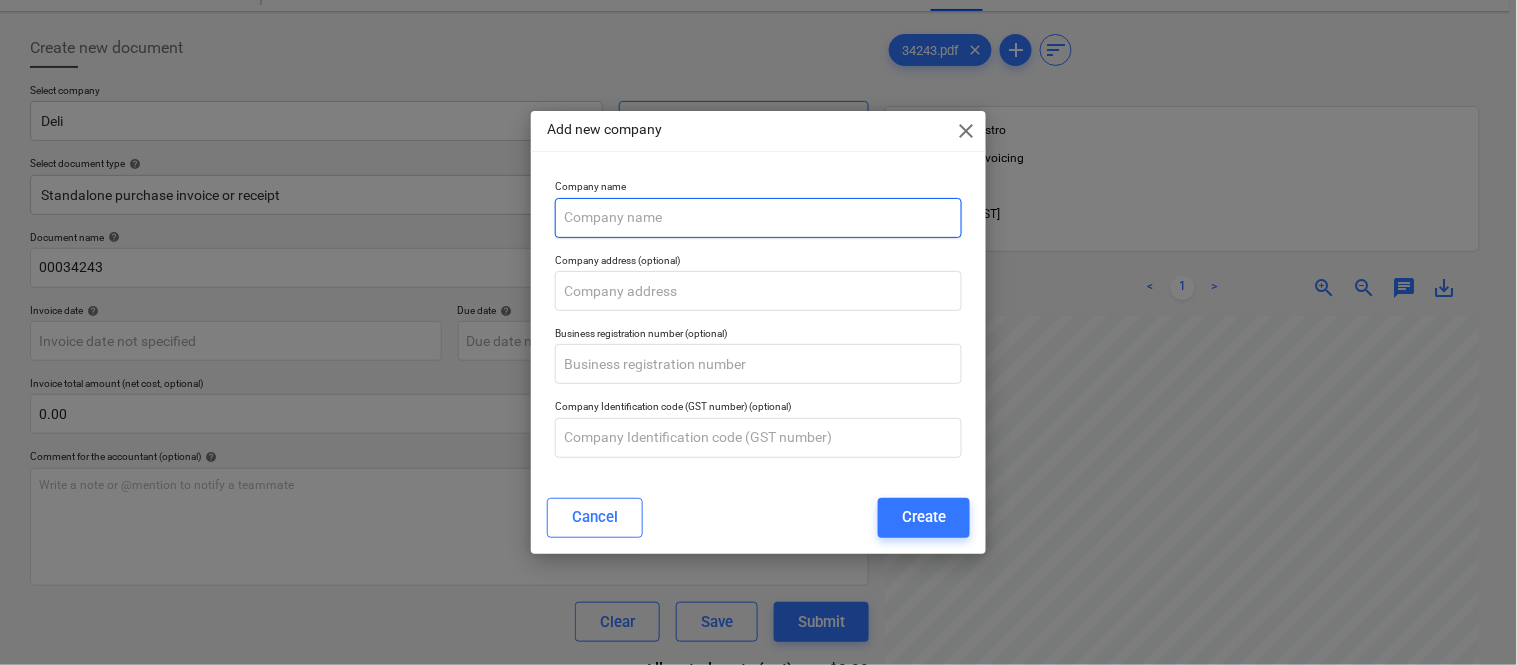 click at bounding box center (758, 218) 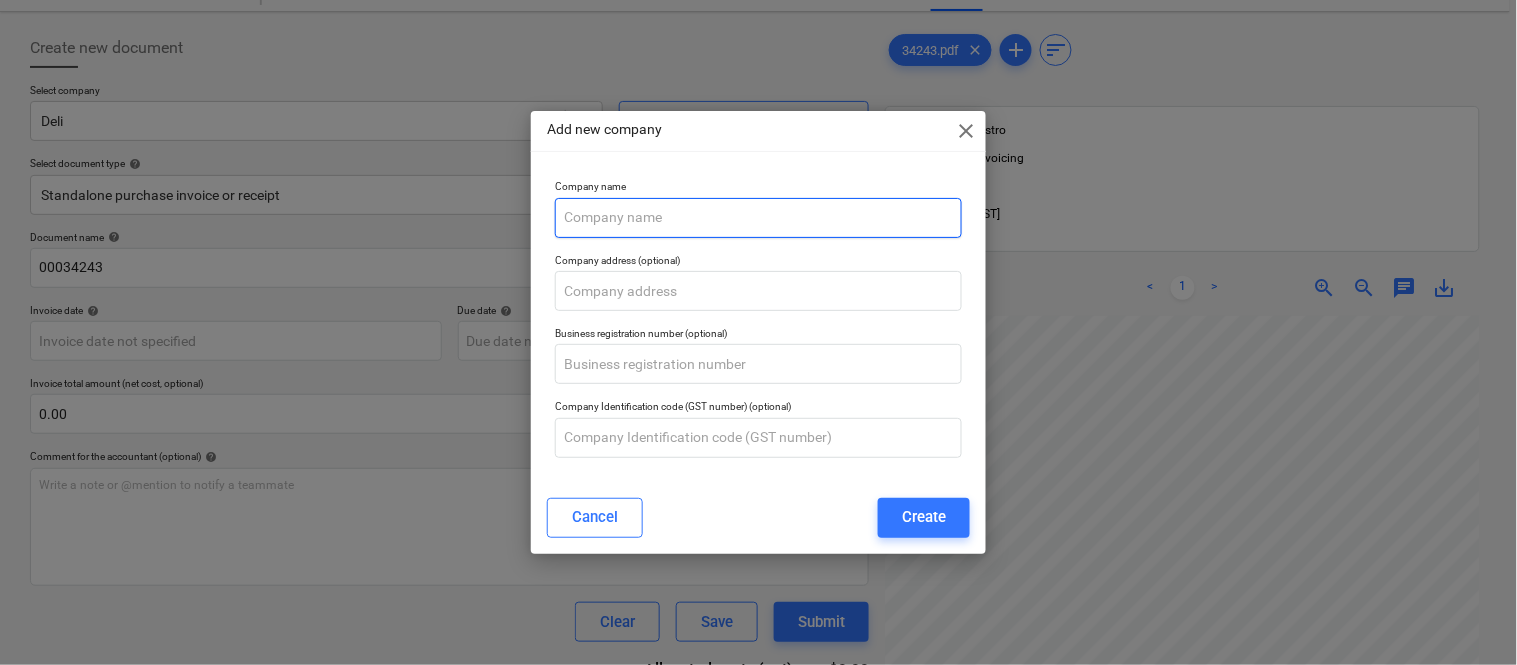 paste on "ELMICH ([COUNTRY]) PTY LIMITED" 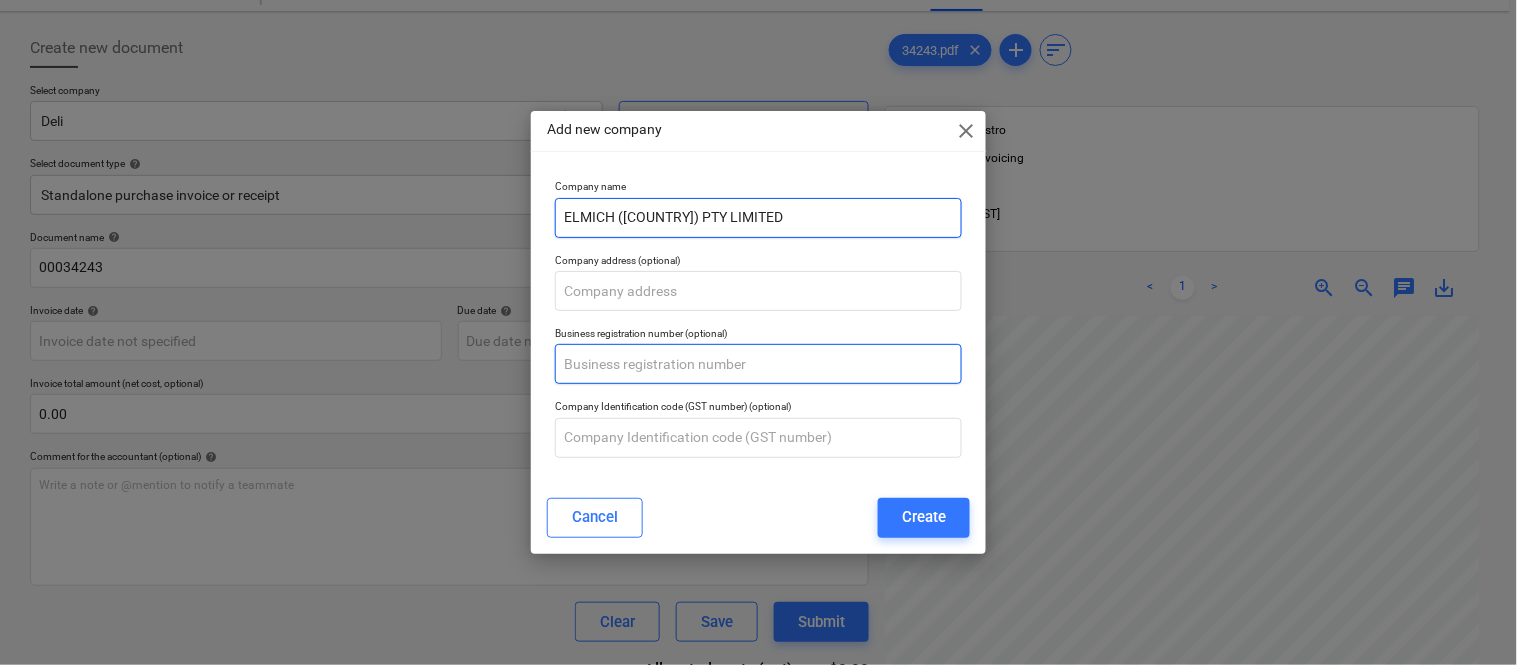 type on "ELMICH ([COUNTRY]) PTY LIMITED" 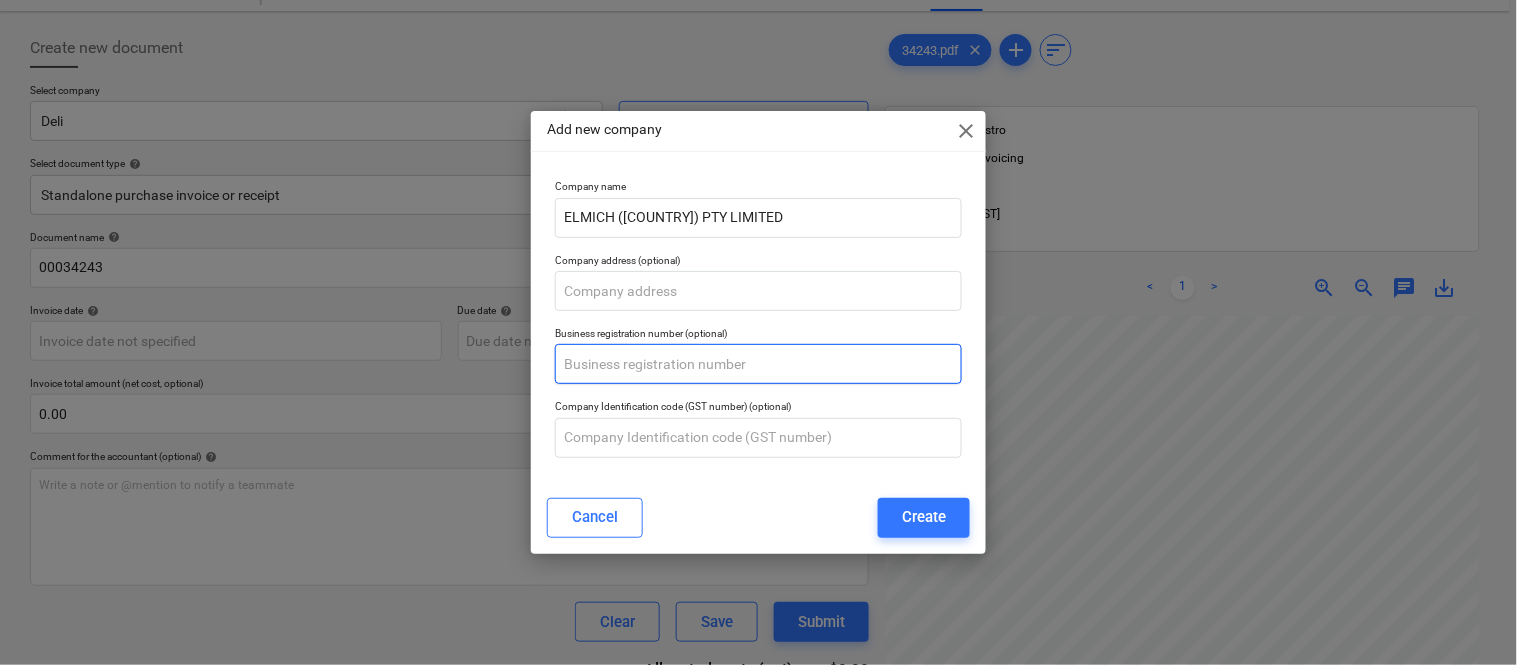 click at bounding box center (758, 364) 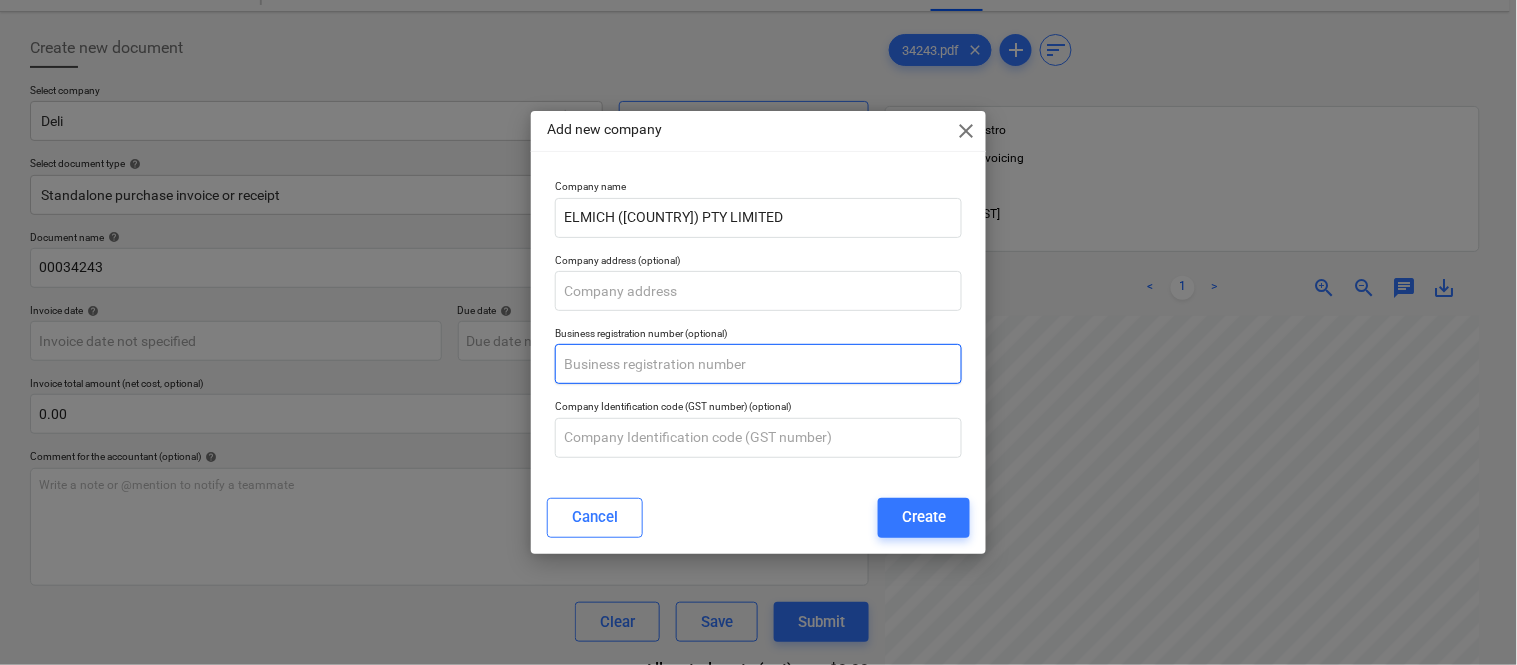 paste on "[PHONE]" 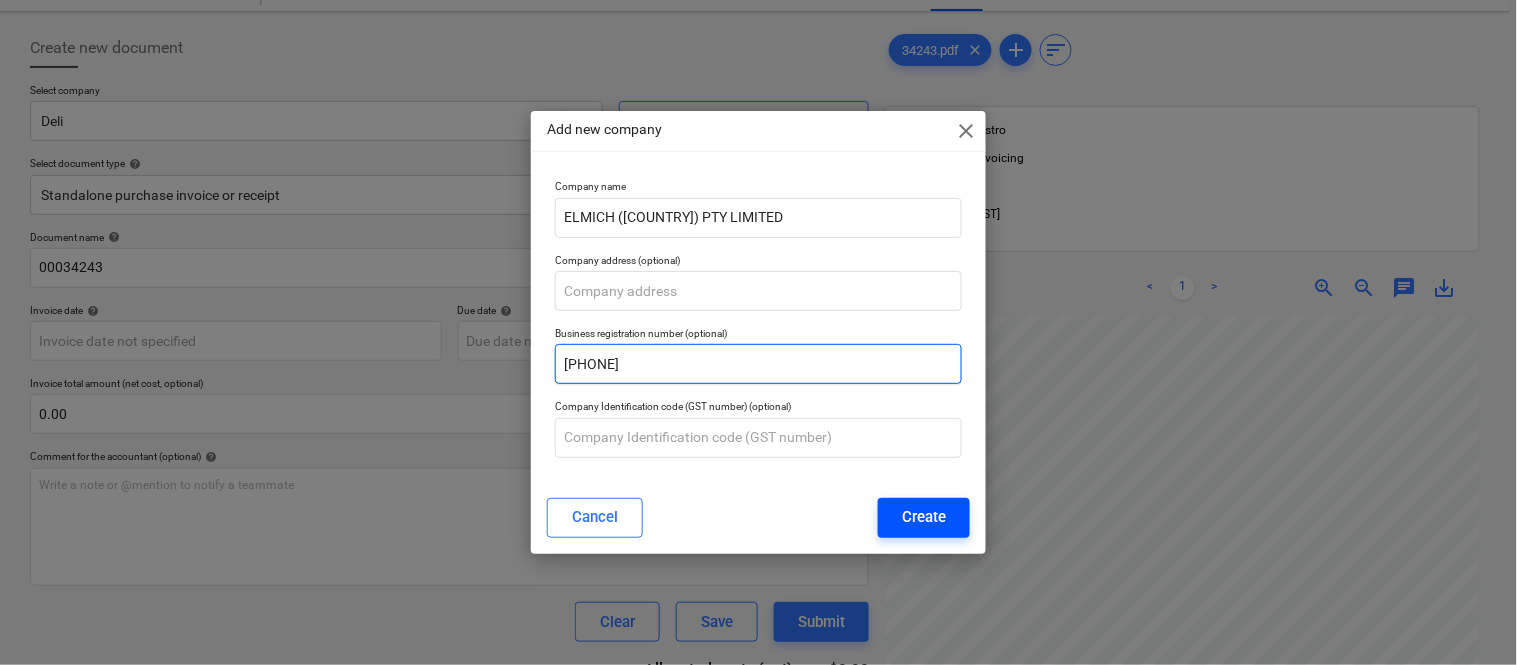 type on "[PHONE]" 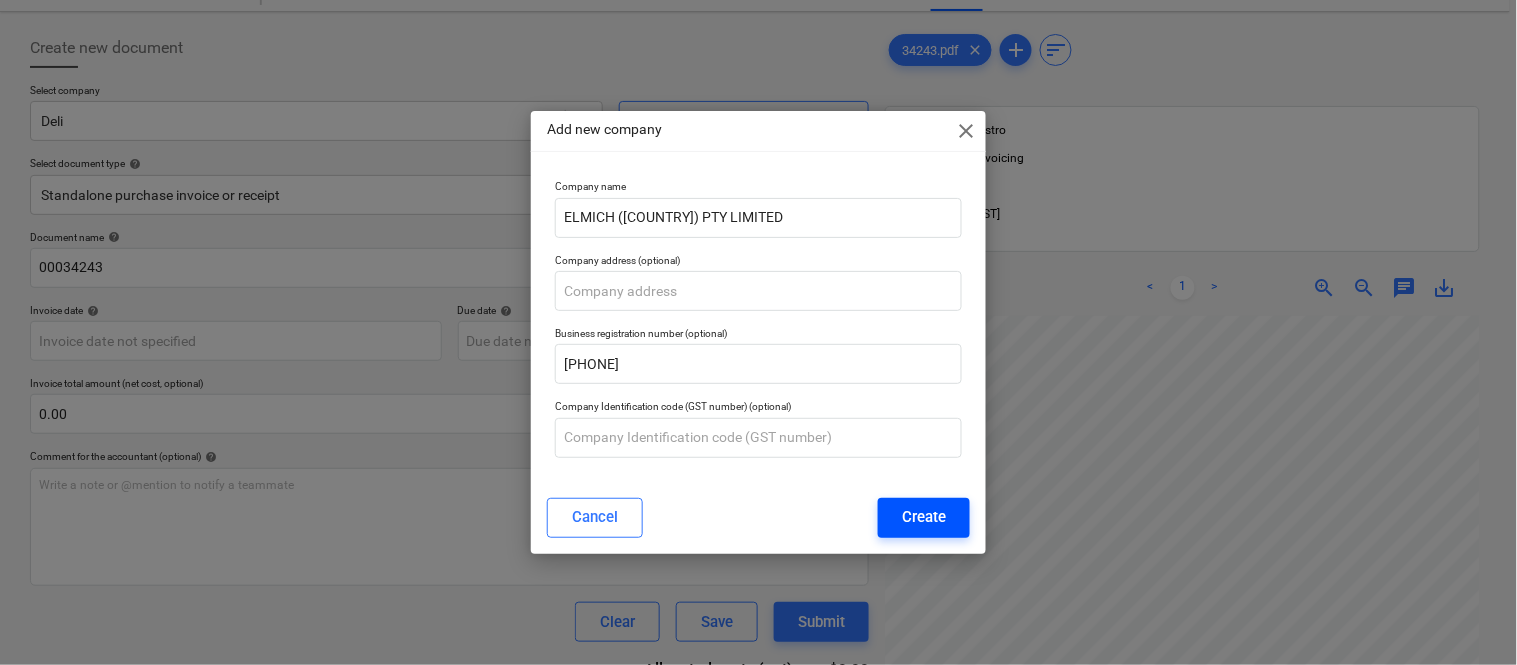 click on "Create" at bounding box center [924, 517] 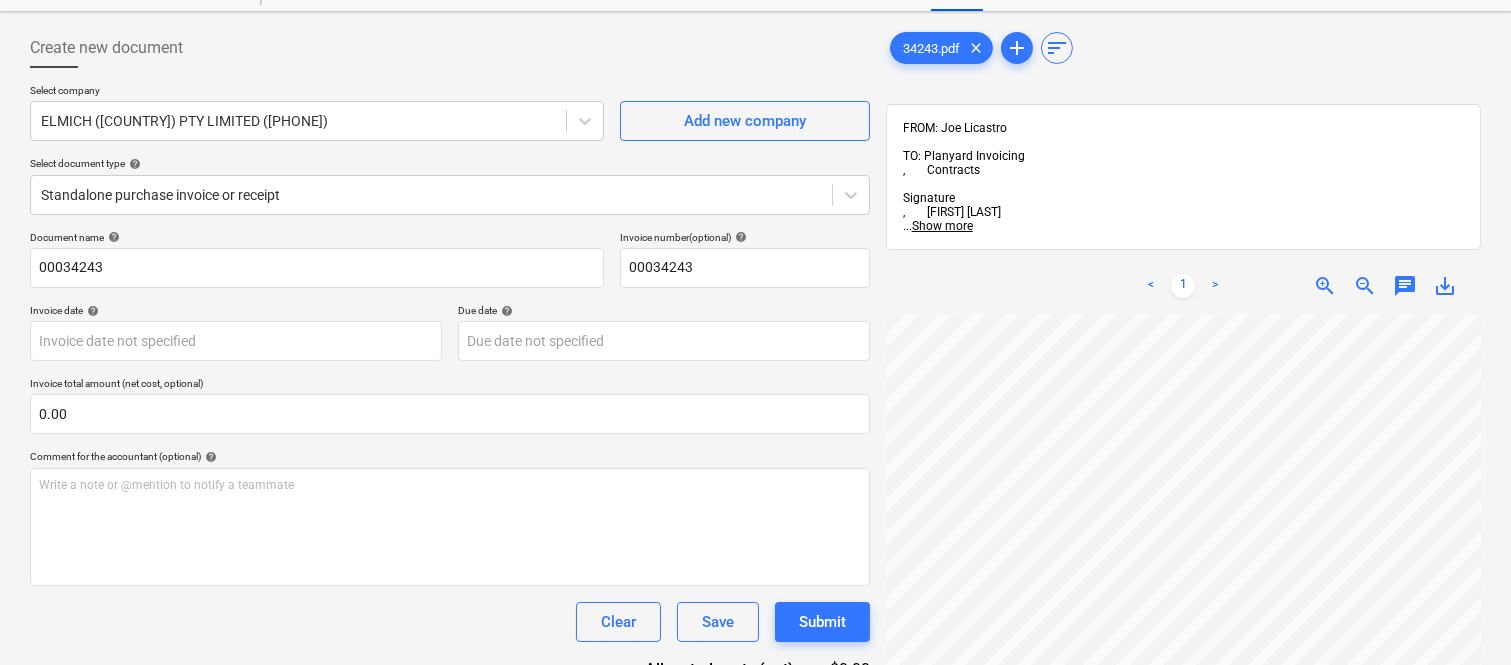 scroll, scrollTop: 210, scrollLeft: 427, axis: both 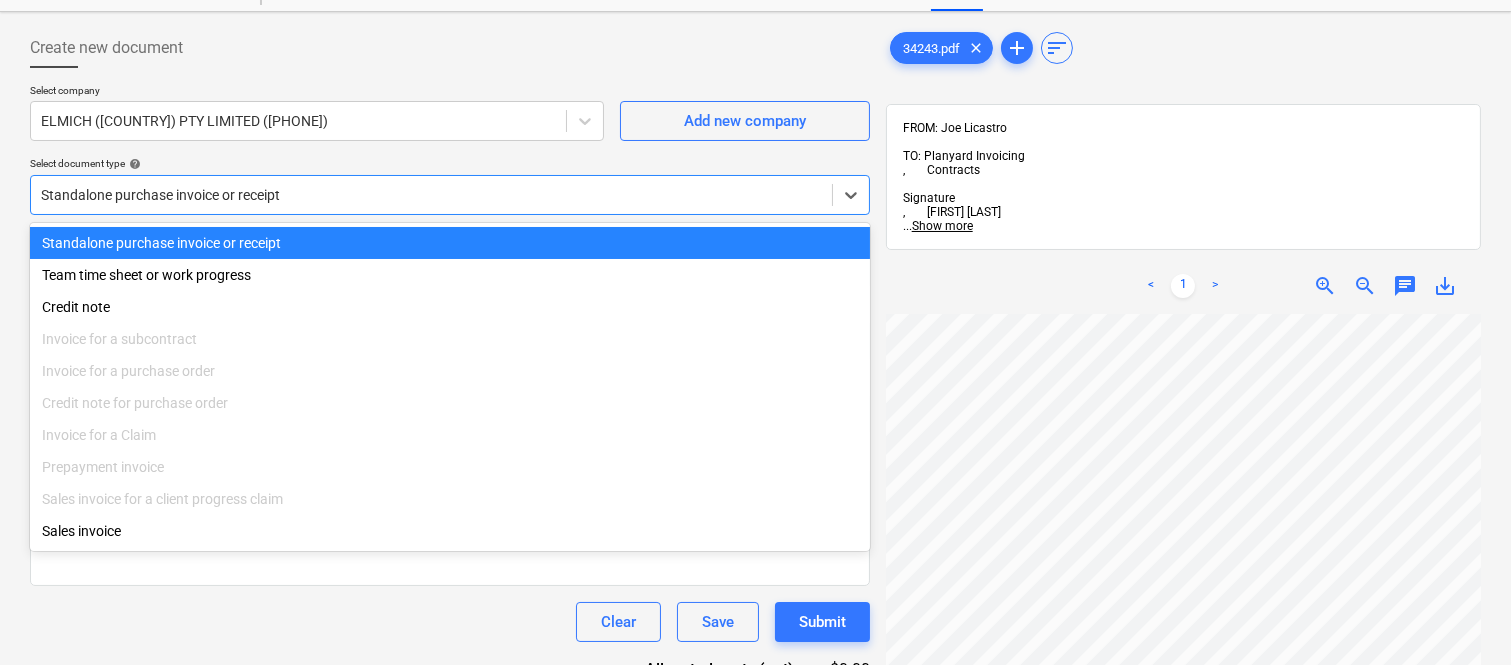 click at bounding box center [431, 195] 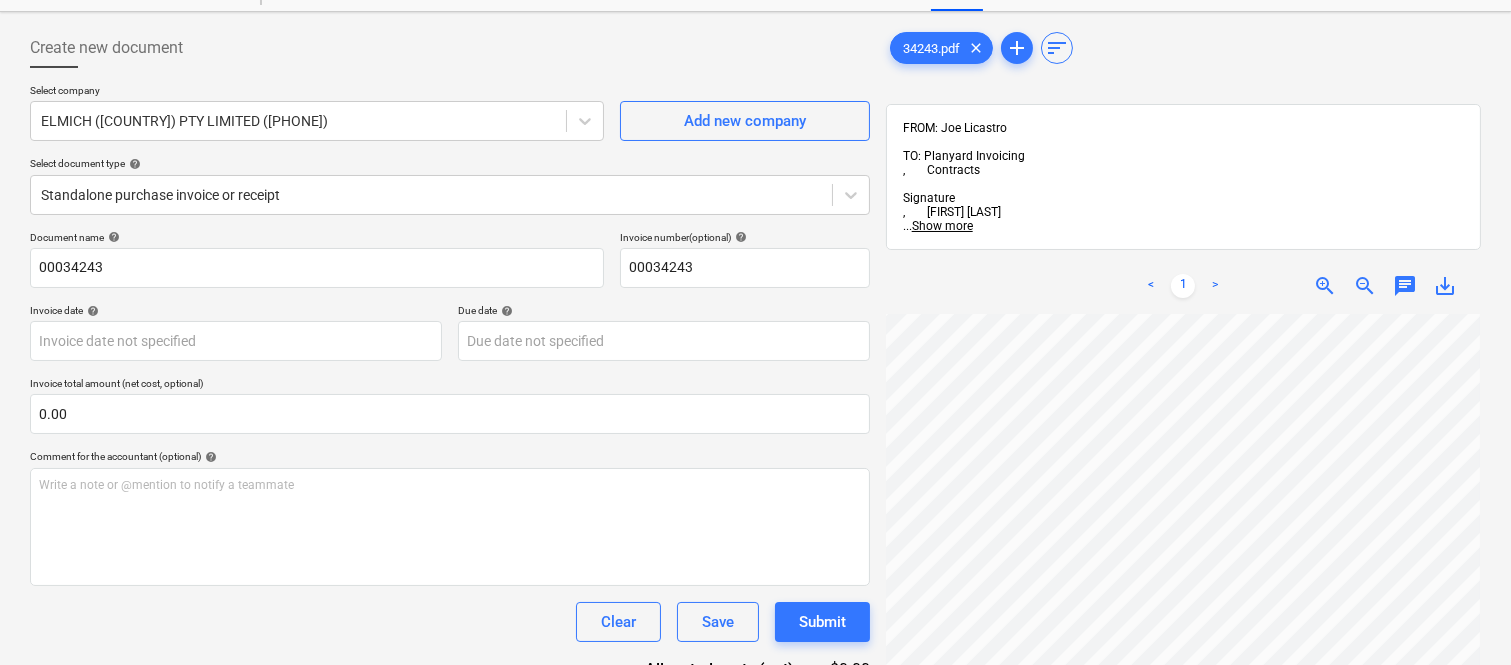 scroll, scrollTop: 245, scrollLeft: 456, axis: both 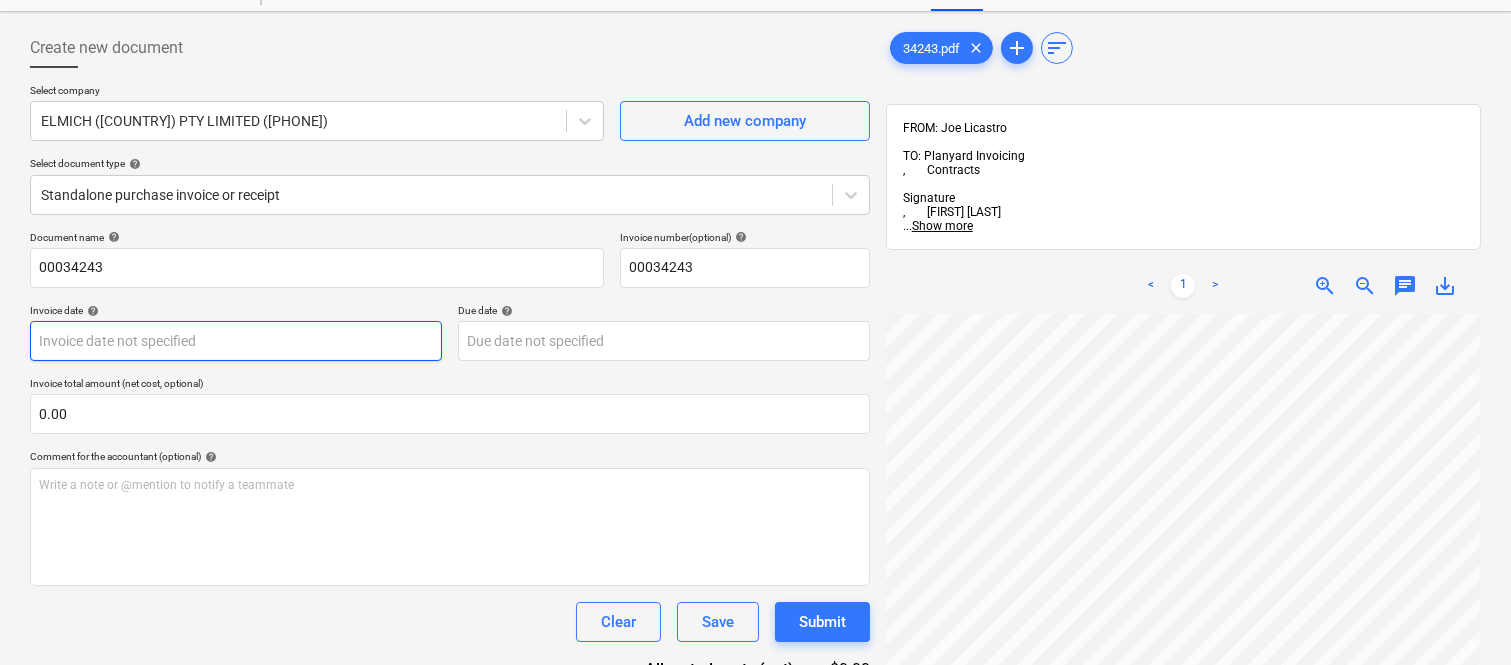 click on "Sales Projects Contacts Company Inbox Approvals format_size keyboard_arrow_down help search Search notifications 99+ keyboard_arrow_down A. Berdera keyboard_arrow_down Della Rosa Budget 9+ Client contract RFTs Subcontracts Claims Purchase orders Costs 9+ Income Files 4 Analytics Settings Create new document Select company ELMICH ([COUNTRY]) PTY LIMITED ([PHONE])  Add new company Select document type help Standalone purchase invoice or receipt Document name help 00034243 Invoice number  (optional) help 00034243 Invoice date help Press the down arrow key to interact with the calendar and
select a date. Press the question mark key to get the keyboard shortcuts for changing dates. Due date help Press the down arrow key to interact with the calendar and
select a date. Press the question mark key to get the keyboard shortcuts for changing dates. Invoice total amount (net cost, optional) 0.00 Comment for the accountant (optional) help Clear Save help" at bounding box center (755, 252) 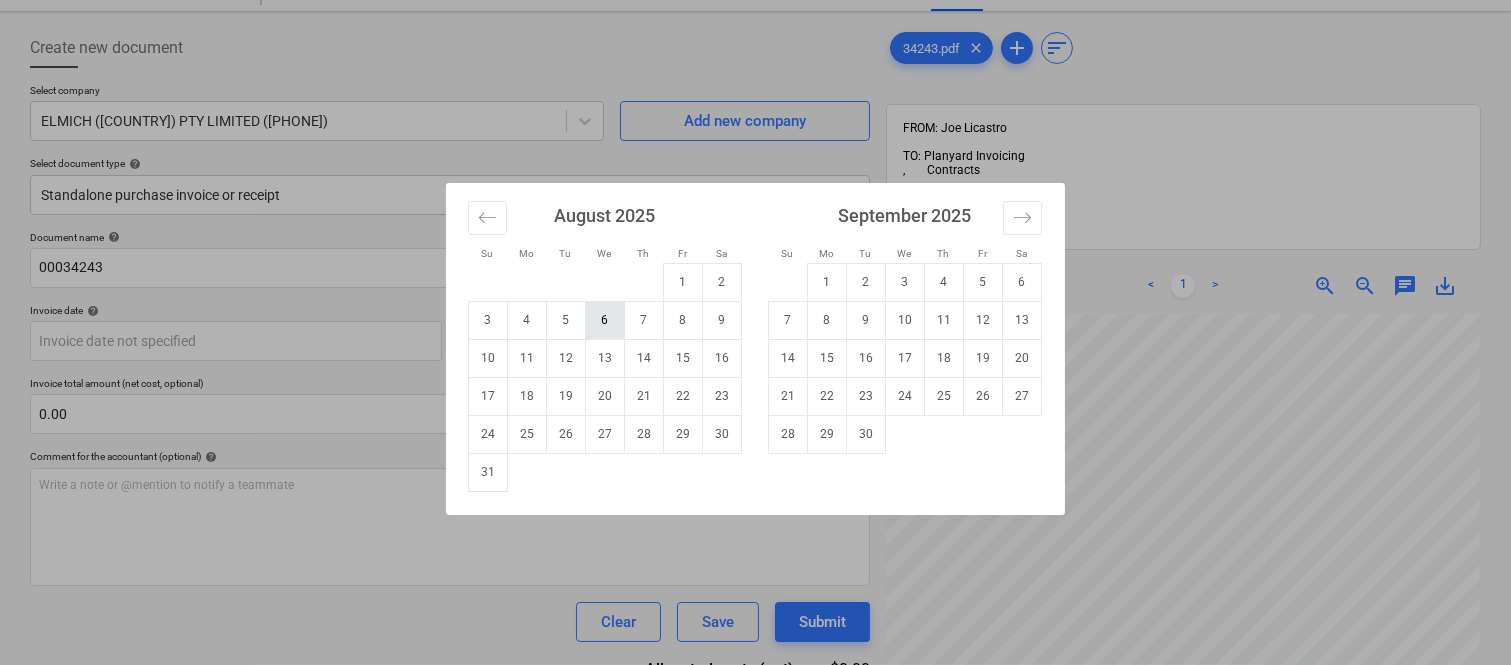 click on "6" at bounding box center [605, 320] 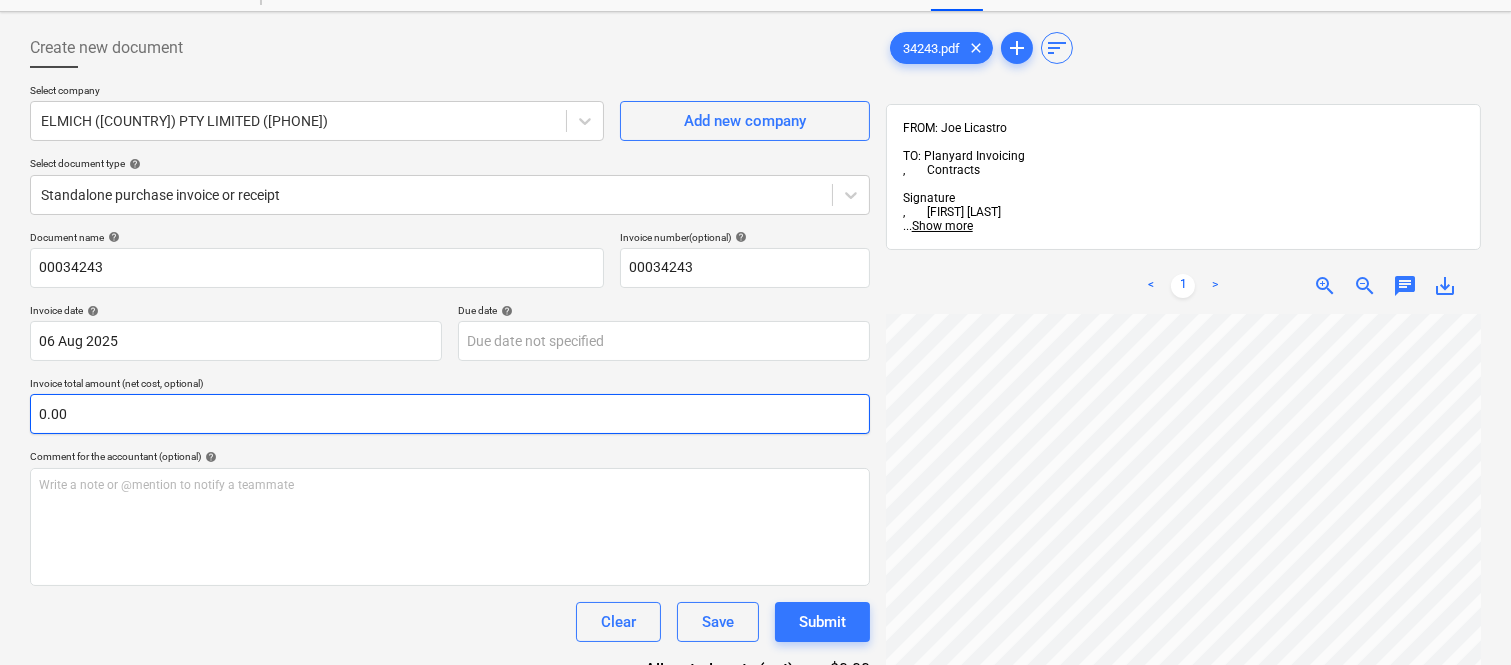 scroll, scrollTop: 877, scrollLeft: 127, axis: both 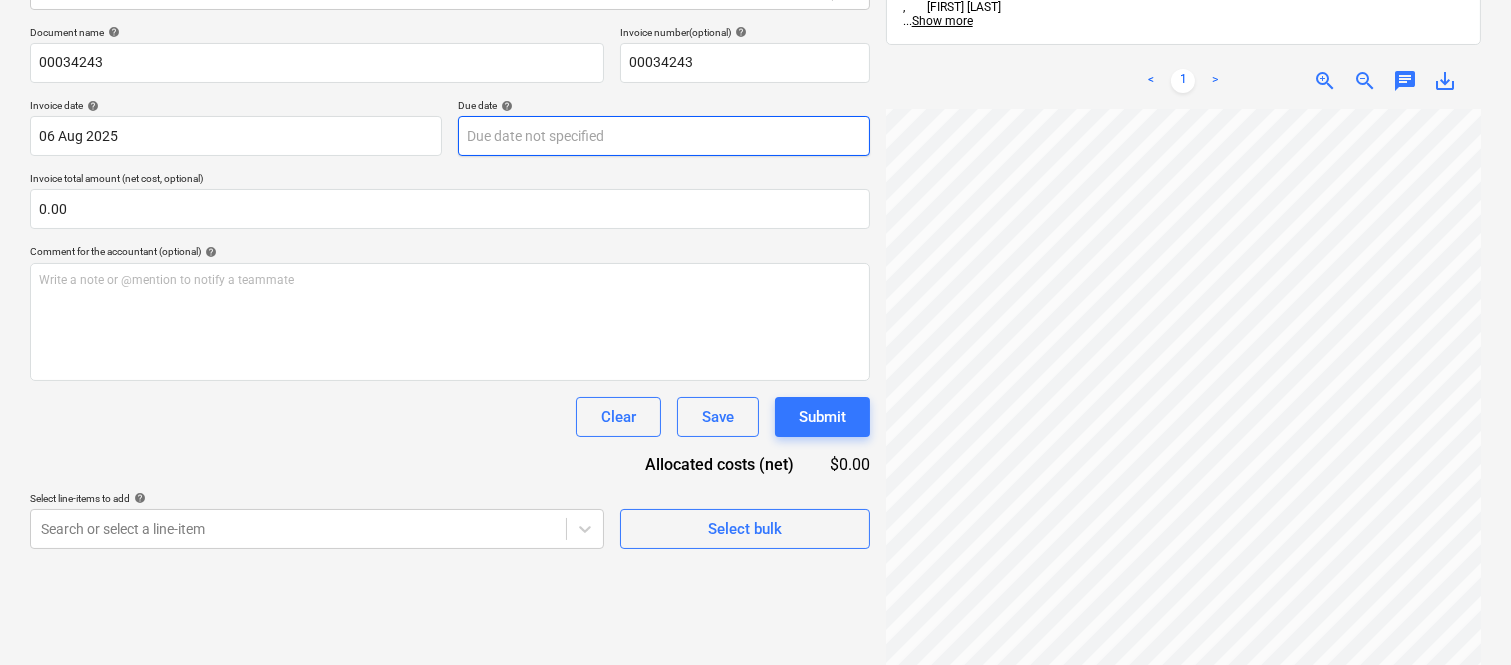 click on "Sales Projects Contacts Company Inbox Approvals format_size keyboard_arrow_down help search Search notifications 99+ keyboard_arrow_down A. Berdera keyboard_arrow_down Della Rosa Budget 9+ Client contract RFTs Subcontracts Claims Purchase orders Costs 9+ Income Files 4 Analytics Settings Create new document Select company ELMICH ([COUNTRY]) PTY LIMITED ([PHONE])  Add new company Select document type help Standalone purchase invoice or receipt Document name help 00034243 Invoice number  (optional) help 00034243 Invoice date help 06 Aug 2025 06.08.2025 Press the down arrow key to interact with the calendar and
select a date. Press the question mark key to get the keyboard shortcuts for changing dates. Due date help Press the down arrow key to interact with the calendar and
select a date. Press the question mark key to get the keyboard shortcuts for changing dates. Invoice total amount (net cost, optional) 0.00 Comment for the accountant (optional) help ﻿ Clear Save Submit $0.00 help 34243.pdf" at bounding box center [755, 47] 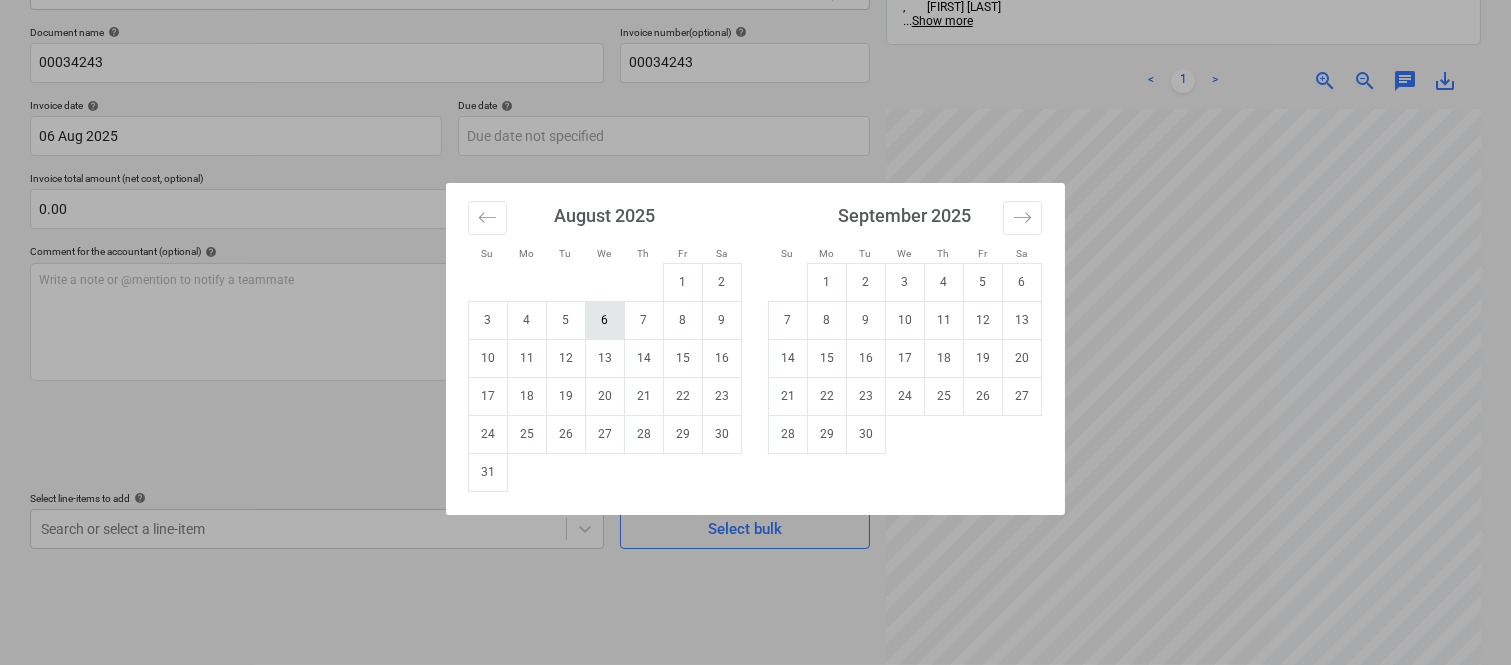 click on "6" at bounding box center [605, 320] 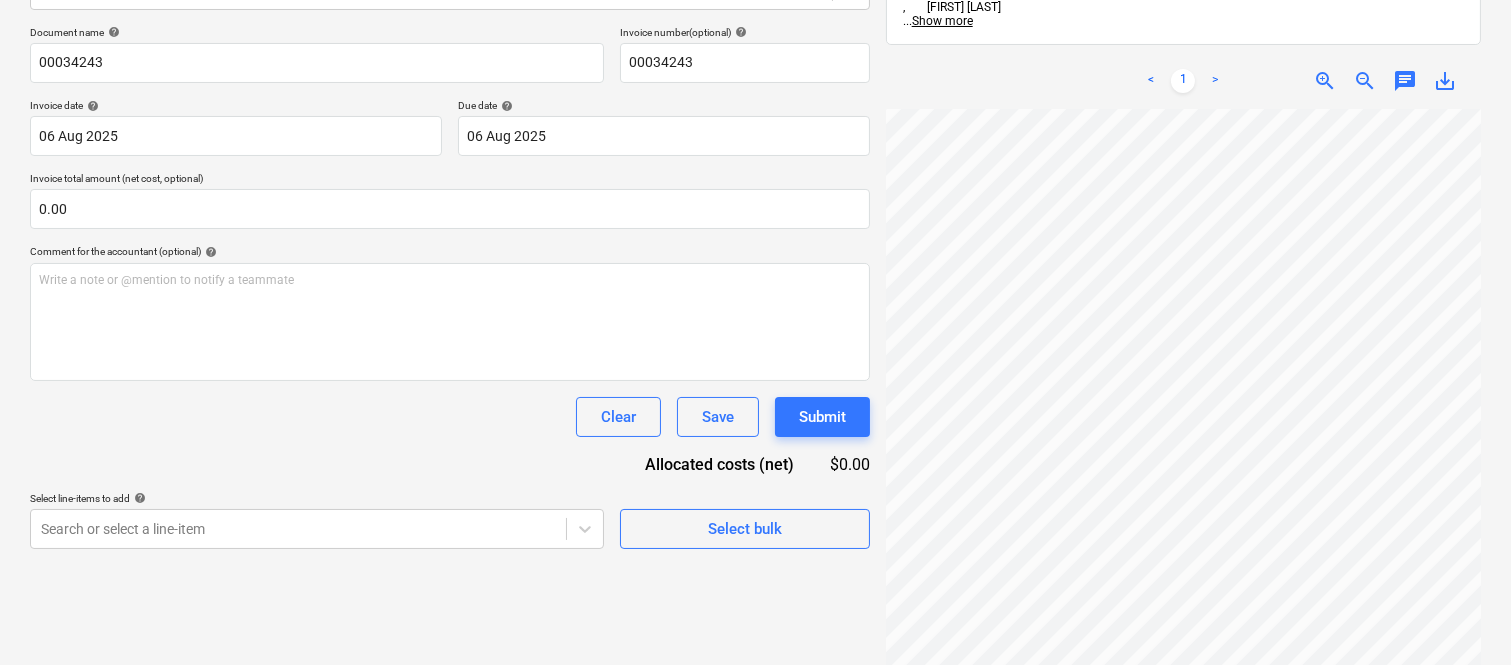 scroll, scrollTop: 877, scrollLeft: 27, axis: both 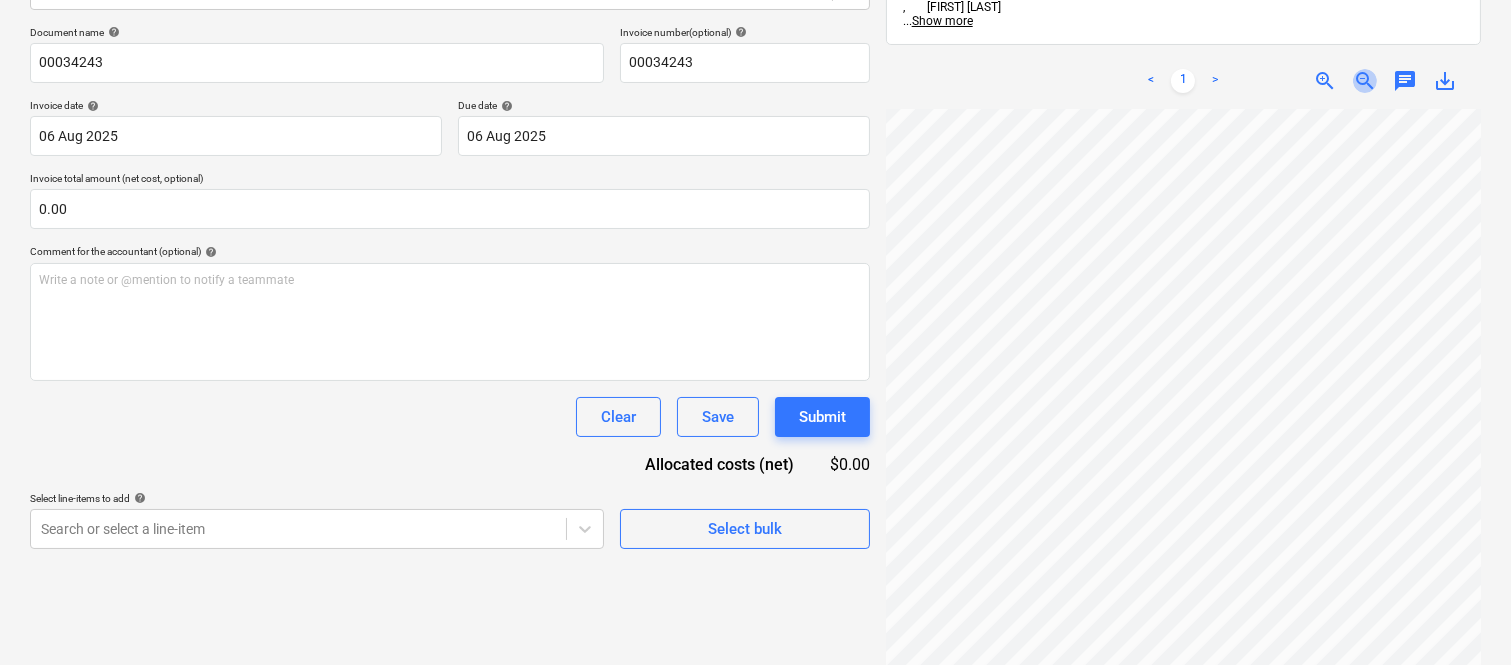 click on "zoom_out" at bounding box center [1365, 81] 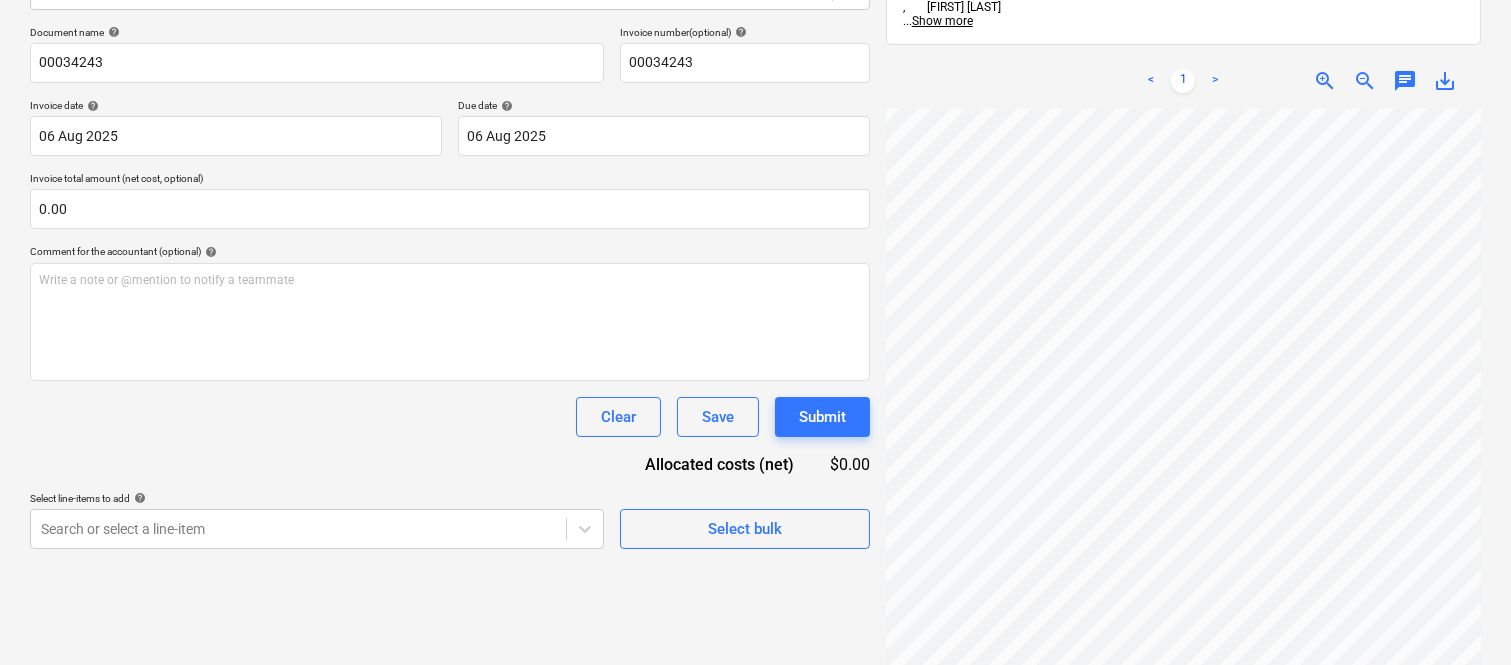 scroll, scrollTop: 153, scrollLeft: 50, axis: both 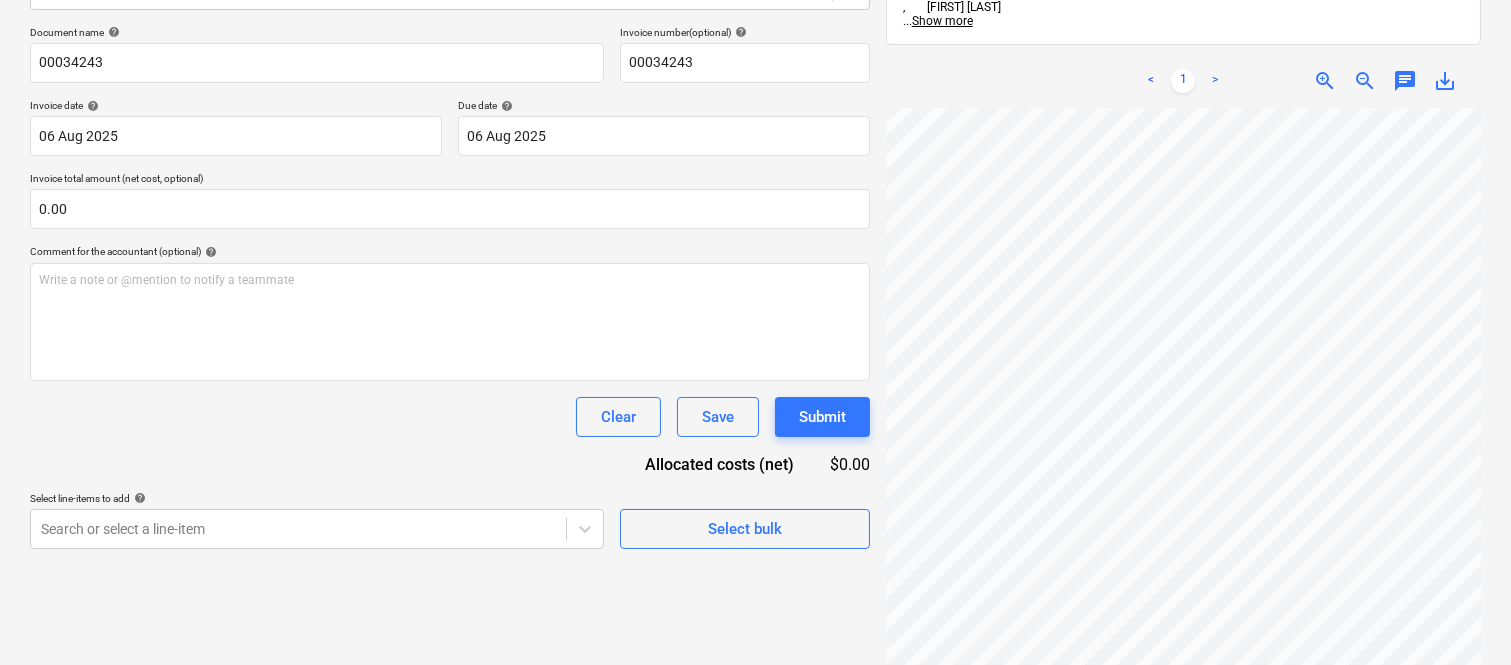 click on "Sales Projects Contacts Company Inbox Approvals format_size keyboard_arrow_down help search Search notifications 99+ keyboard_arrow_down A. Berdera keyboard_arrow_down Della Rosa Budget 9+ Client contract RFTs Subcontracts Claims Purchase orders Costs 9+ Income Files 4 Analytics Settings Create new document Select company ELMICH ([COUNTRY]) PTY LIMITED ([PHONE])  Add new company Select document type help Standalone purchase invoice or receipt Document name help 00034243 Invoice number  (optional) help 00034243 Invoice date help 06 Aug 2025 06.08.2025 Press the down arrow key to interact with the calendar and
select a date. Press the question mark key to get the keyboard shortcuts for changing dates. Due date help 06 Aug 2025 06.08.2025 Press the down arrow key to interact with the calendar and
select a date. Press the question mark key to get the keyboard shortcuts for changing dates. Invoice total amount (net cost, optional) 0.00 Comment for the accountant (optional) help ﻿ Clear Save" at bounding box center (755, 47) 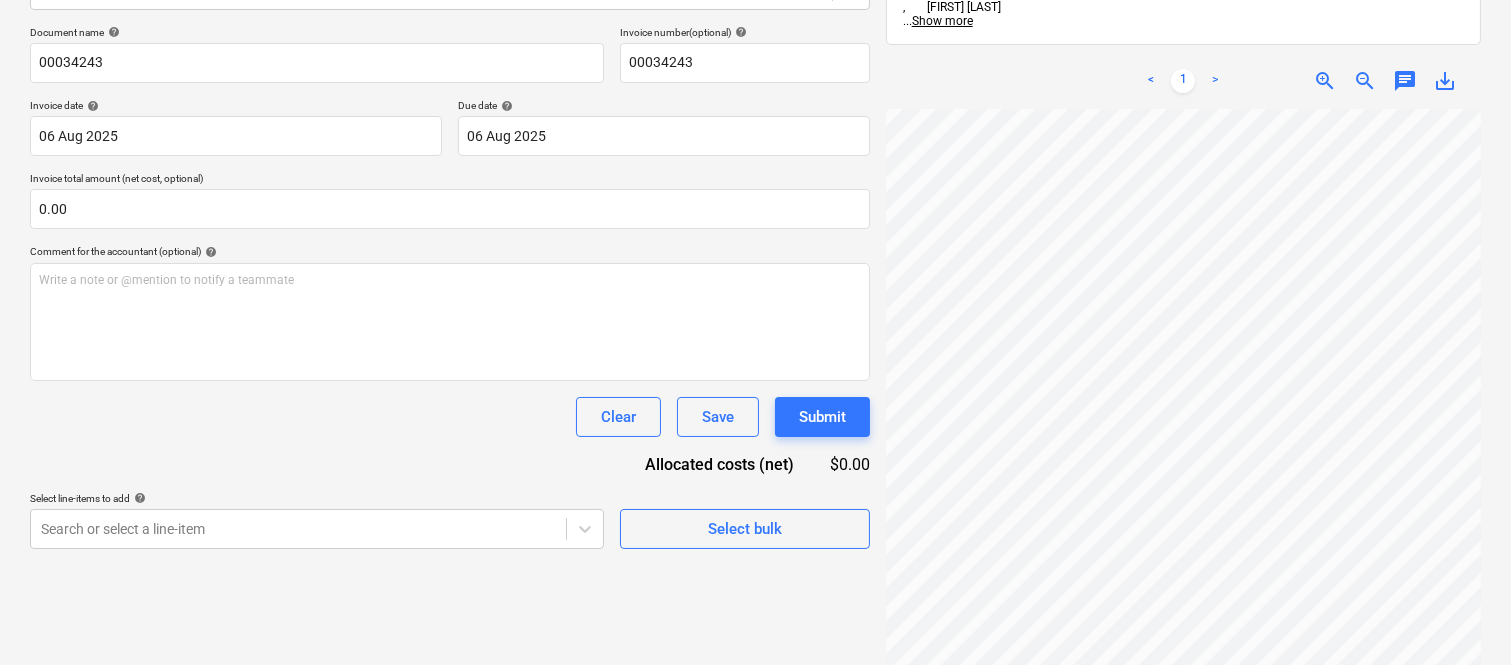 scroll, scrollTop: 577, scrollLeft: 307, axis: both 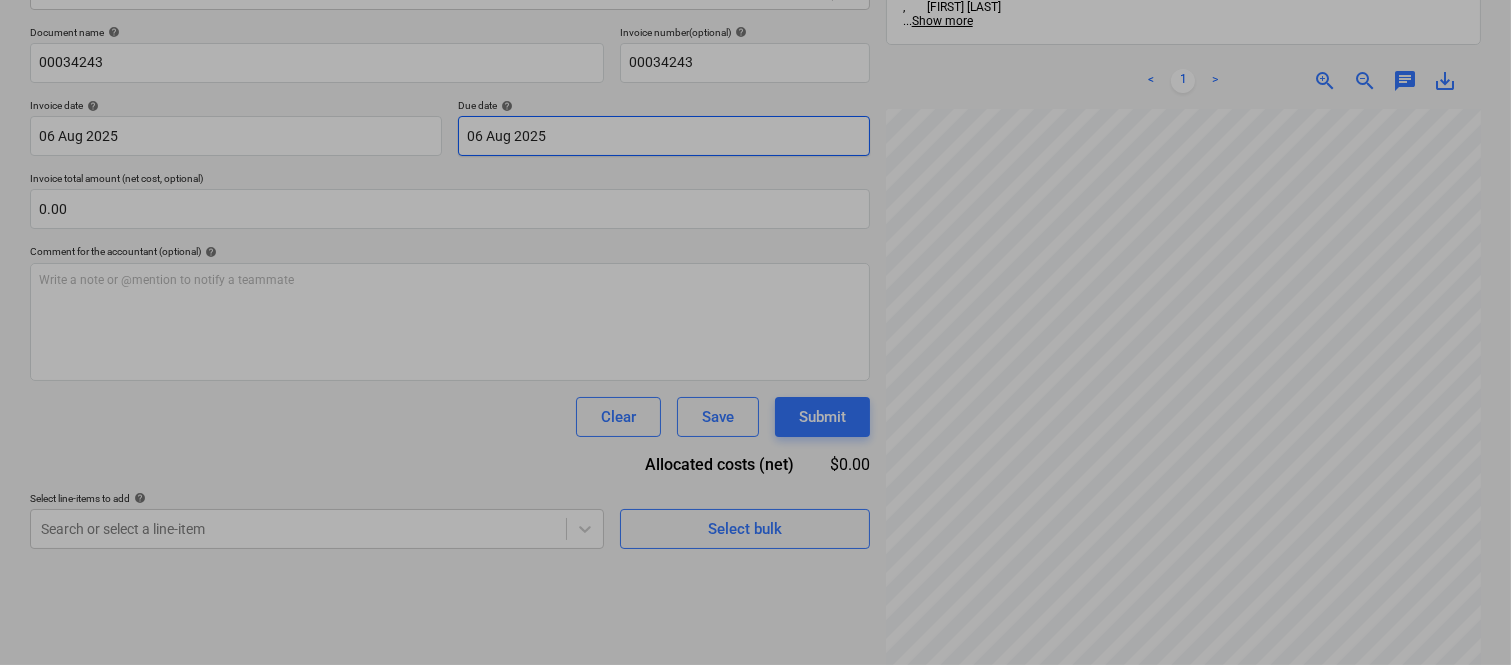click on "Sales Projects Contacts Company Inbox Approvals format_size keyboard_arrow_down help search Search notifications 99+ keyboard_arrow_down A. Berdera keyboard_arrow_down Della Rosa Budget 9+ Client contract RFTs Subcontracts Claims Purchase orders Costs 9+ Income Files 4 Analytics Settings Create new document Select company ELMICH ([COUNTRY]) PTY LIMITED ([PHONE])  Add new company Select document type help Standalone purchase invoice or receipt Document name help 00034243 Invoice number  (optional) help 00034243 Invoice date help 06 Aug 2025 06.08.2025 Press the down arrow key to interact with the calendar and
select a date. Press the question mark key to get the keyboard shortcuts for changing dates. Due date help 06 Aug 2025 06.08.2025 Press the down arrow key to interact with the calendar and
select a date. Press the question mark key to get the keyboard shortcuts for changing dates. Invoice total amount (net cost, optional) 0.00 Comment for the accountant (optional) help ﻿ Clear Save help" at bounding box center (755, 47) 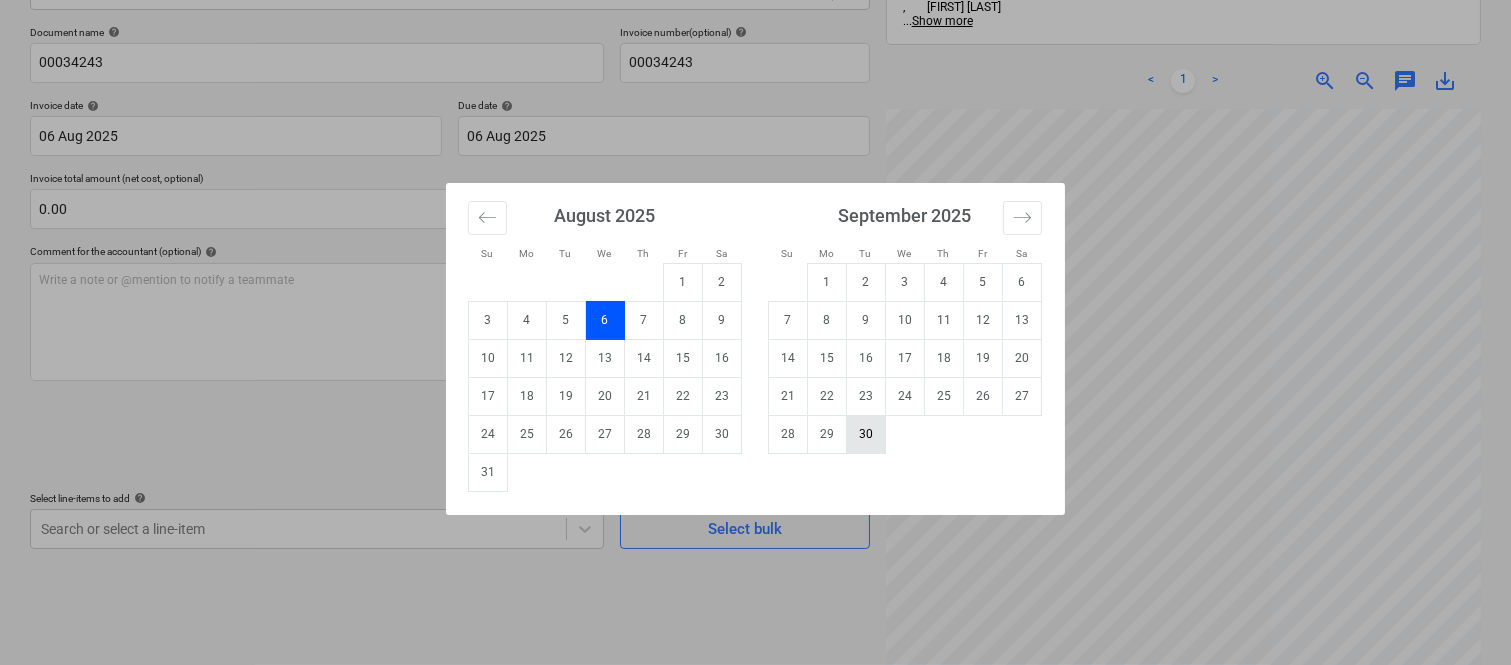 click on "30" at bounding box center (866, 434) 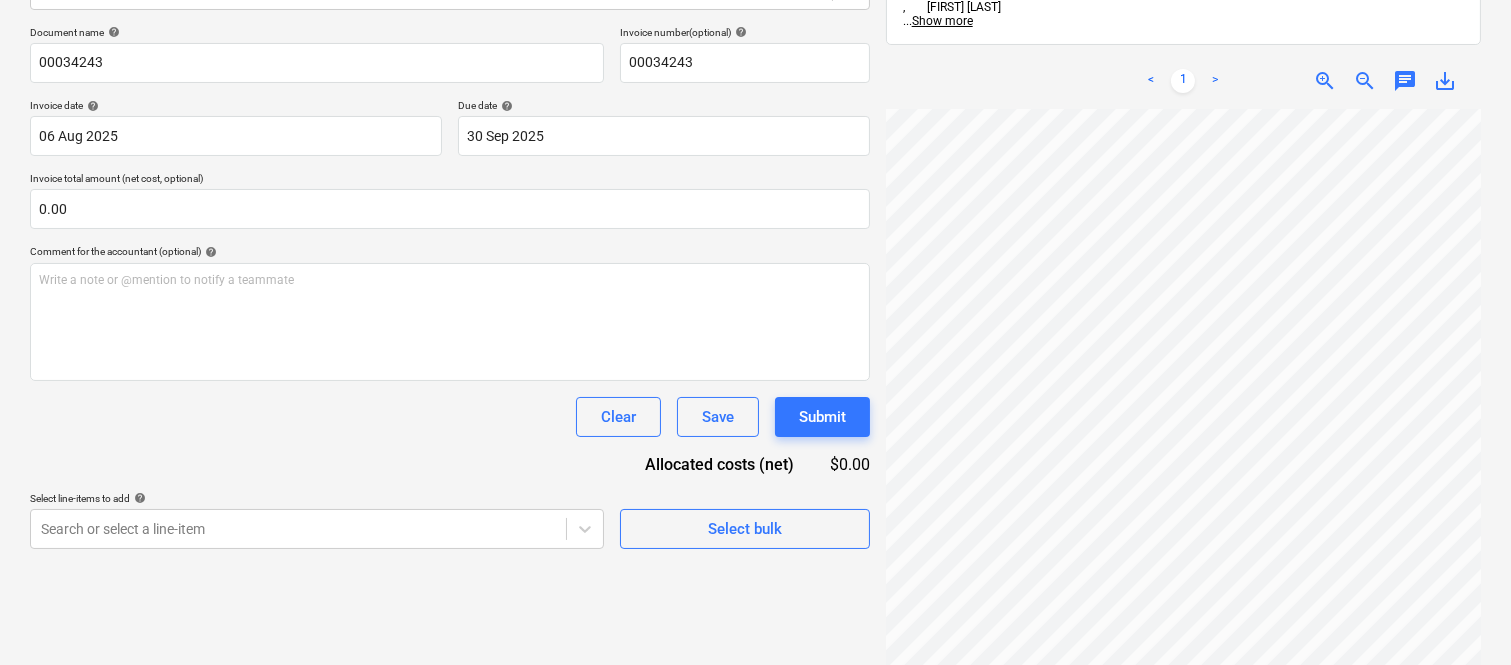 scroll, scrollTop: 584, scrollLeft: 307, axis: both 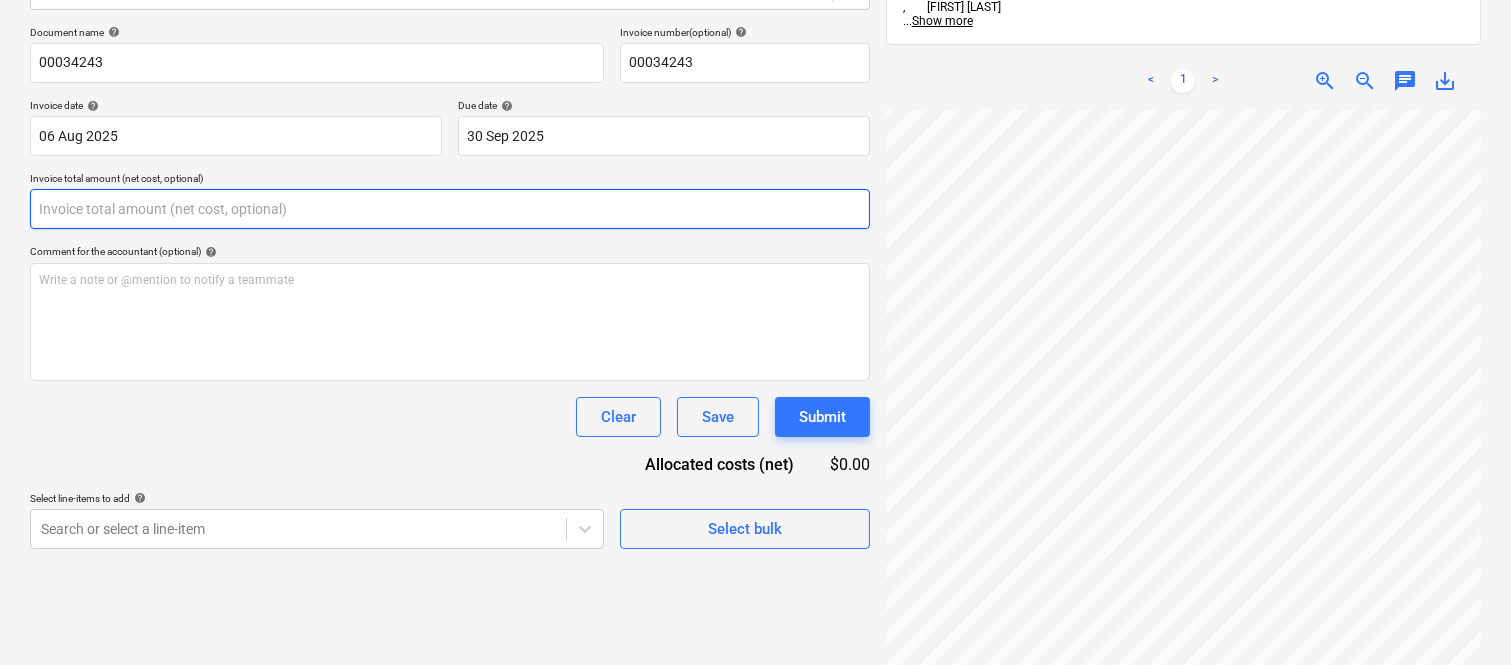 click at bounding box center (450, 209) 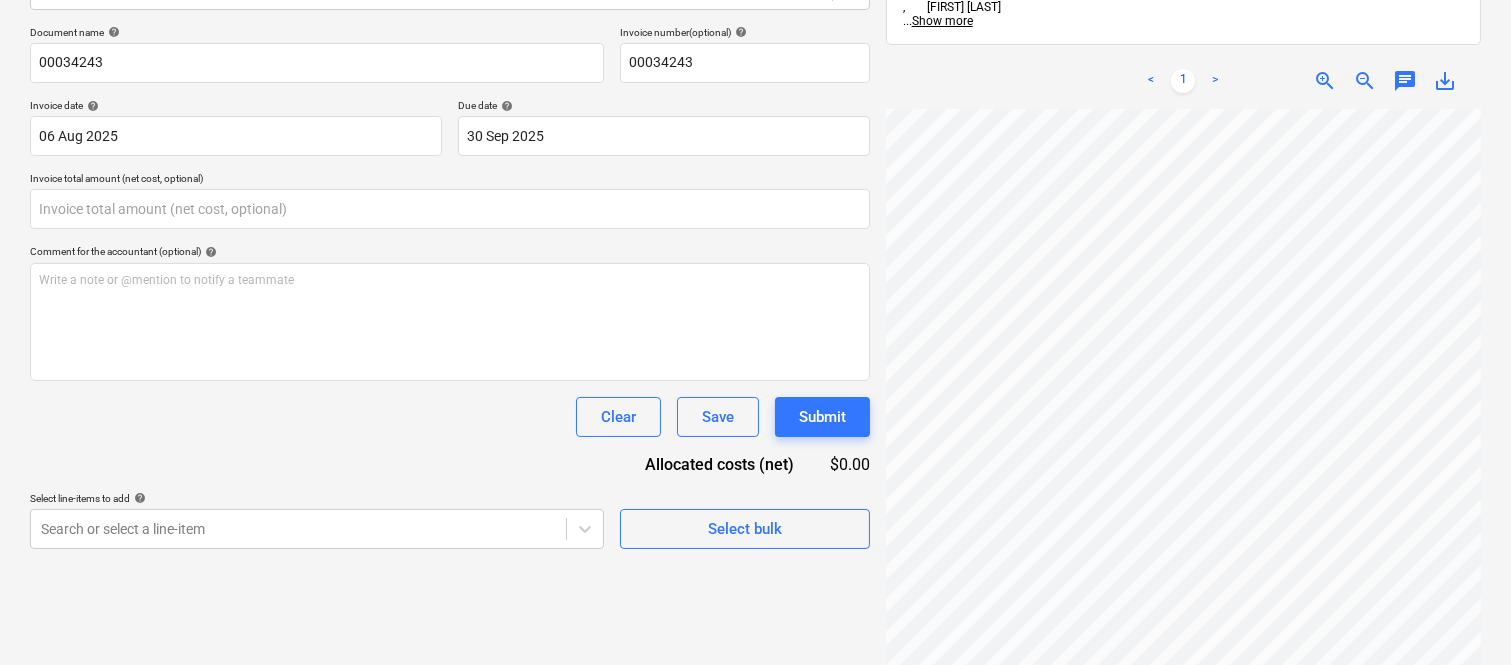 type on "0.00" 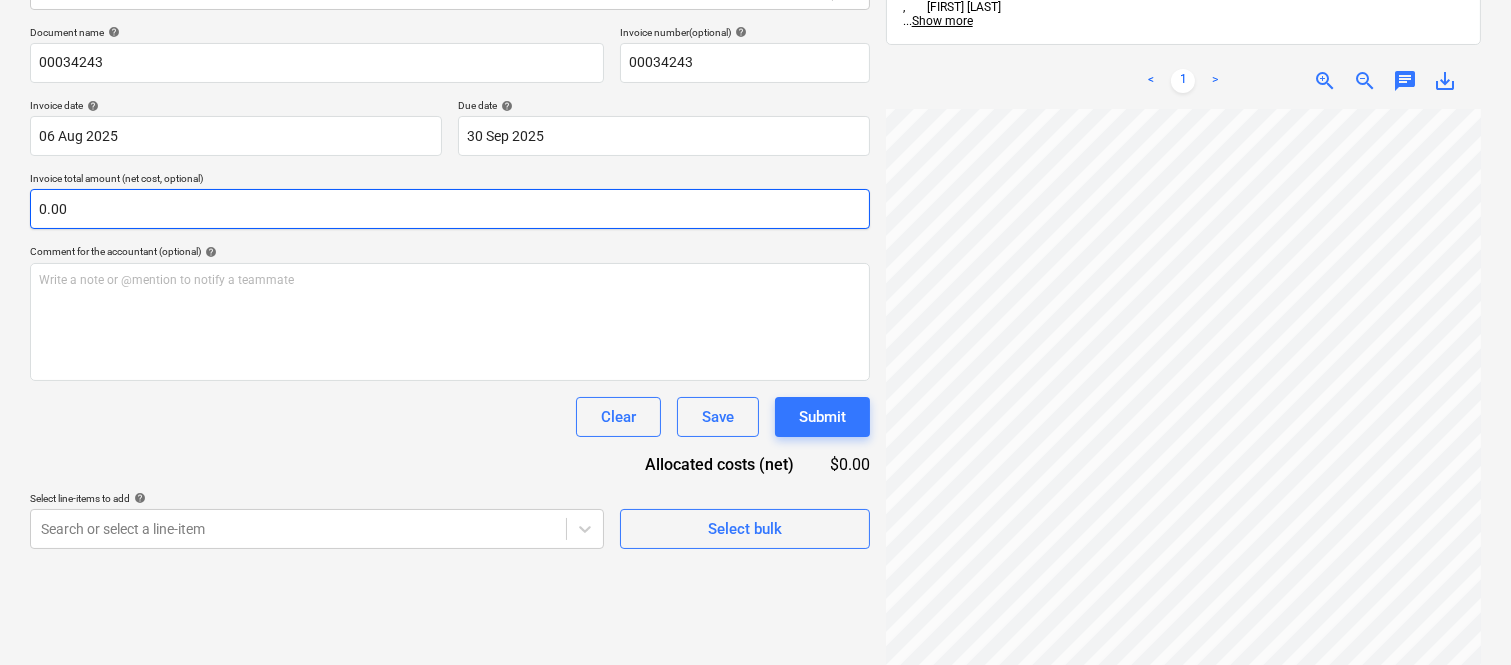 click on "0.00" at bounding box center (450, 209) 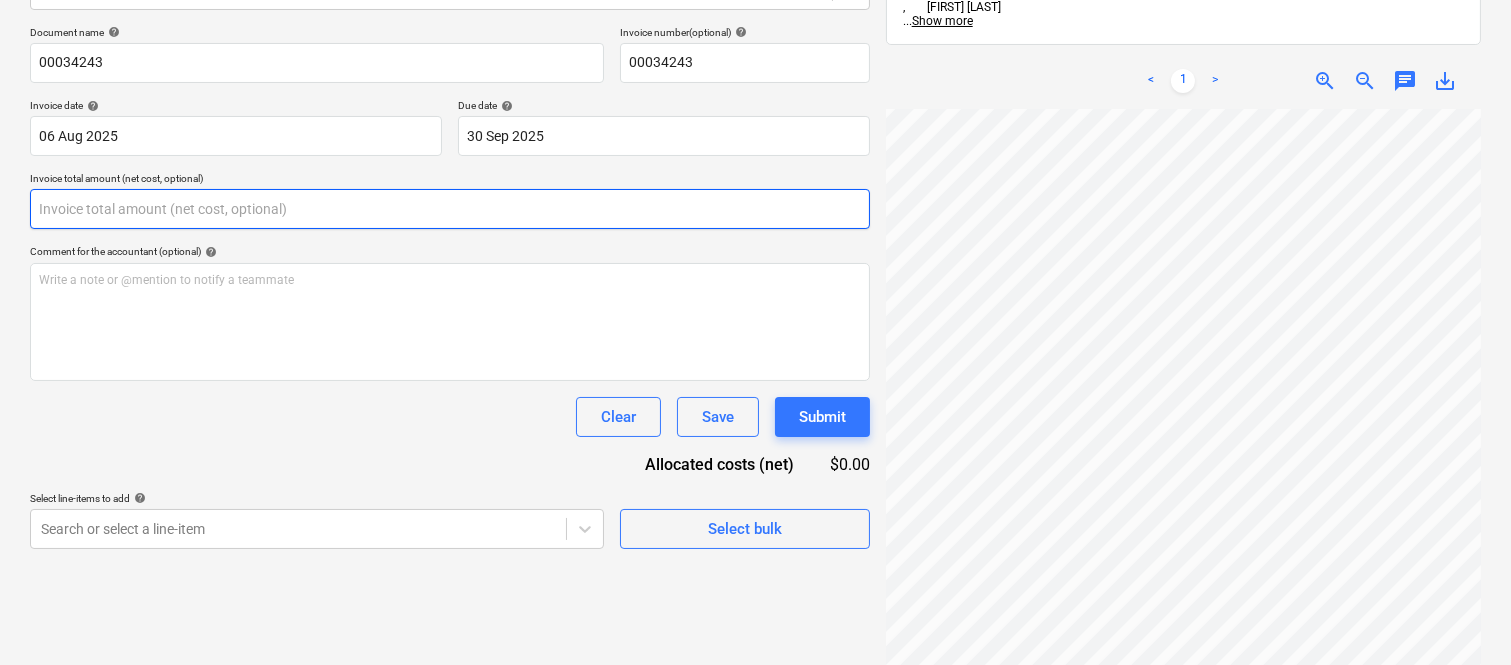 paste on "3,591.3" 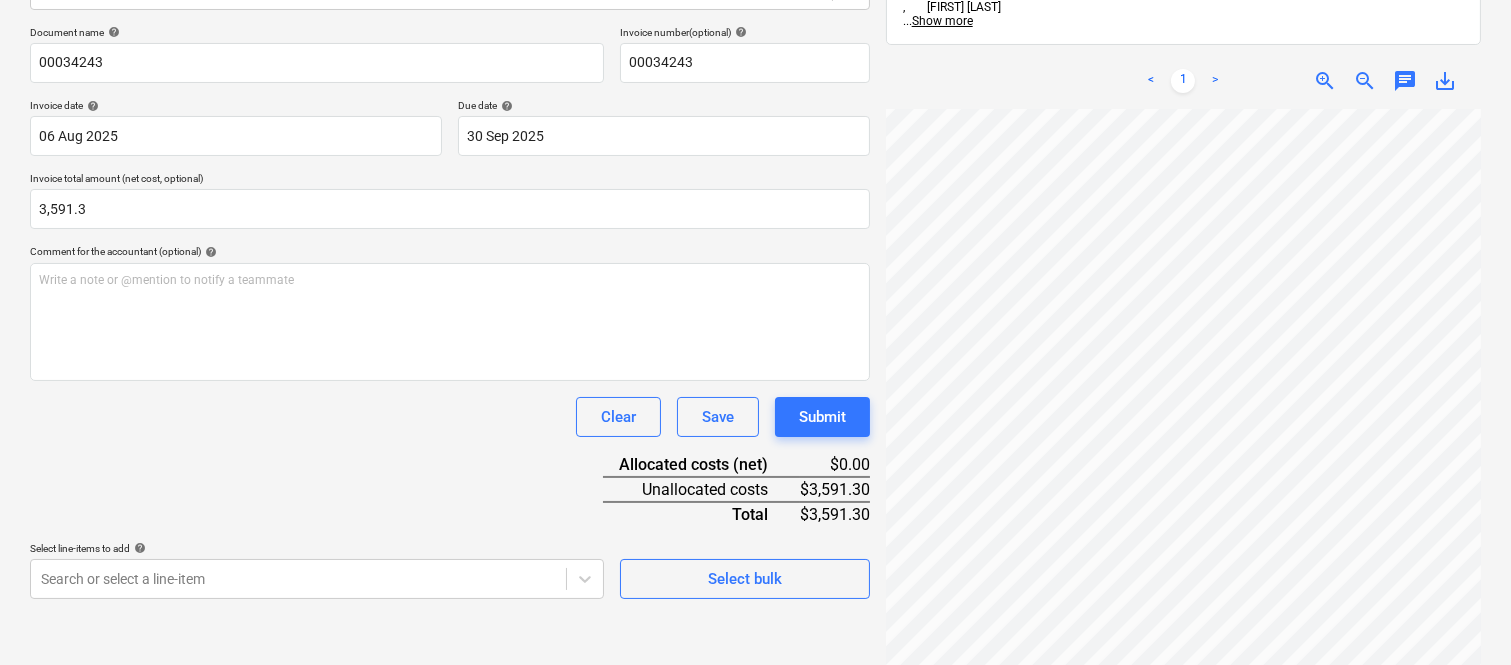type on "3,591.30" 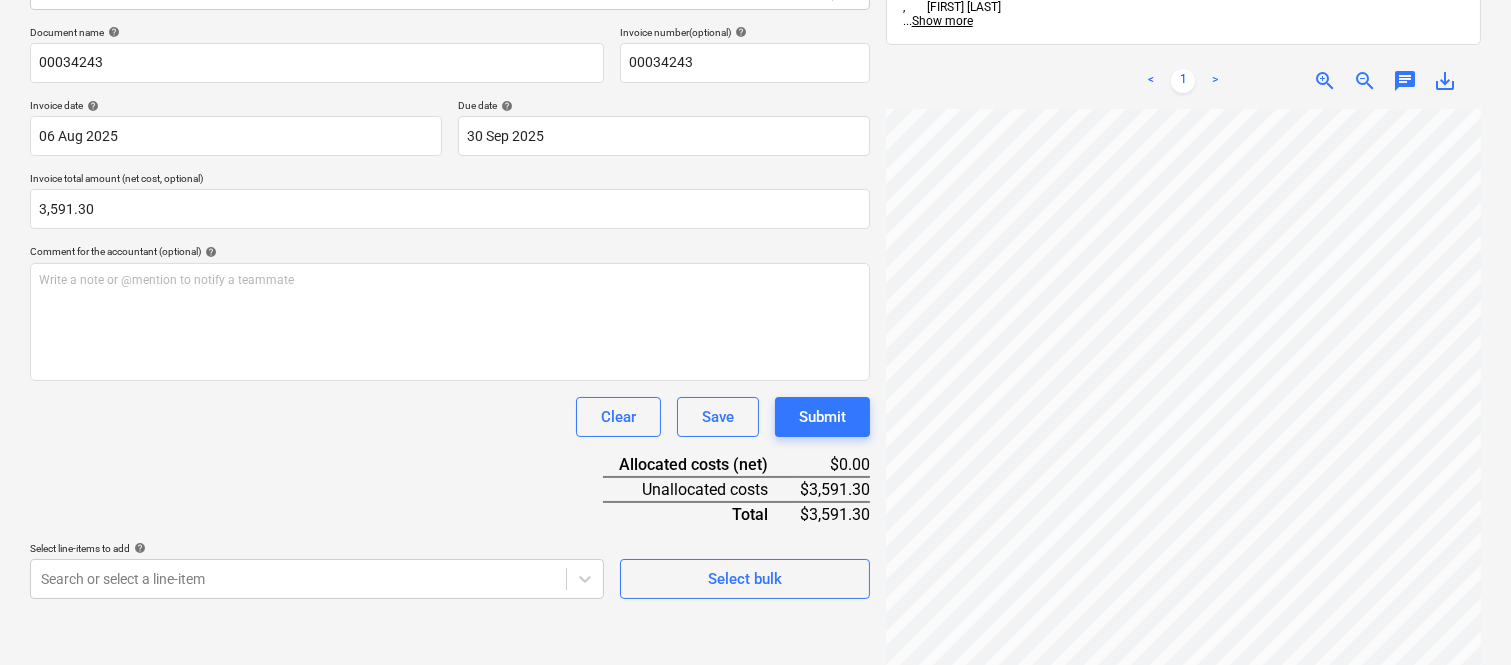 click on "Document name help 00034243 Invoice number  (optional) help 00034243 Invoice date help 06 Aug 2025 06.08.2025 Press the down arrow key to interact with the calendar and
select a date. Press the question mark key to get the keyboard shortcuts for changing dates. Due date help 30 Sep 2025 30.09.2025 Press the down arrow key to interact with the calendar and
select a date. Press the question mark key to get the keyboard shortcuts for changing dates. Invoice total amount (net cost, optional) 3,591.30 Comment for the accountant (optional) help Write a note or @mention to notify a teammate ﻿ Clear Save Submit Allocated costs (net) $0.00 Unallocated costs $3,591.30 Total $3,591.30 Select line-items to add help Search or select a line-item Select bulk" at bounding box center [450, 312] 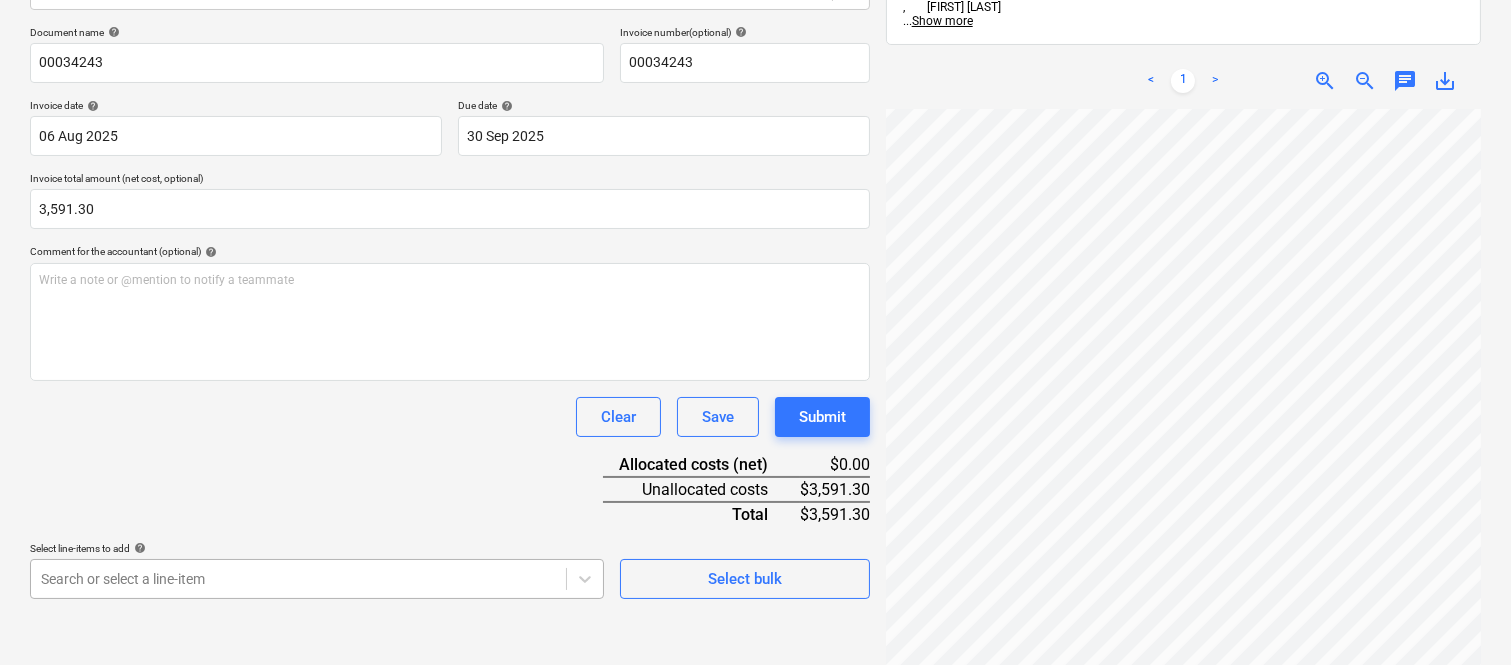 click on "Sales Projects Contacts Company Inbox Approvals format_size keyboard_arrow_down help search Search notifications 99+ keyboard_arrow_down A. Berdera keyboard_arrow_down Della Rosa Budget 9+ Client contract RFTs Subcontracts Claims Purchase orders Costs 9+ Income Files 4 Analytics Settings Create new document Select company ELMICH ([COUNTRY]) PTY LIMITED ([PHONE])  Add new company Select document type help Standalone purchase invoice or receipt Document name help 00034243 Invoice number  (optional) help 00034243 Invoice date help 06 Aug 2025 06.08.2025 Press the down arrow key to interact with the calendar and
select a date. Press the question mark key to get the keyboard shortcuts for changing dates. Due date help 30 Sep 2025 30.09.2025 Press the down arrow key to interact with the calendar and
select a date. Press the question mark key to get the keyboard shortcuts for changing dates. Invoice total amount (net cost, optional) 3,591.30 Comment for the accountant (optional) help ﻿ Clear Save" at bounding box center [755, 47] 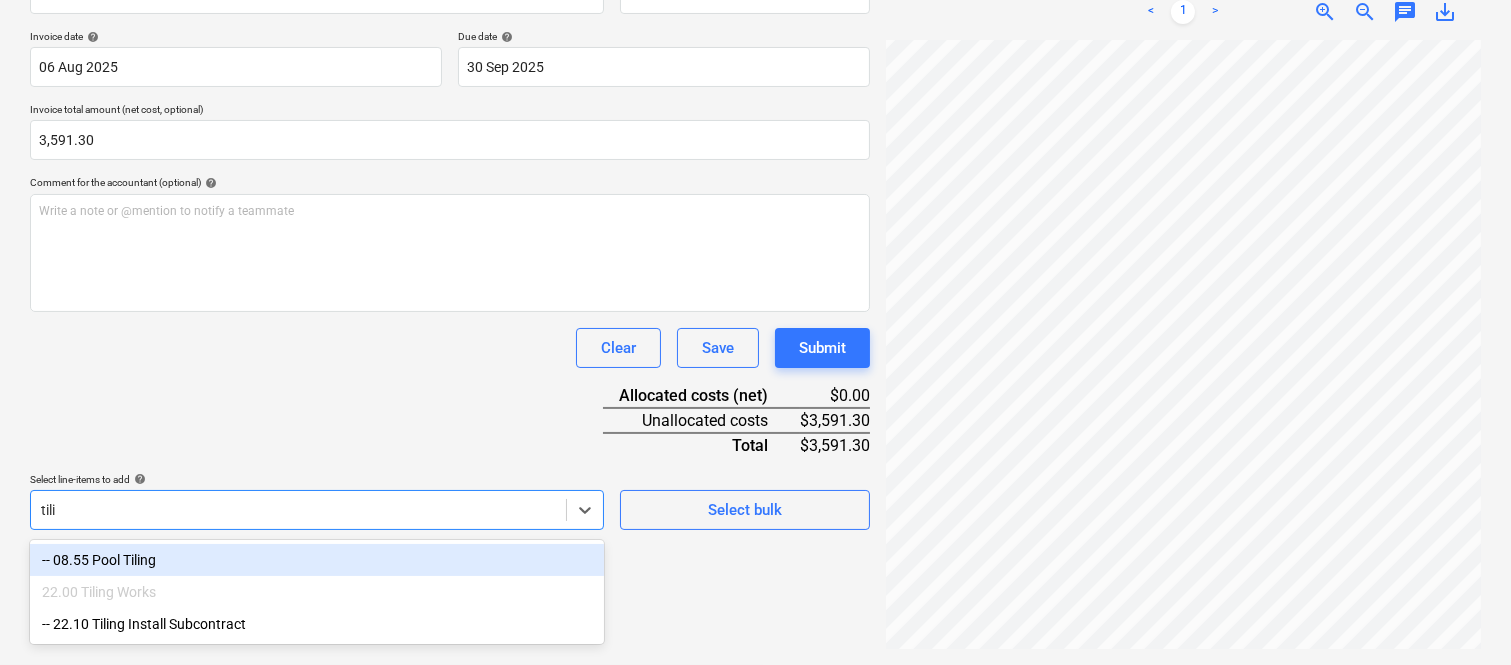 scroll, scrollTop: 333, scrollLeft: 0, axis: vertical 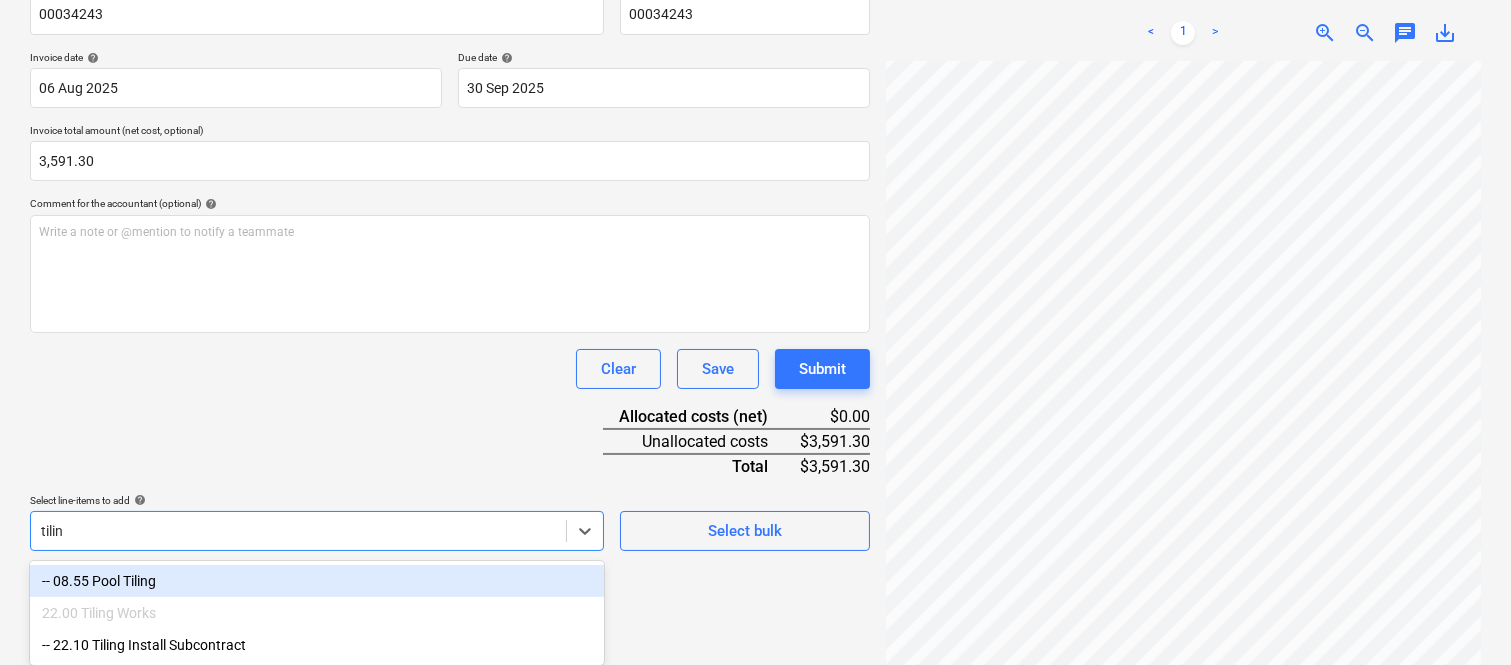 type on "tiling" 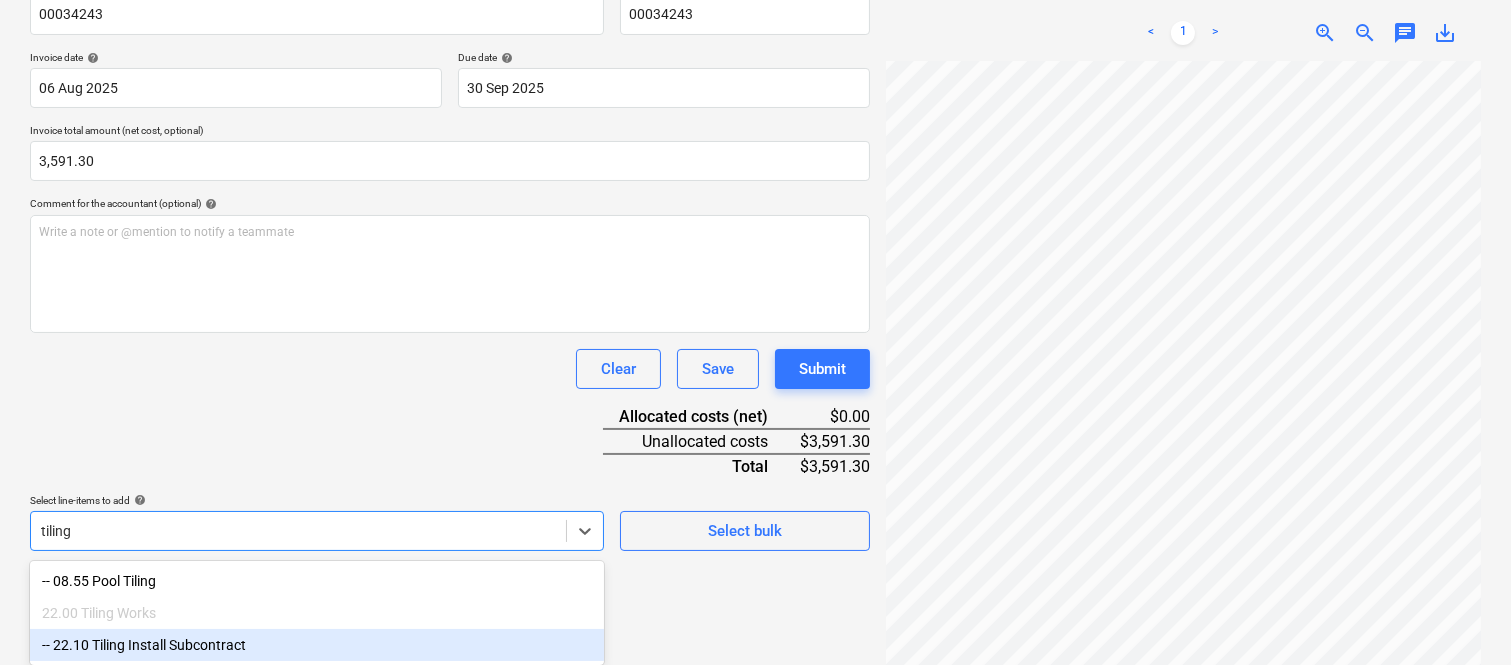 drag, startPoint x: 238, startPoint y: 651, endPoint x: 265, endPoint y: 377, distance: 275.3271 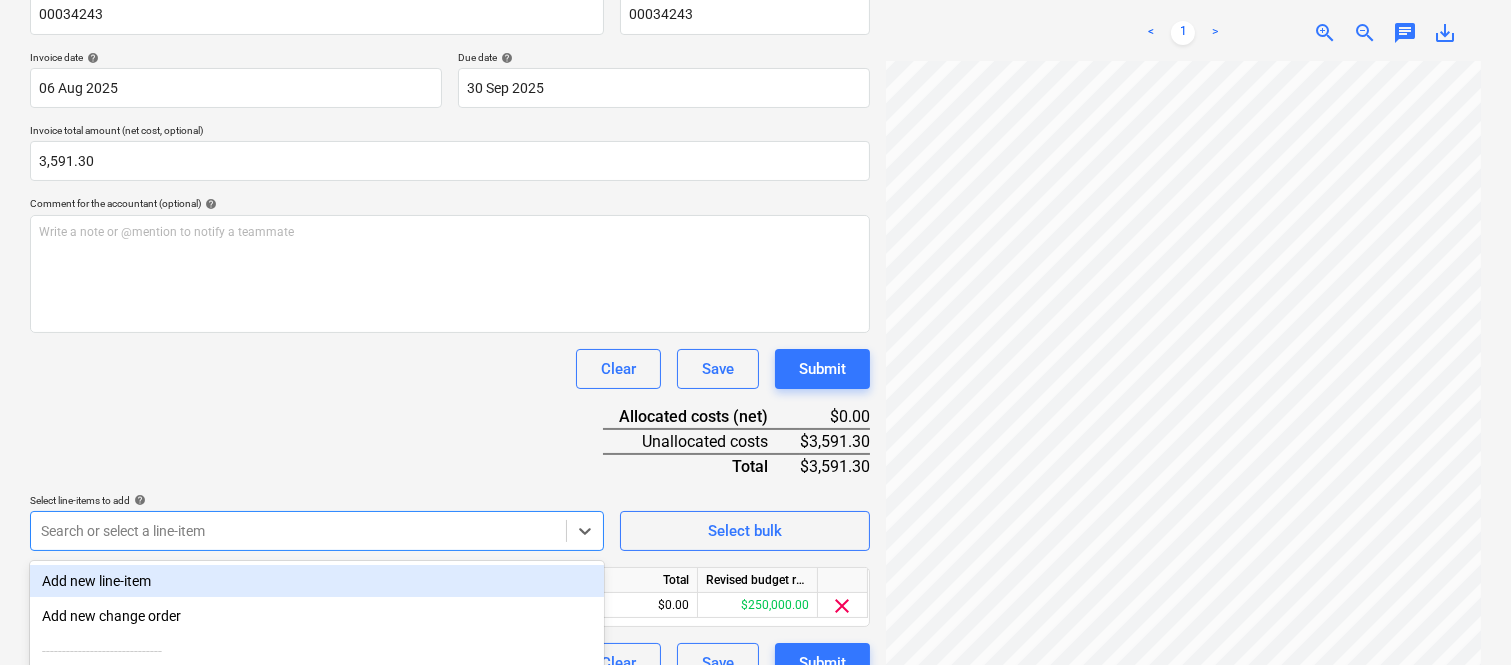 click on "Clear Save Submit" at bounding box center [450, 369] 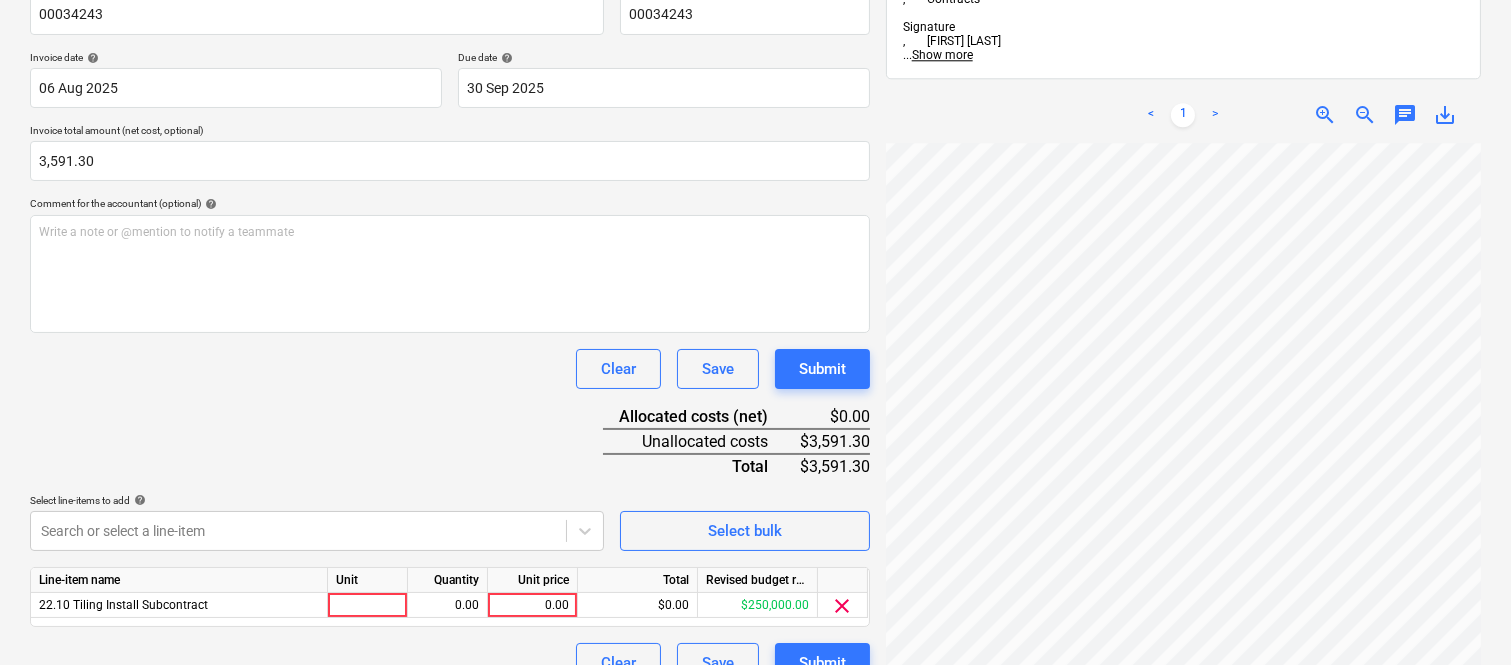 scroll, scrollTop: 367, scrollLeft: 0, axis: vertical 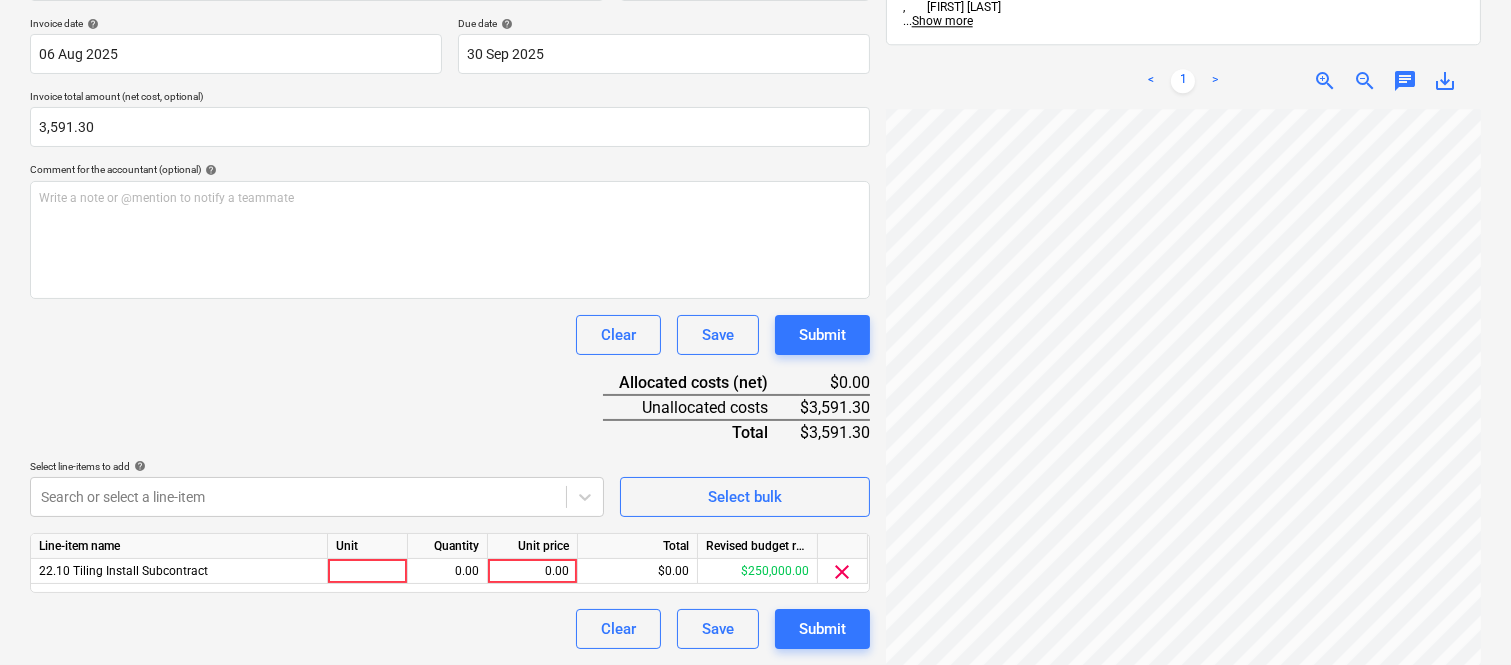 drag, startPoint x: 874, startPoint y: 178, endPoint x: 932, endPoint y: 8, distance: 179.62183 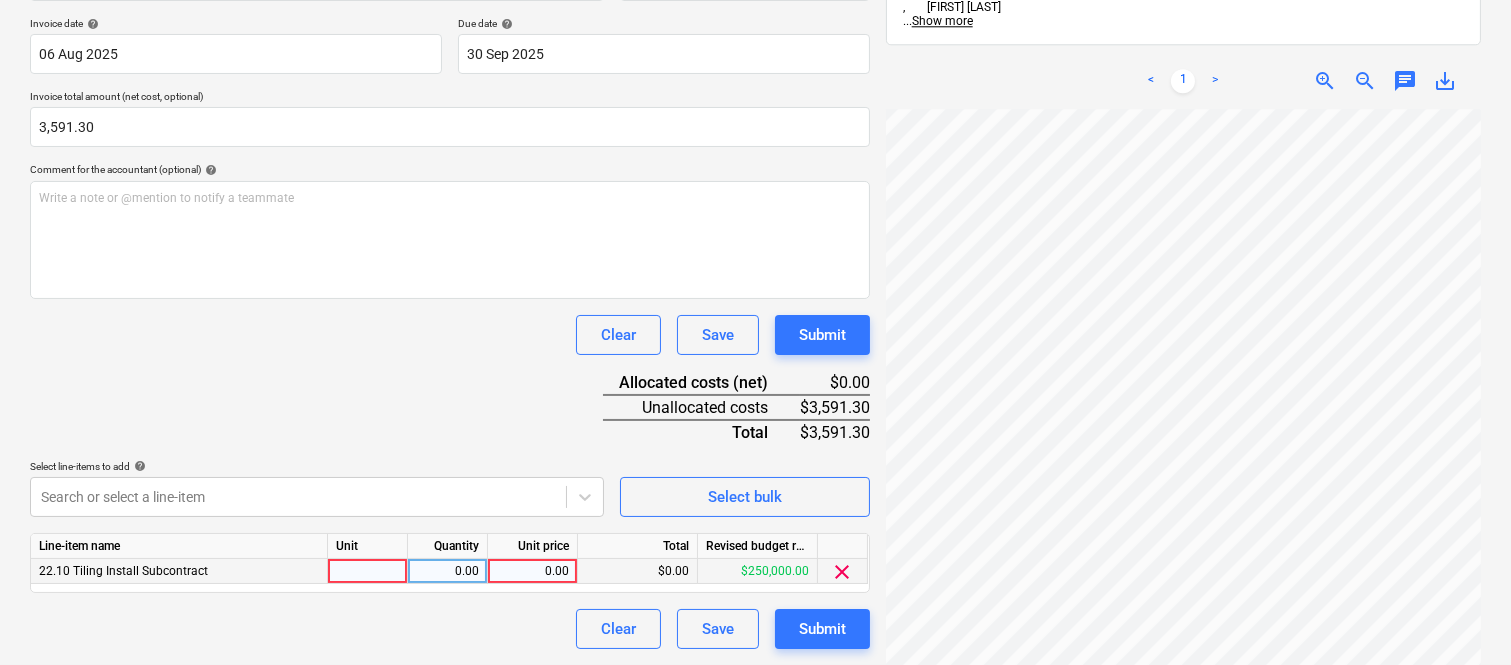 click at bounding box center (368, 571) 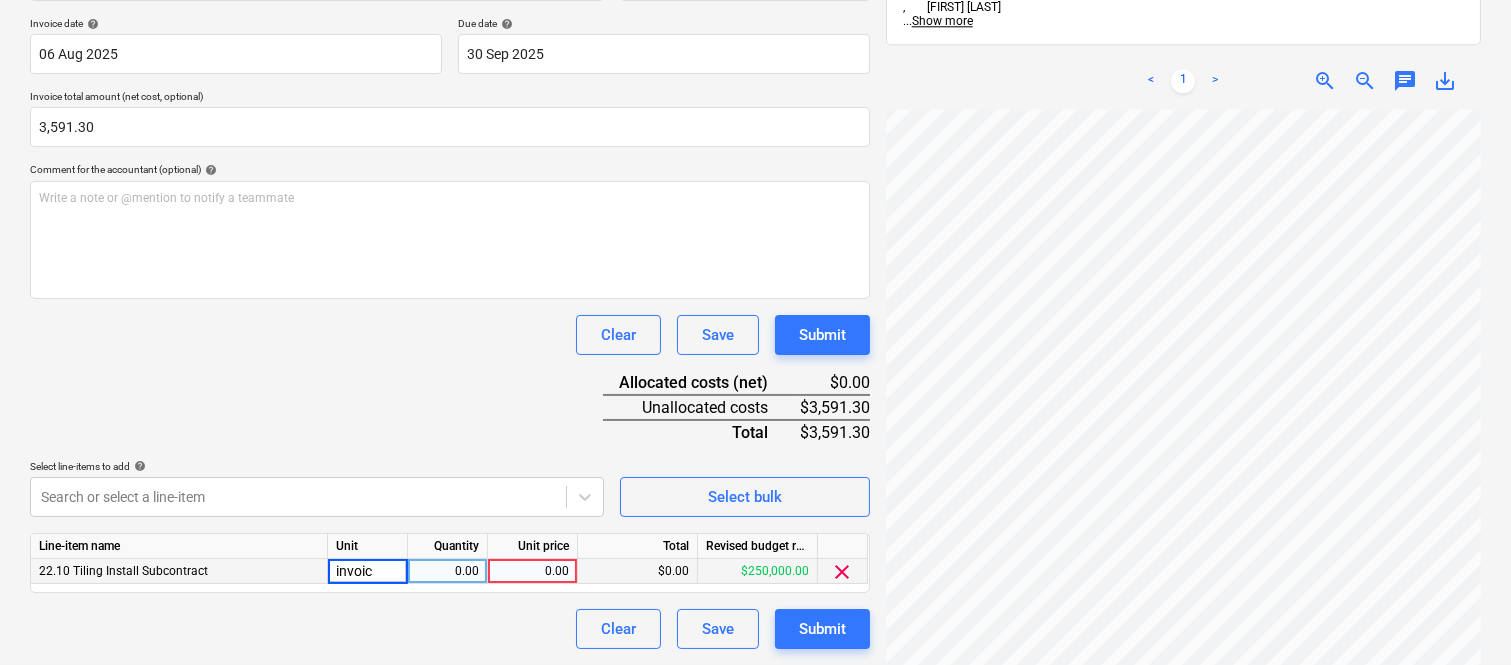 type on "invoice" 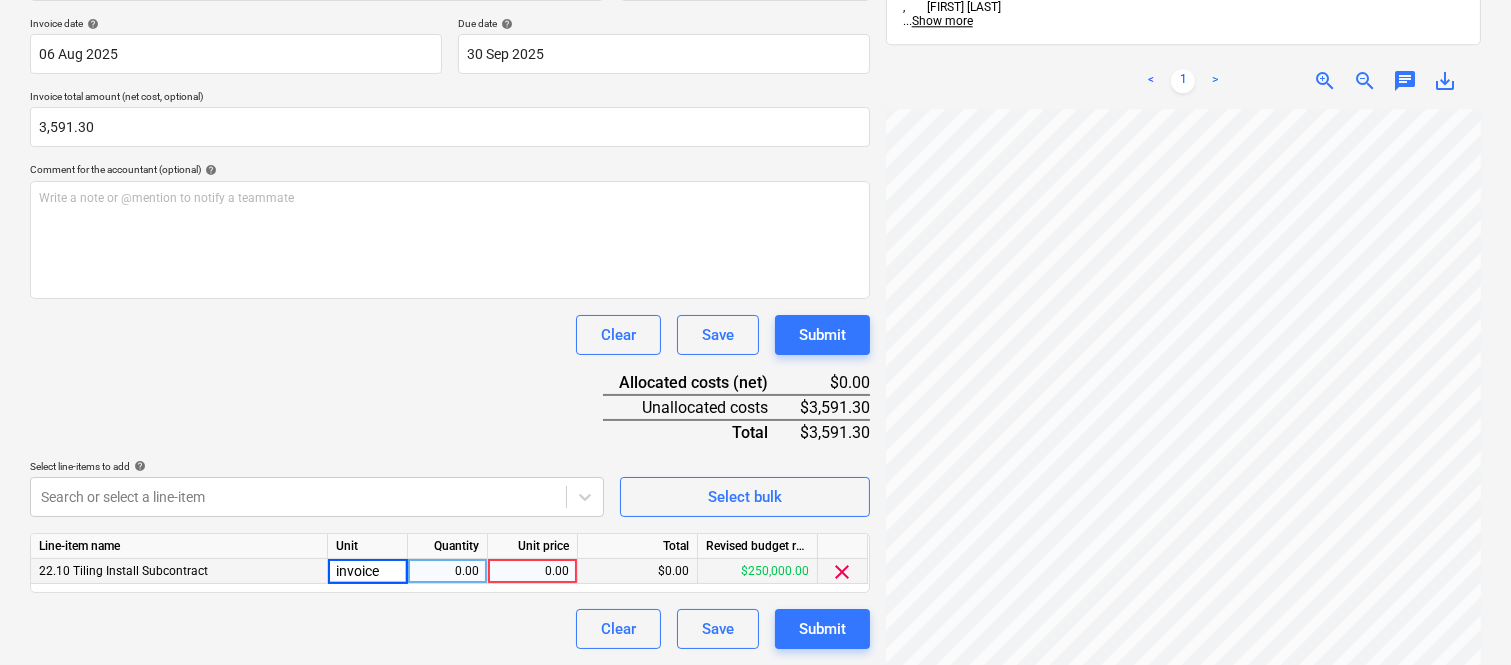 click on "0.00" at bounding box center [447, 571] 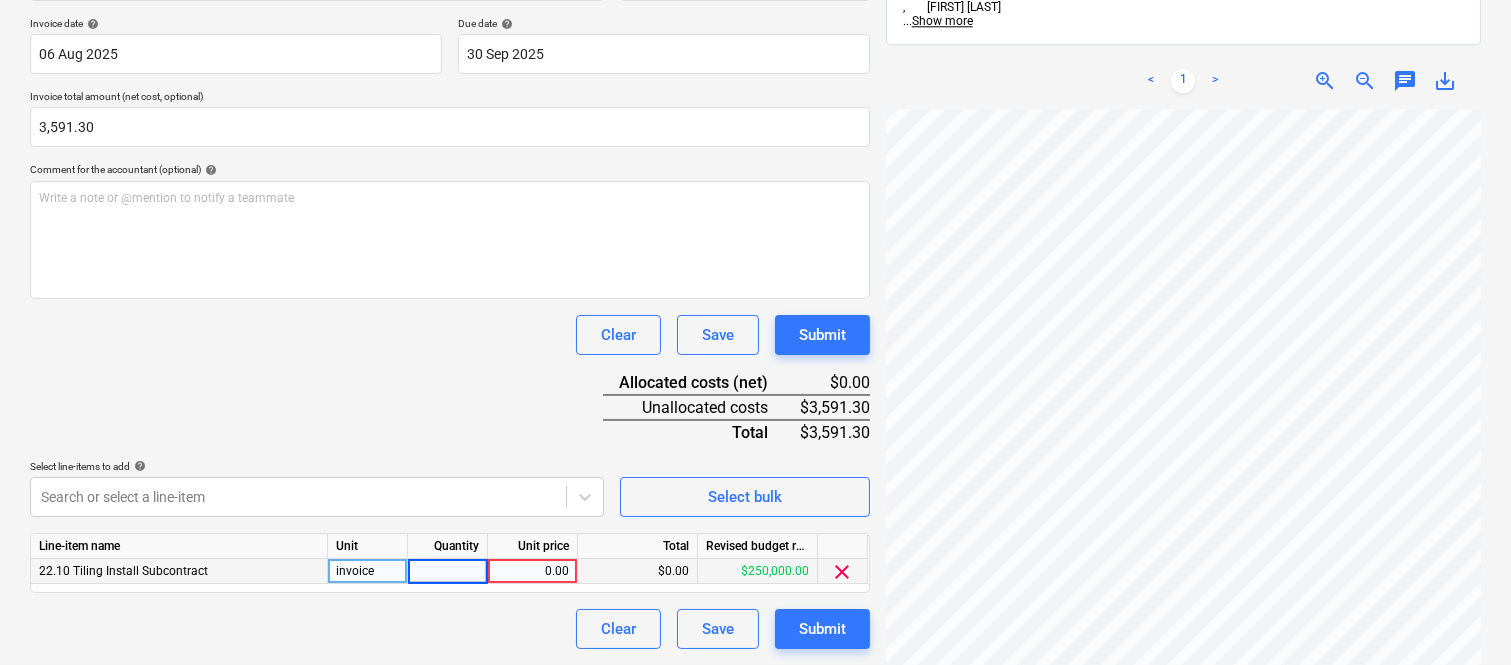 type on "1" 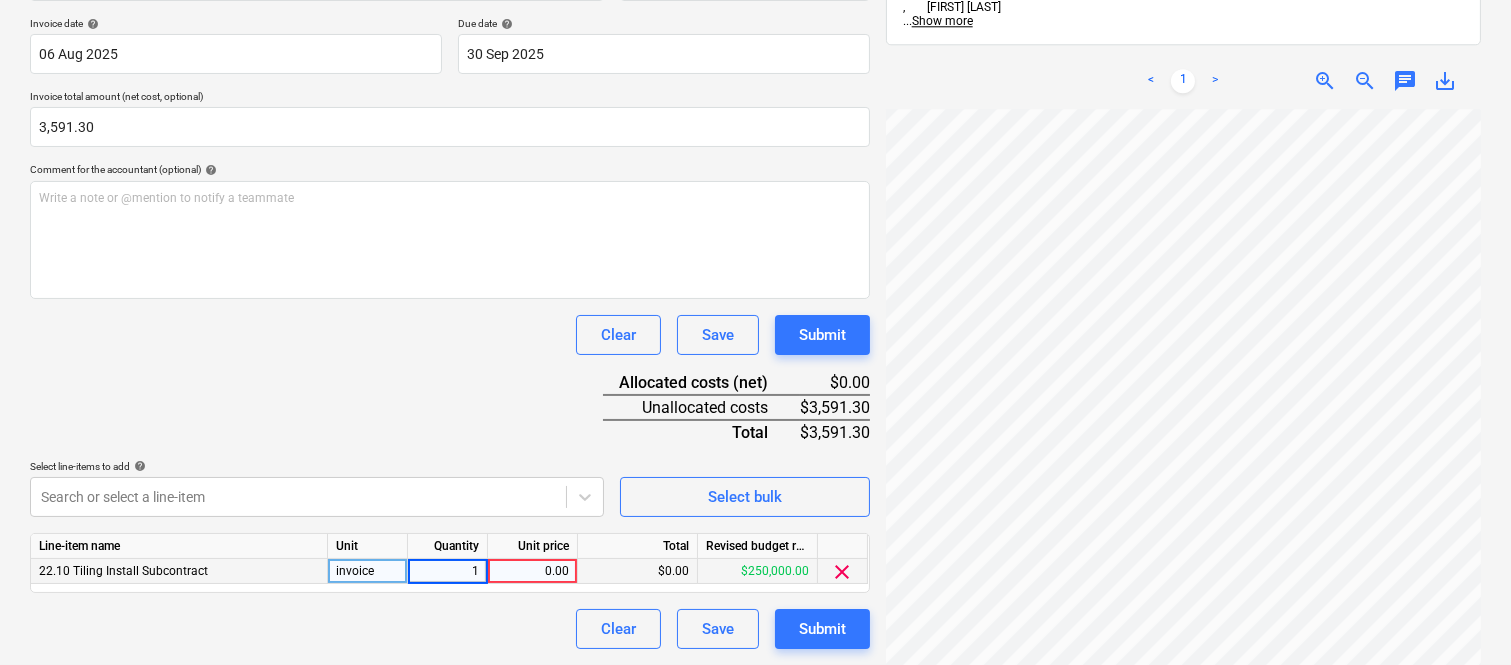 click on "0.00" at bounding box center (532, 571) 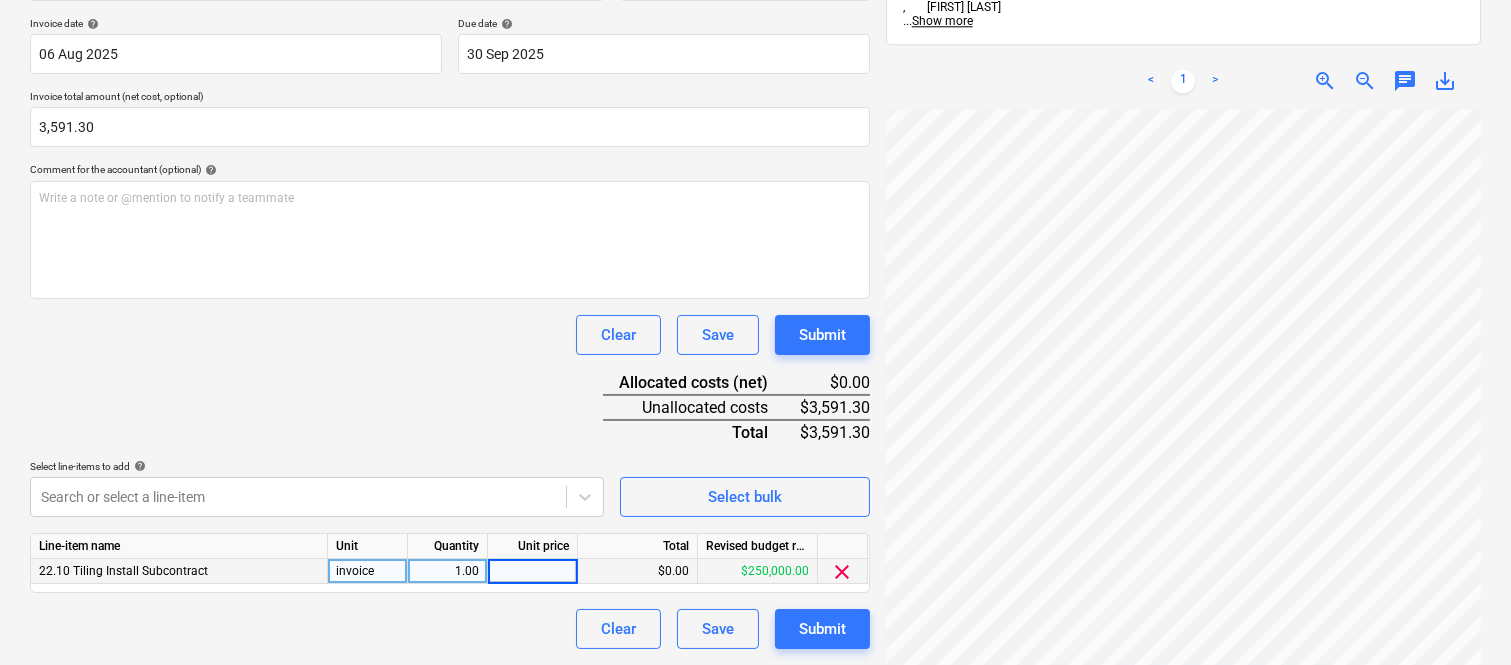 type on "3,591.3" 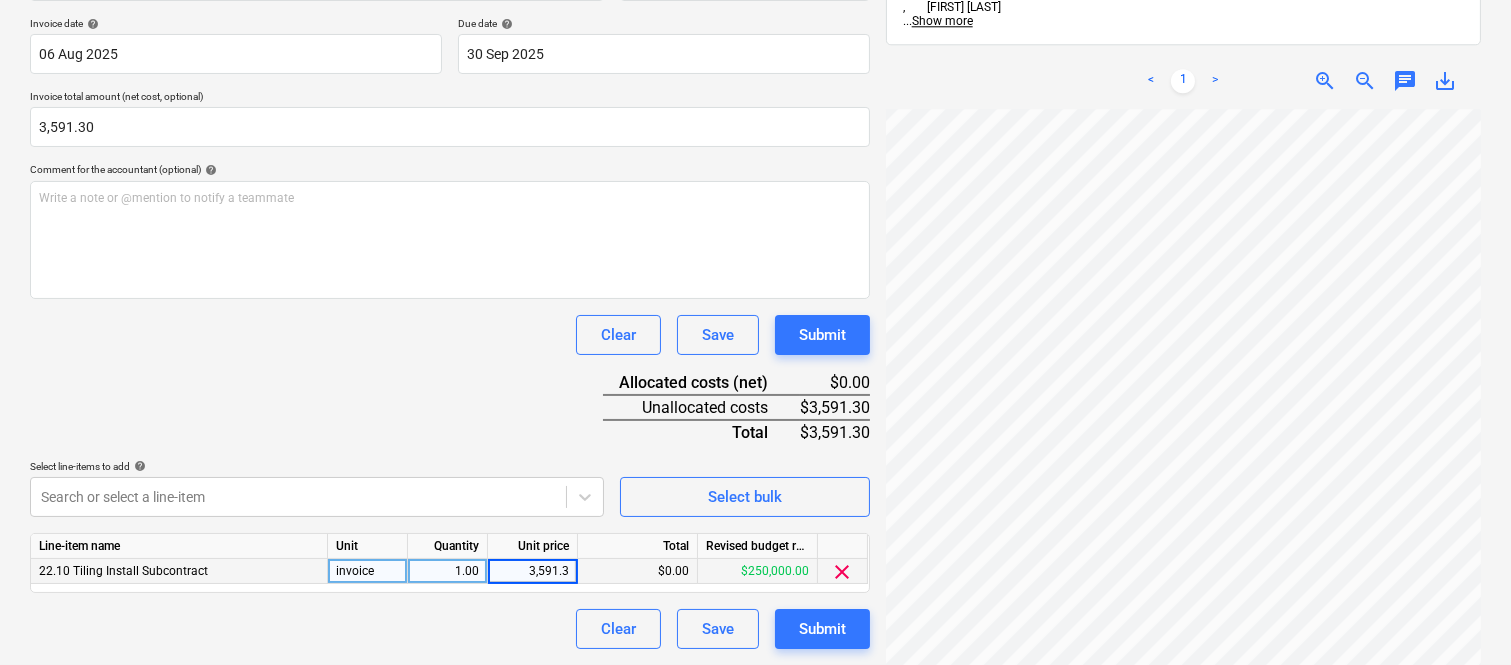 click on "Clear Save Submit" at bounding box center (450, 629) 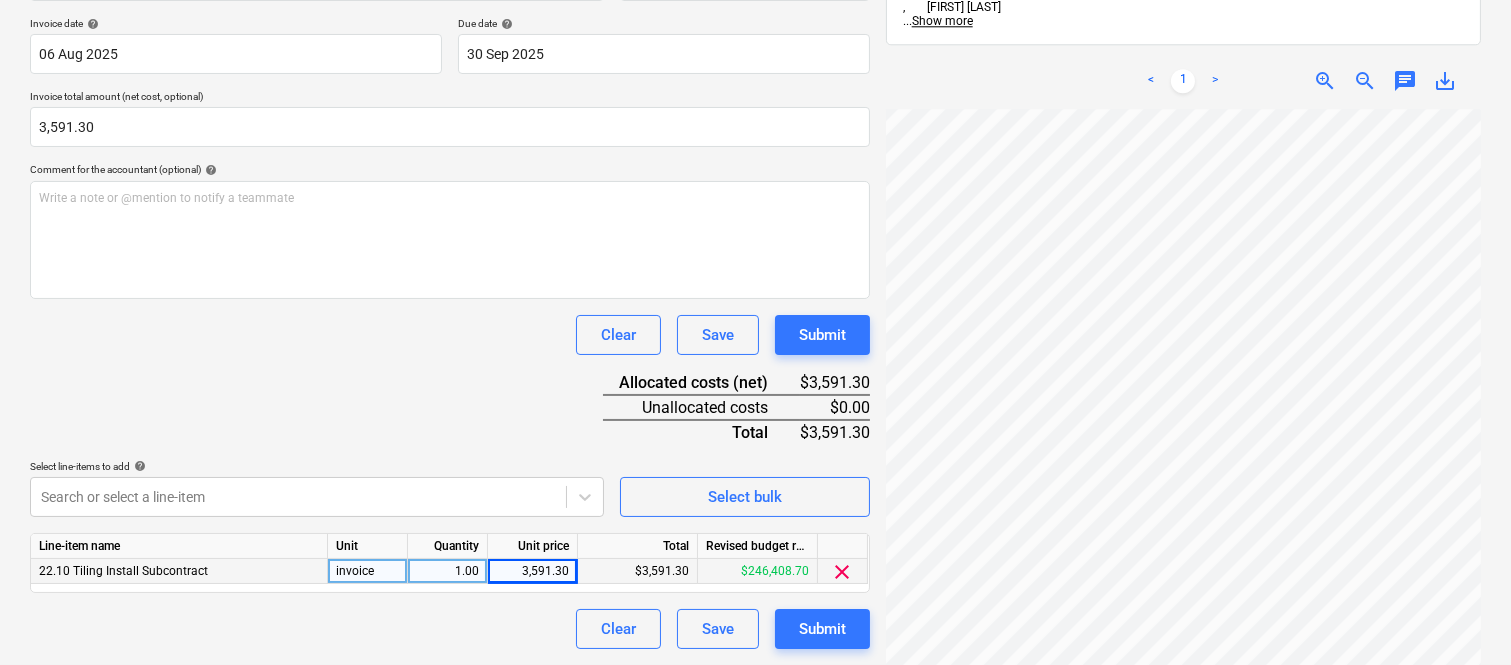 drag, startPoint x: 424, startPoint y: 372, endPoint x: 261, endPoint y: 337, distance: 166.71533 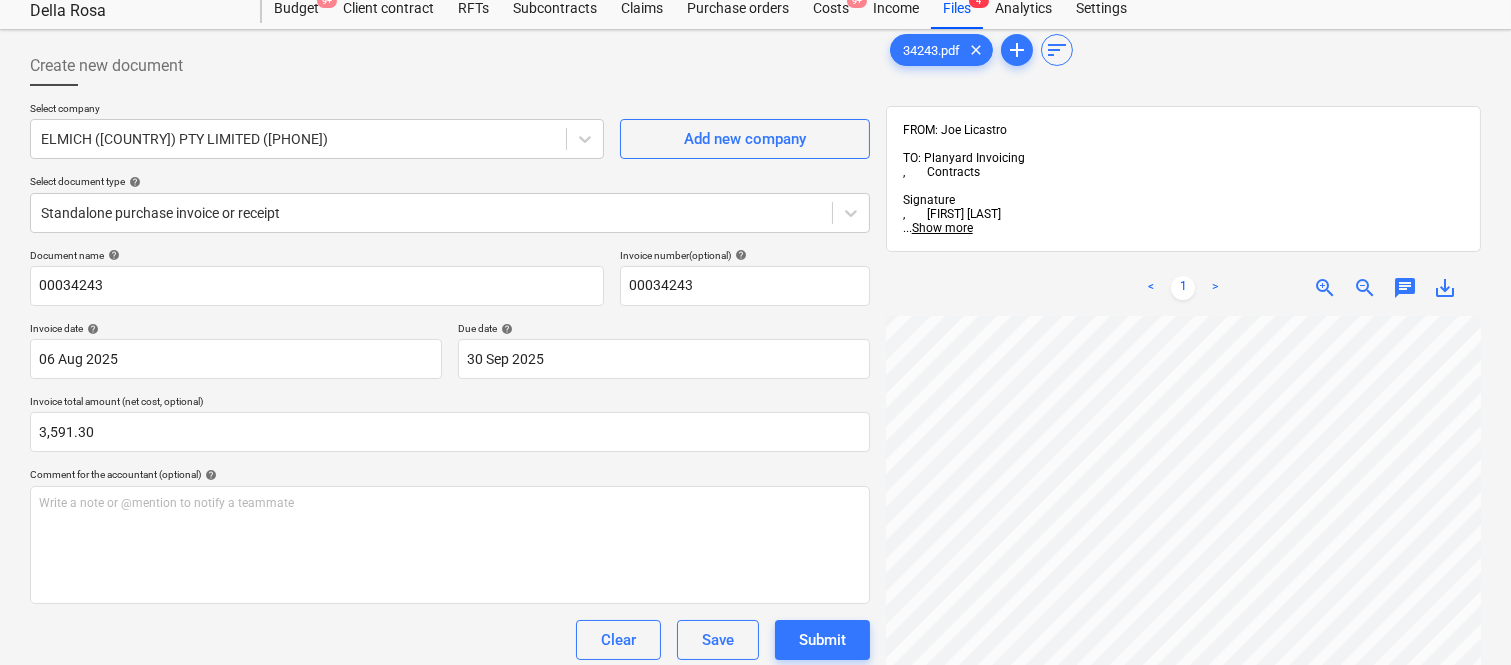 scroll, scrollTop: 0, scrollLeft: 0, axis: both 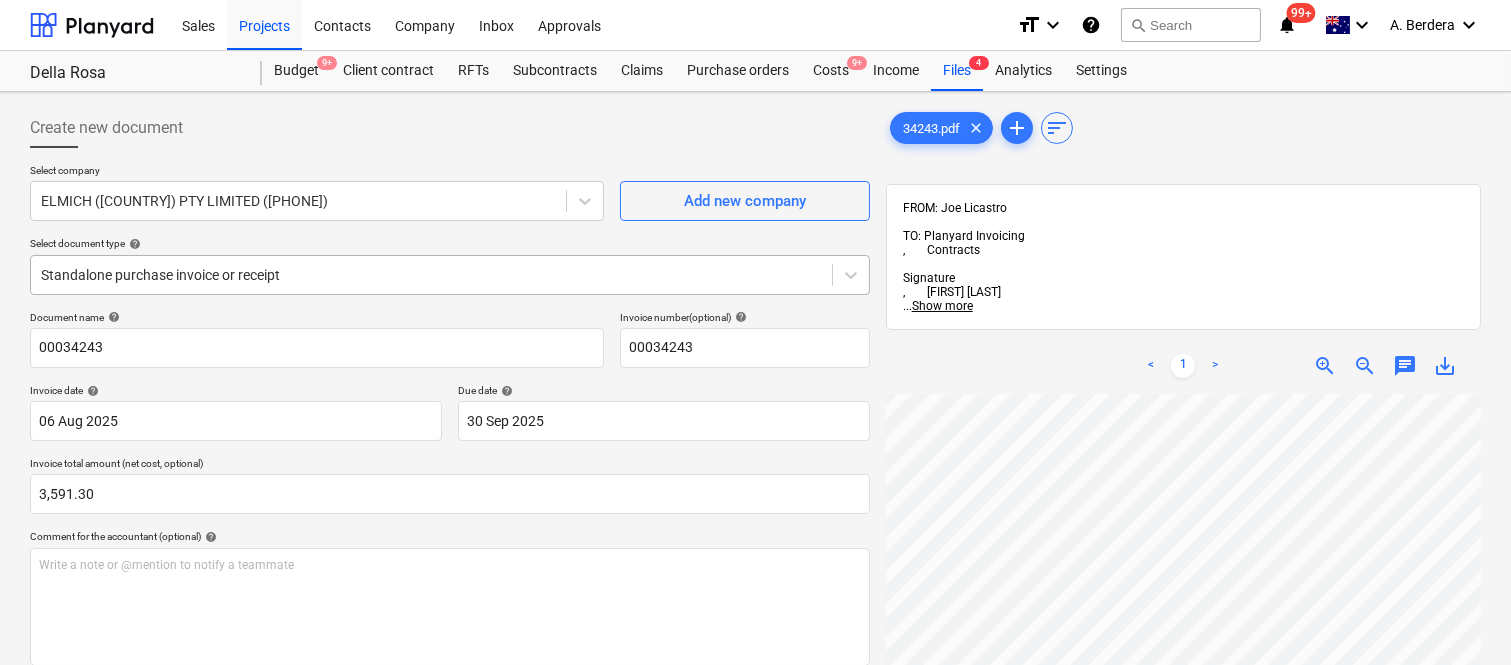 click at bounding box center (431, 275) 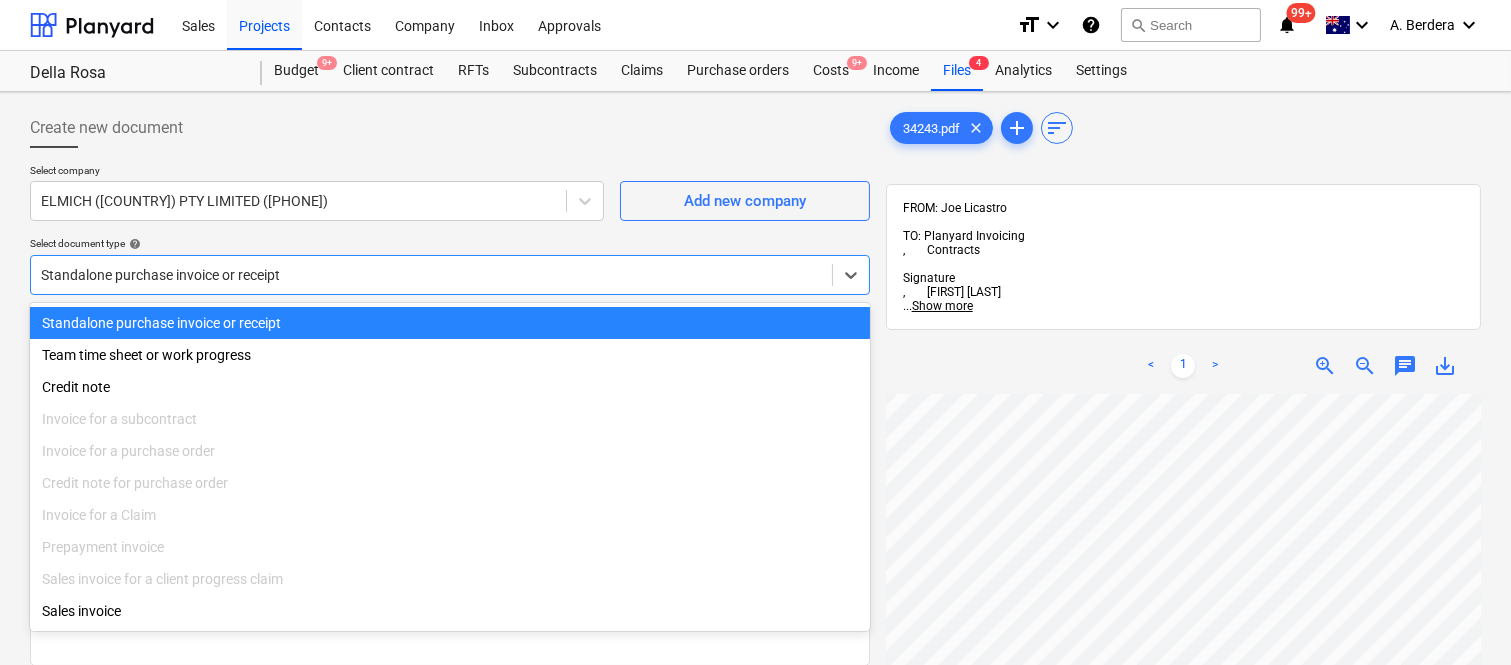 click on "Standalone purchase invoice or receipt" at bounding box center (450, 323) 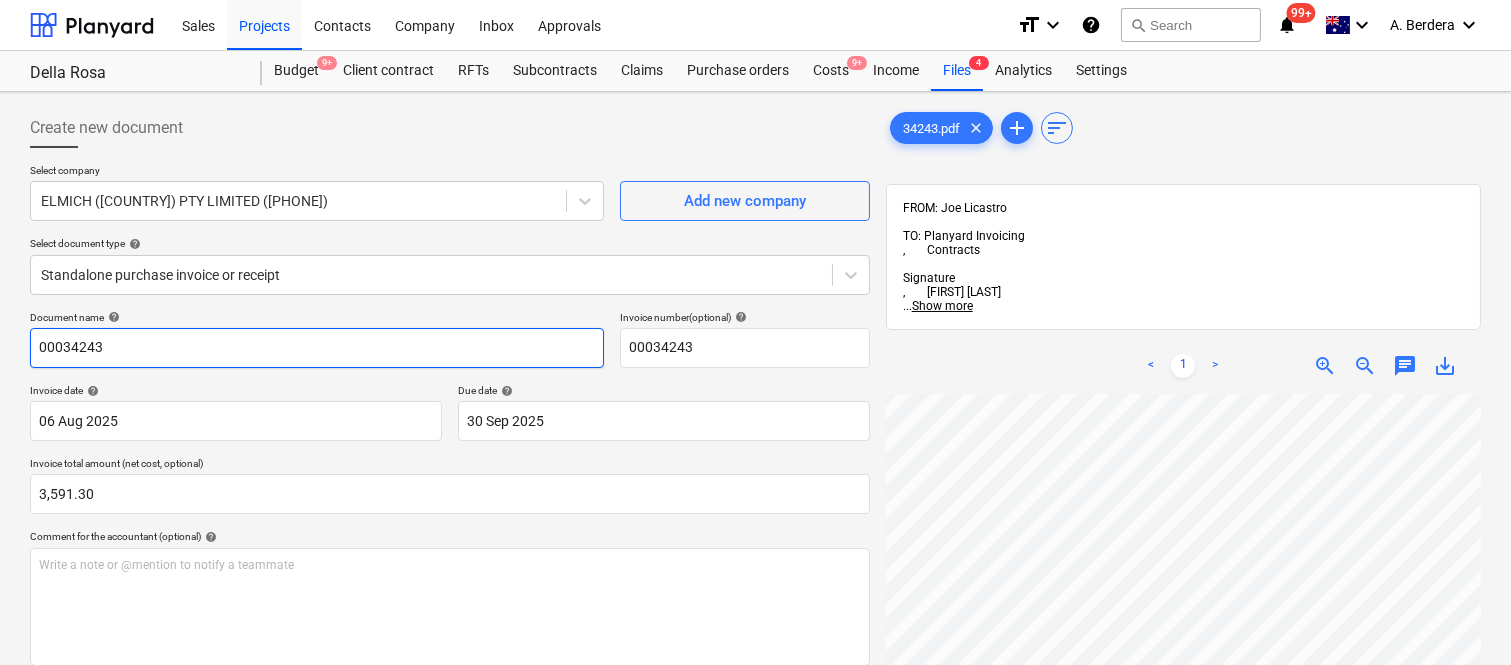 click on "00034243" at bounding box center [317, 348] 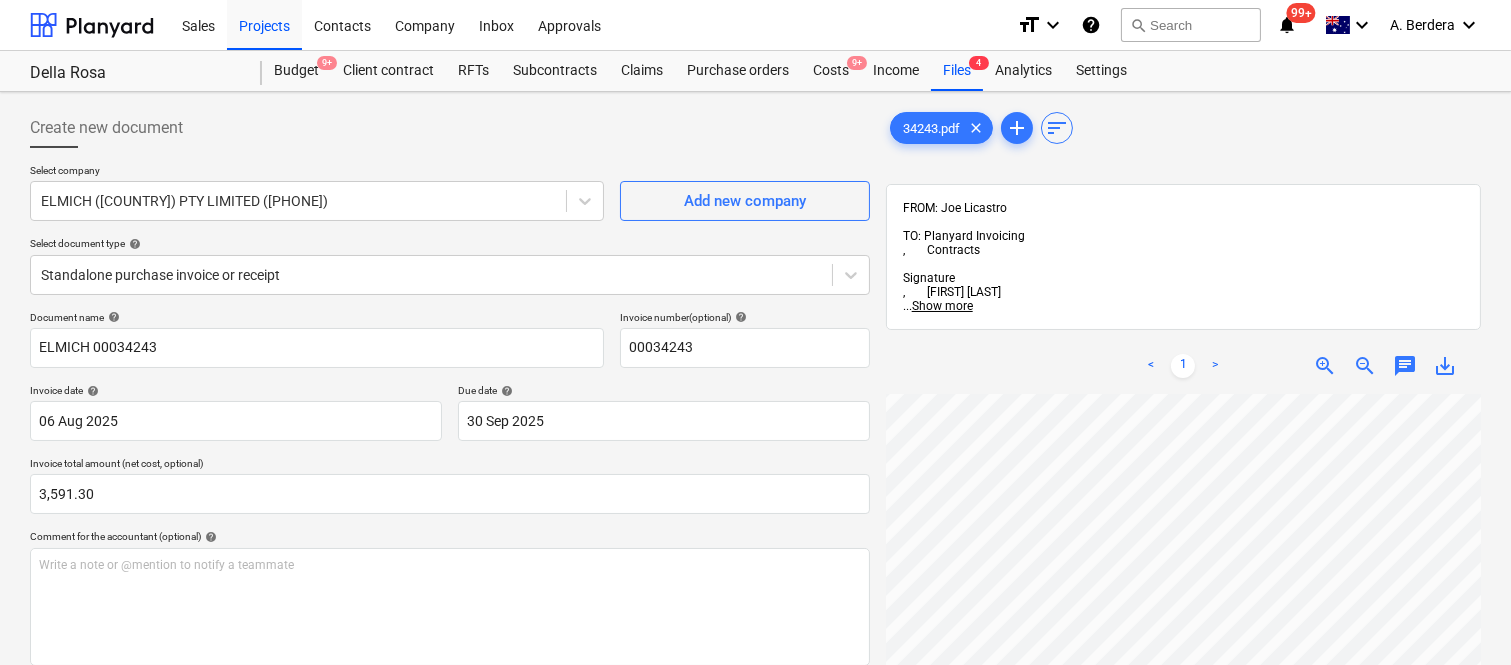 scroll, scrollTop: 0, scrollLeft: 307, axis: horizontal 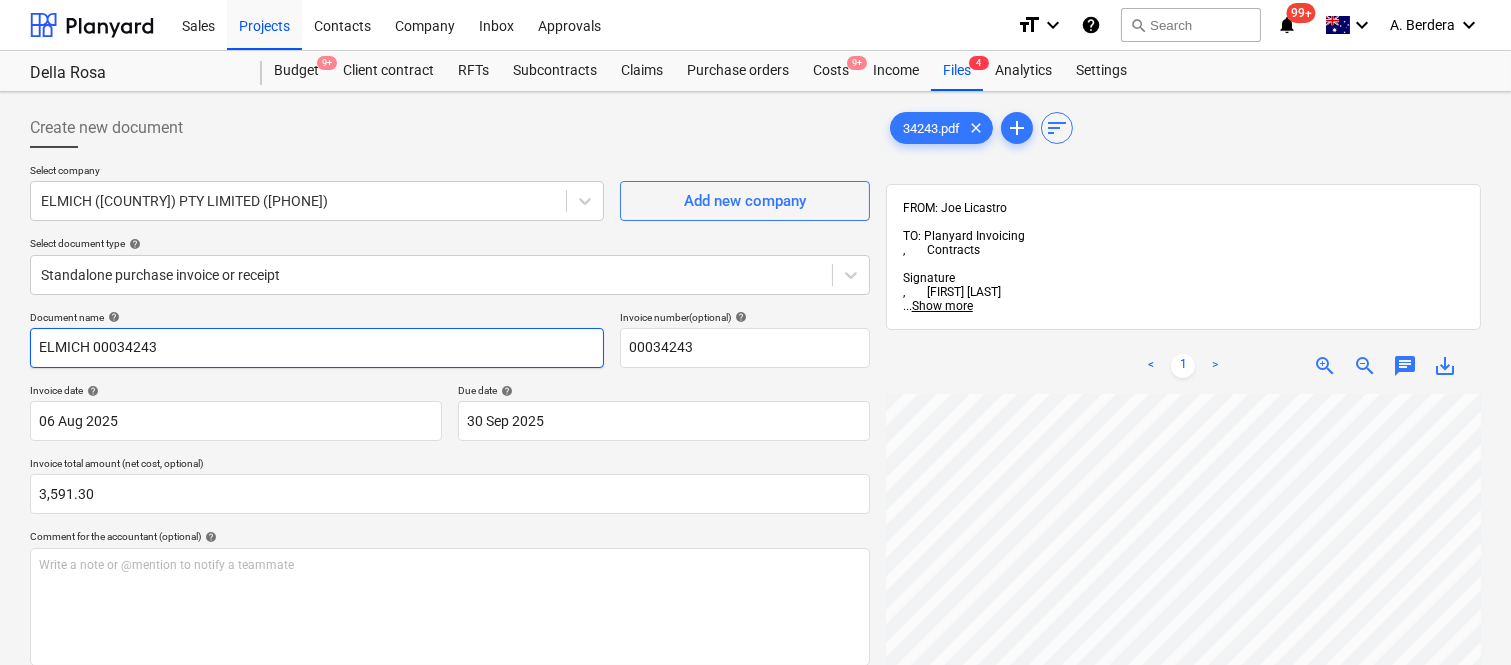 click on "ELMICH 00034243" at bounding box center (317, 348) 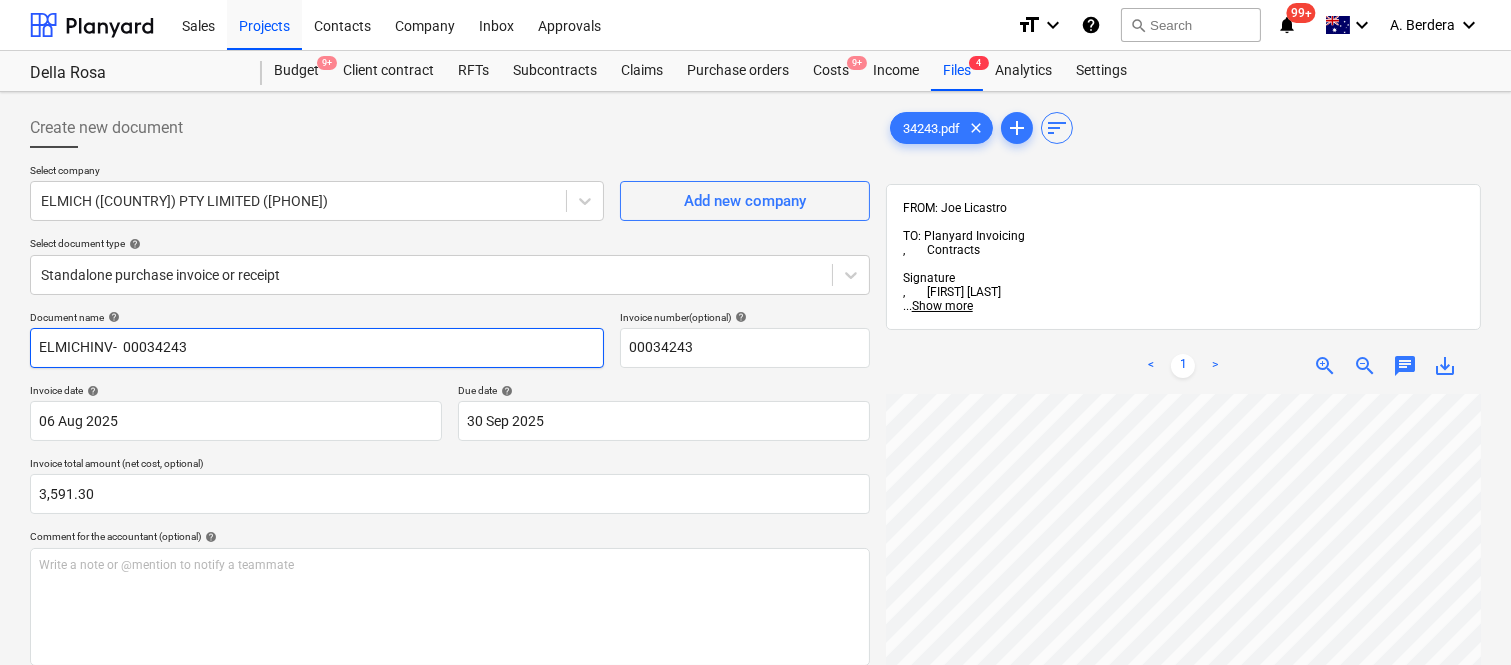 click on "ELMICHINV-  00034243" at bounding box center [317, 348] 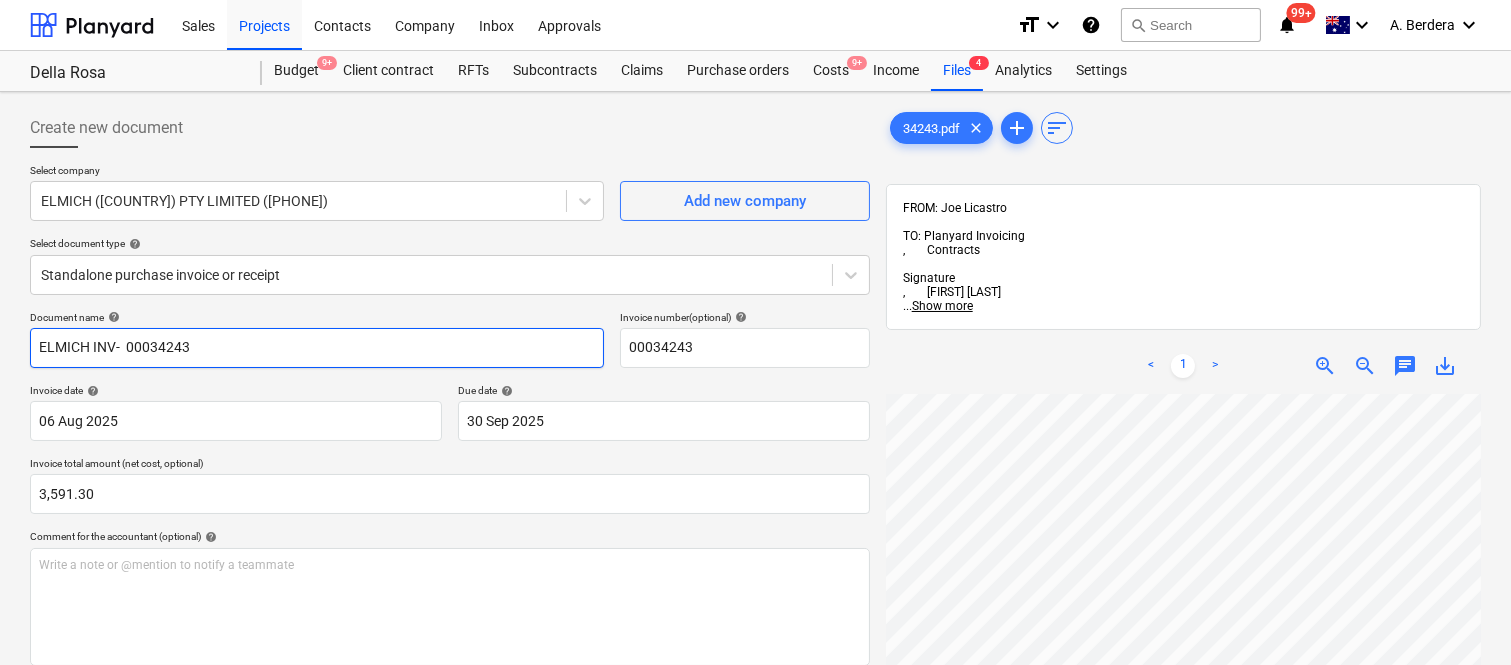 scroll, scrollTop: 525, scrollLeft: 307, axis: both 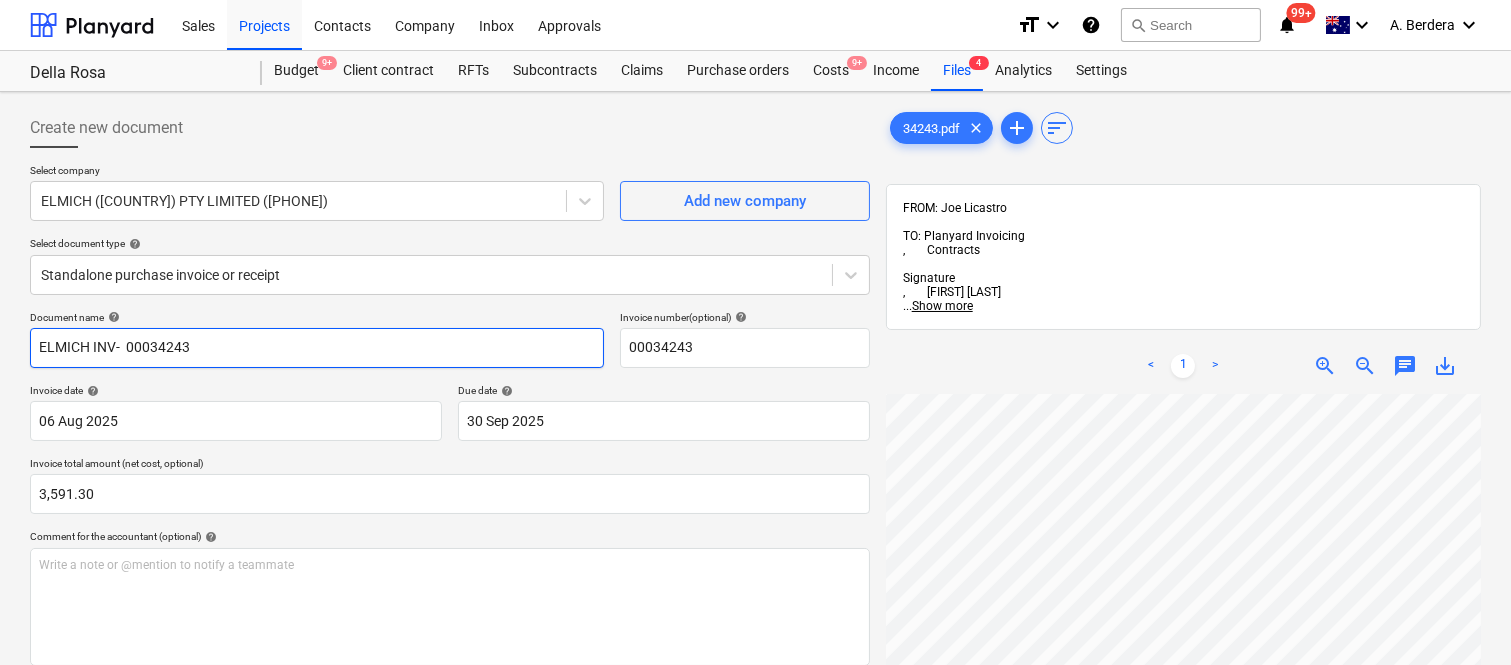 type on "ELMICH INV-  00034243" 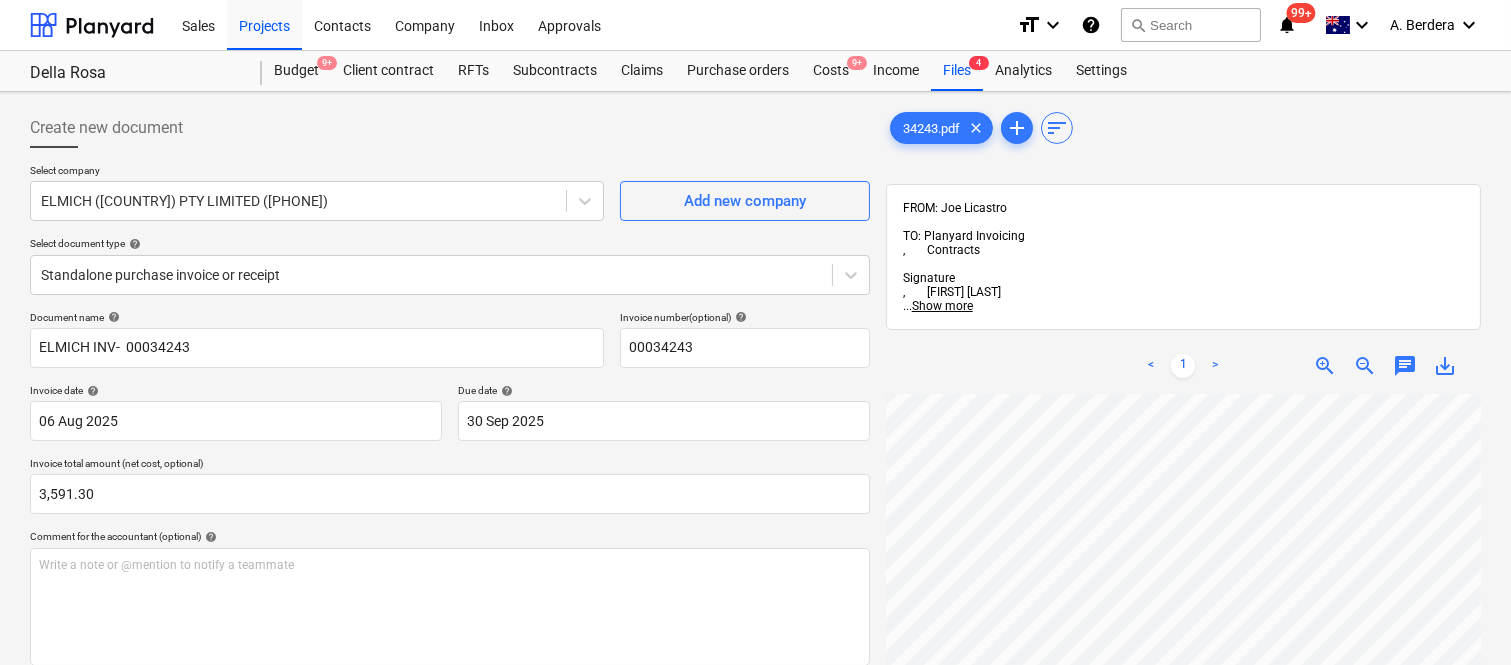 scroll, scrollTop: 667, scrollLeft: 40, axis: both 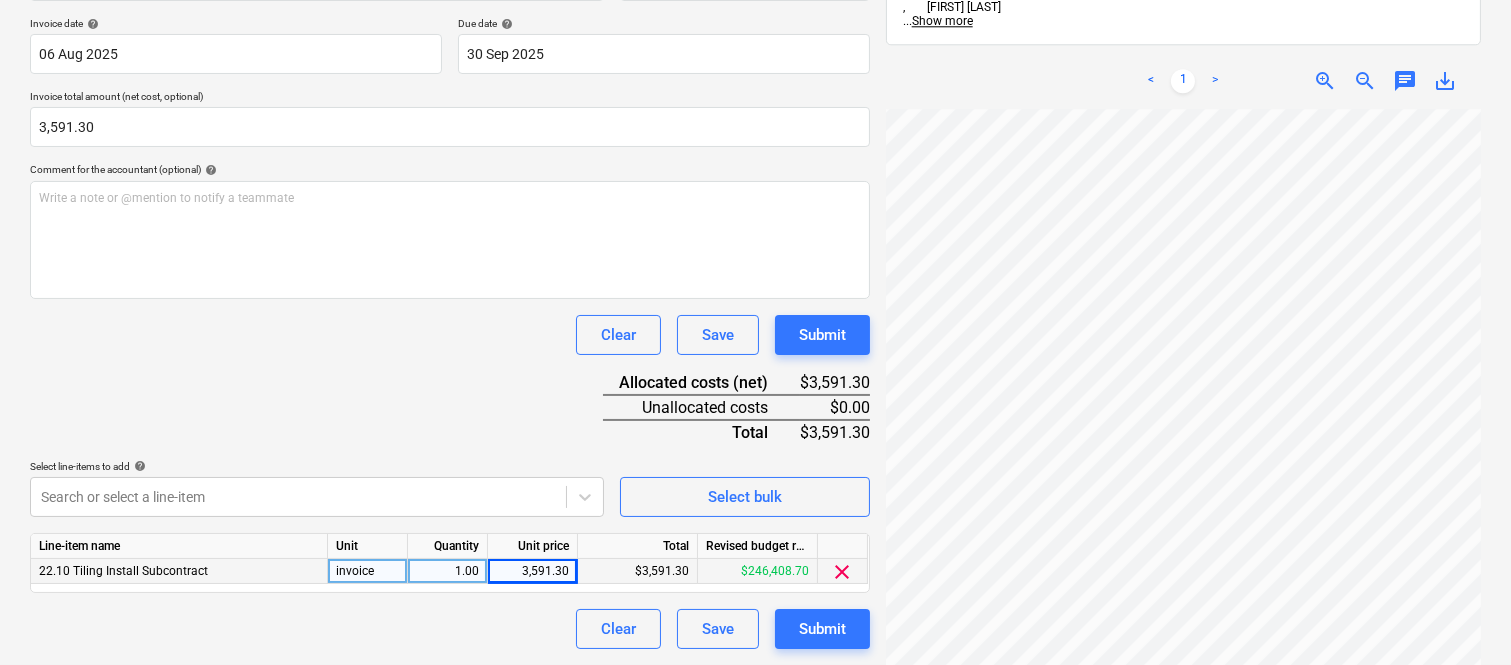 click on "Document name help ELMICH INV-  00034243 Invoice number  (optional) help 00034243 Invoice date help 06 Aug 2025 06.08.2025 Press the down arrow key to interact with the calendar and
select a date. Press the question mark key to get the keyboard shortcuts for changing dates. Due date help 30 Sep 2025 30.09.2025 Press the down arrow key to interact with the calendar and
select a date. Press the question mark key to get the keyboard shortcuts for changing dates. Invoice total amount (net cost, optional) 3,591.30 Comment for the accountant (optional) help Write a note or @mention to notify a teammate ﻿ Clear Save Submit Allocated costs (net) $3,591.30 Unallocated costs $0.00 Total $3,591.30 Select line-items to add help Search or select a line-item Select bulk Line-item name Unit Quantity Unit price Total Revised budget remaining 22.10 Tiling Install Subcontract invoice 1.00 3,591.30 $3,591.30 $246,408.70 clear Clear Save Submit" at bounding box center [450, 296] 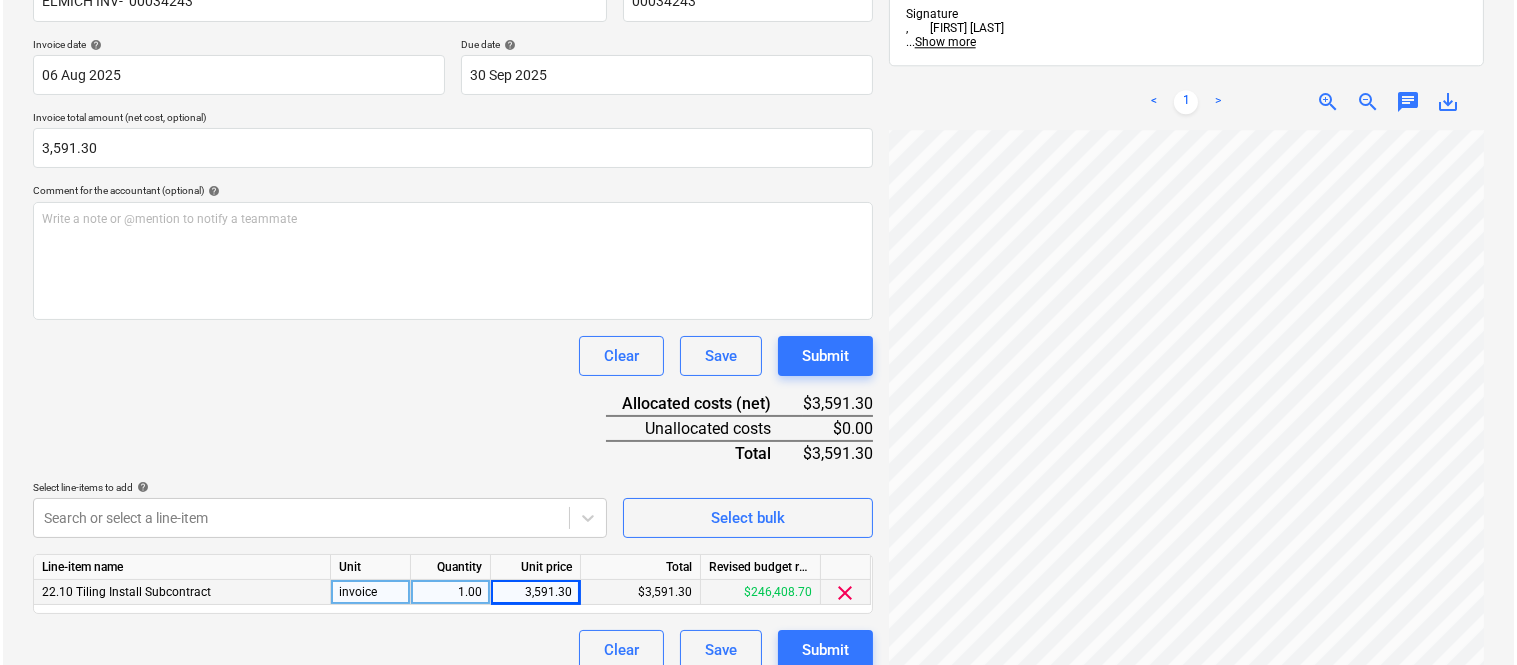 scroll, scrollTop: 367, scrollLeft: 0, axis: vertical 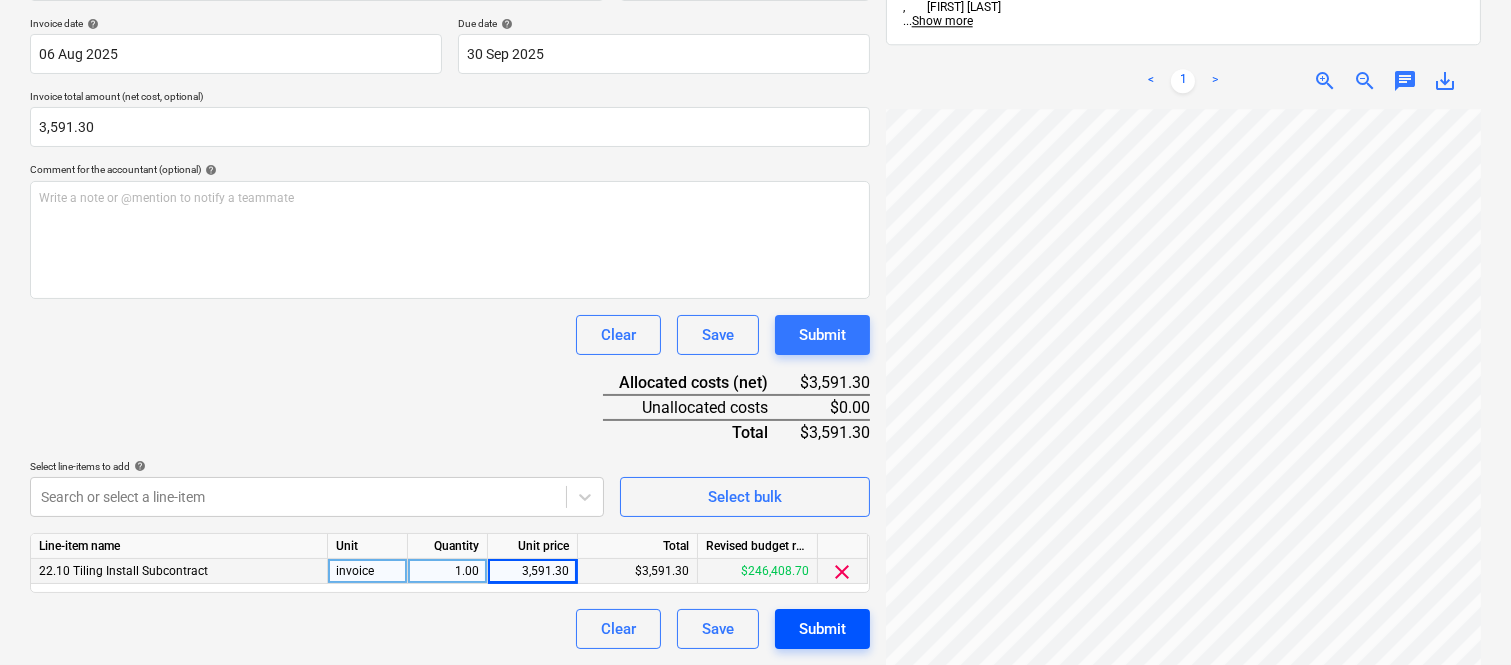 click on "Submit" at bounding box center (822, 629) 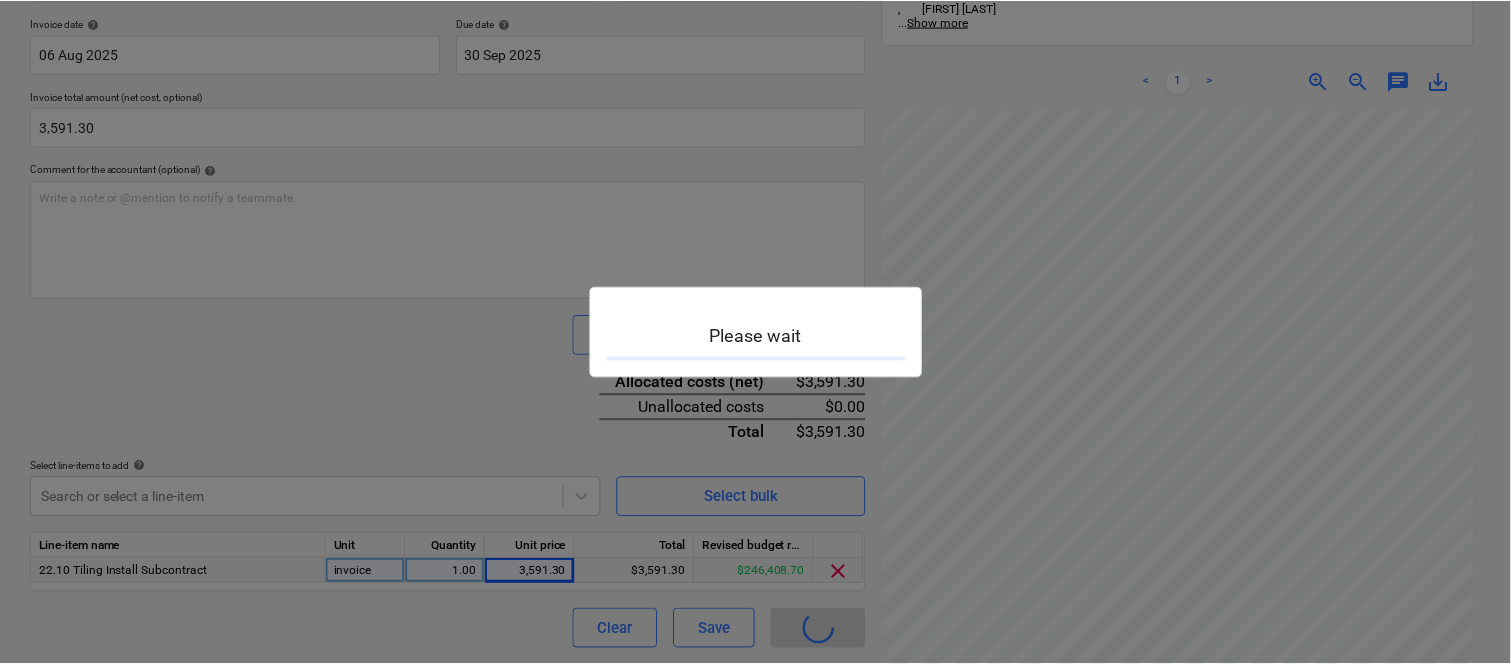 scroll, scrollTop: 0, scrollLeft: 0, axis: both 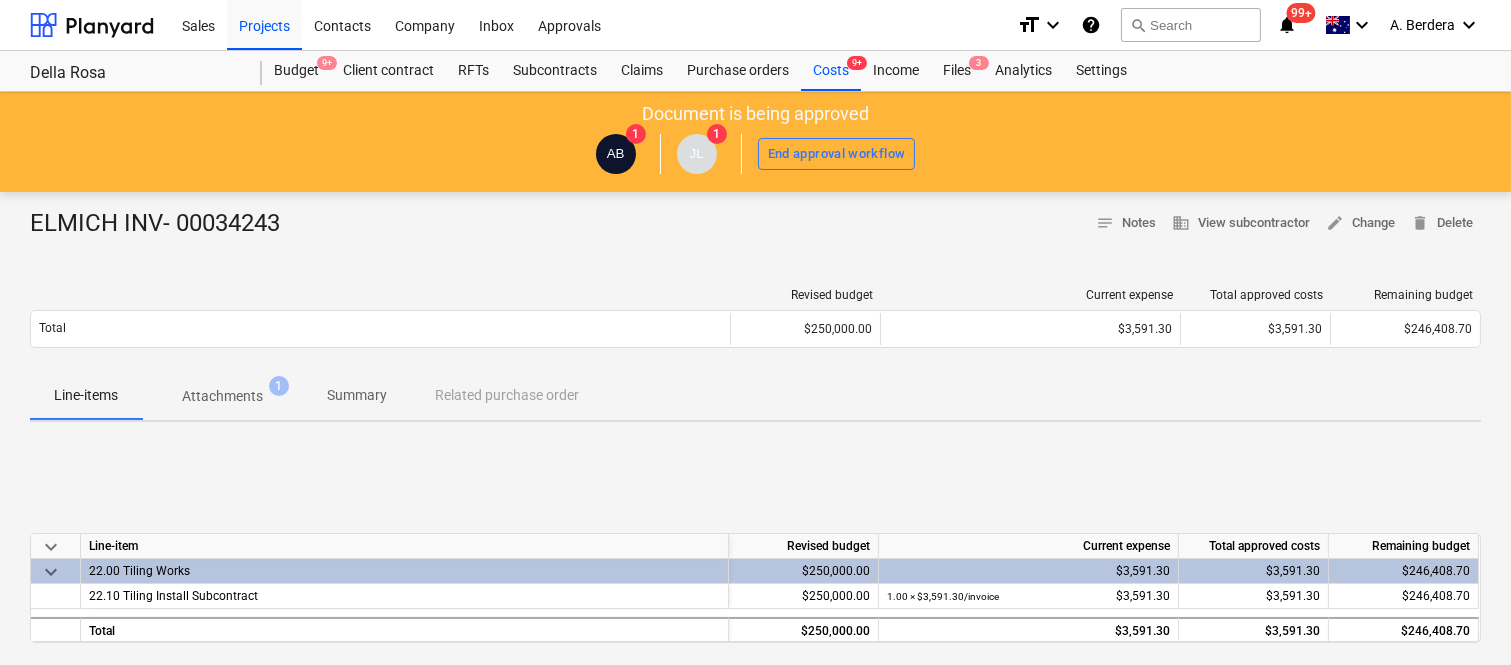 click on "Summary" at bounding box center [357, 395] 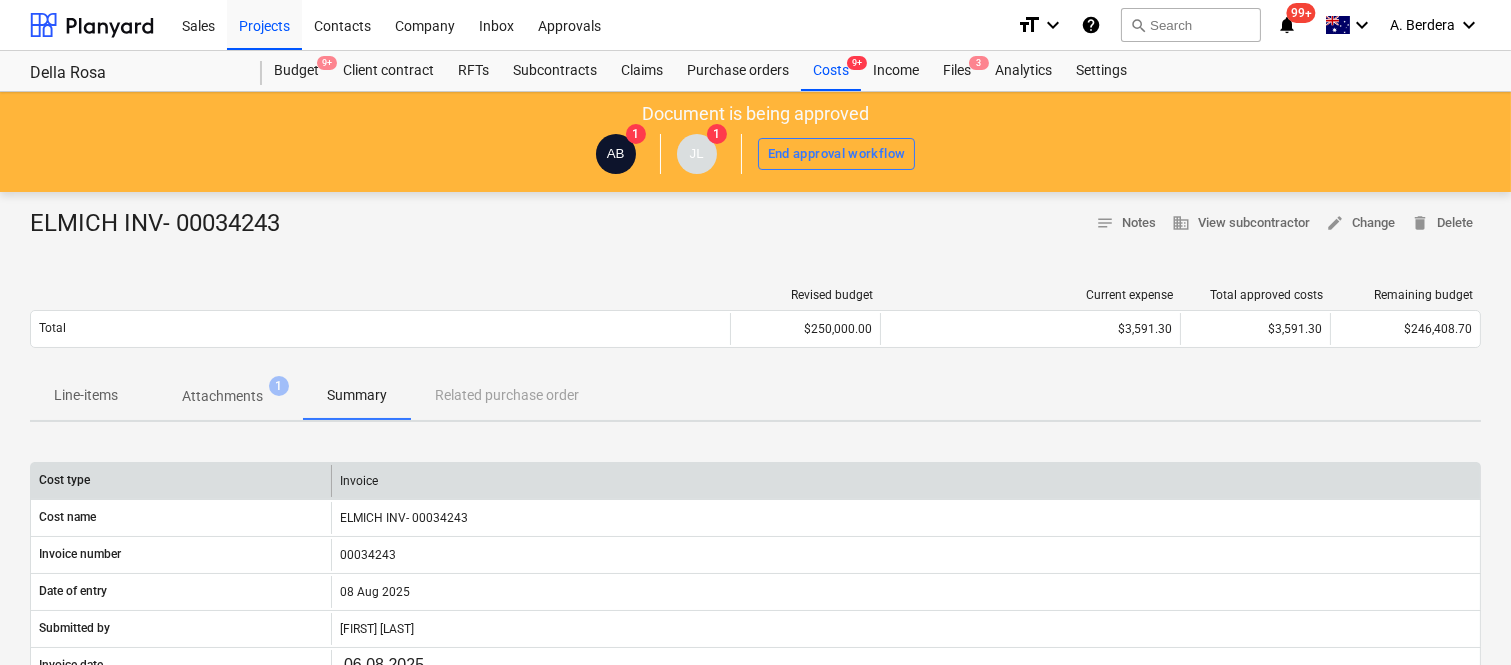 scroll, scrollTop: 550, scrollLeft: 0, axis: vertical 